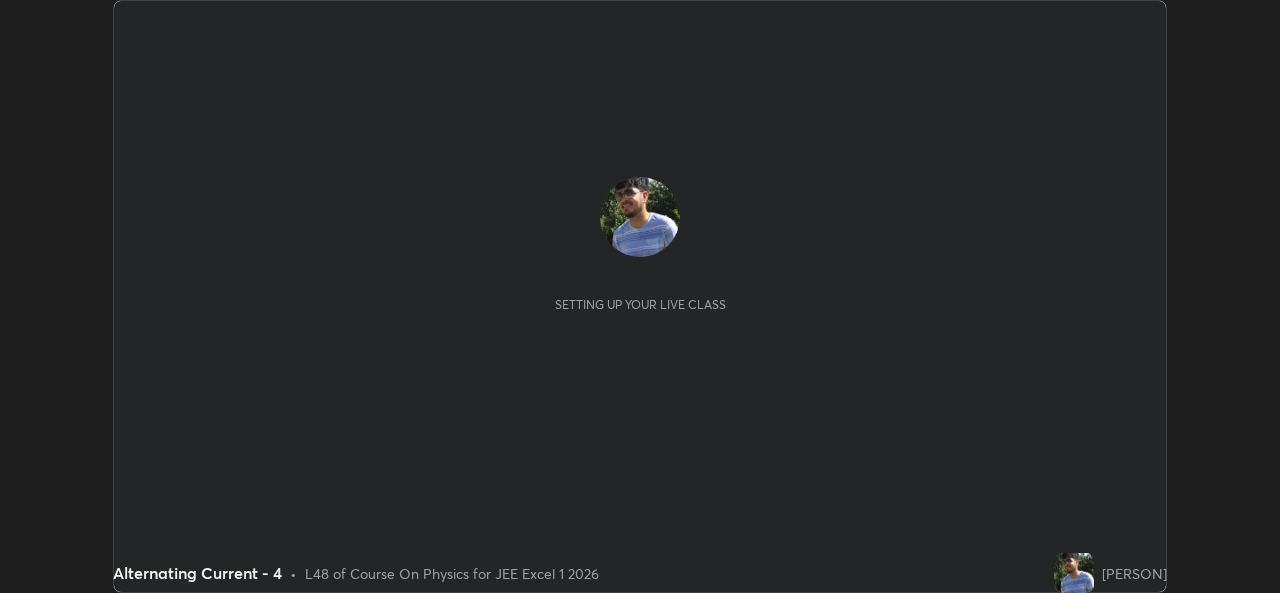 scroll, scrollTop: 0, scrollLeft: 0, axis: both 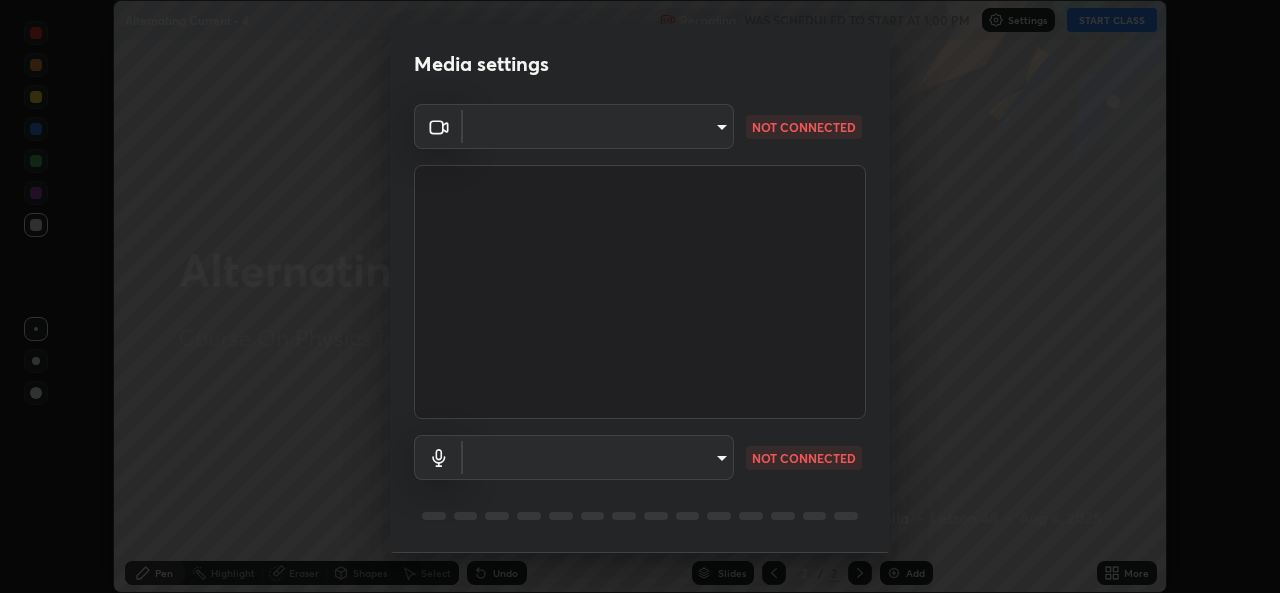 type on "02c526a7d083af2ea0f9b848da83c41b37d7728a07c2247aa6837277cf3aa32d" 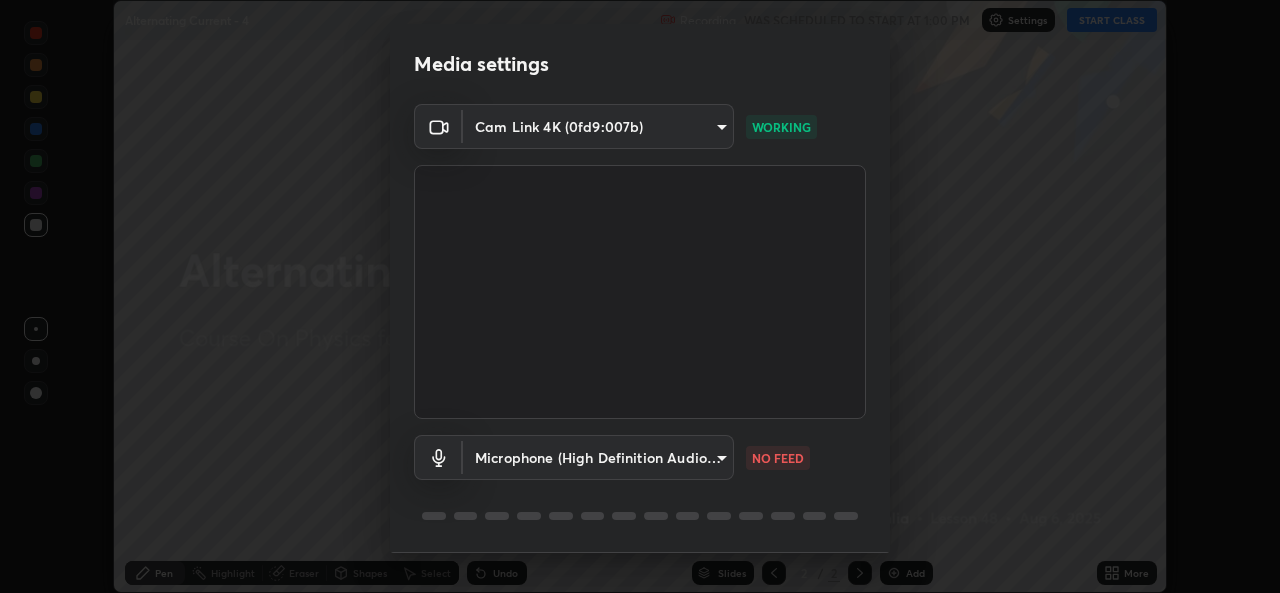 click on "Erase all Alternating Current - 4 Recording WAS SCHEDULED TO START AT  1:00 PM Settings START CLASS Setting up your live class Alternating Current - 4 • L48 of Course On Physics for JEE Excel 1 2026 [PERSON] Pen Highlight Eraser Shapes Select Undo Slides 2 / 2 Add More No doubts shared Encourage your learners to ask a doubt for better clarity Report an issue Reason for reporting Buffering Chat not working Audio - Video sync issue Educator video quality low ​ Attach an image Report Media settings Cam Link 4K (0fd9:007b) [HASH] WORKING Microphone (High Definition Audio Device) [HASH] NO FEED 1 / 5 Next" at bounding box center [640, 296] 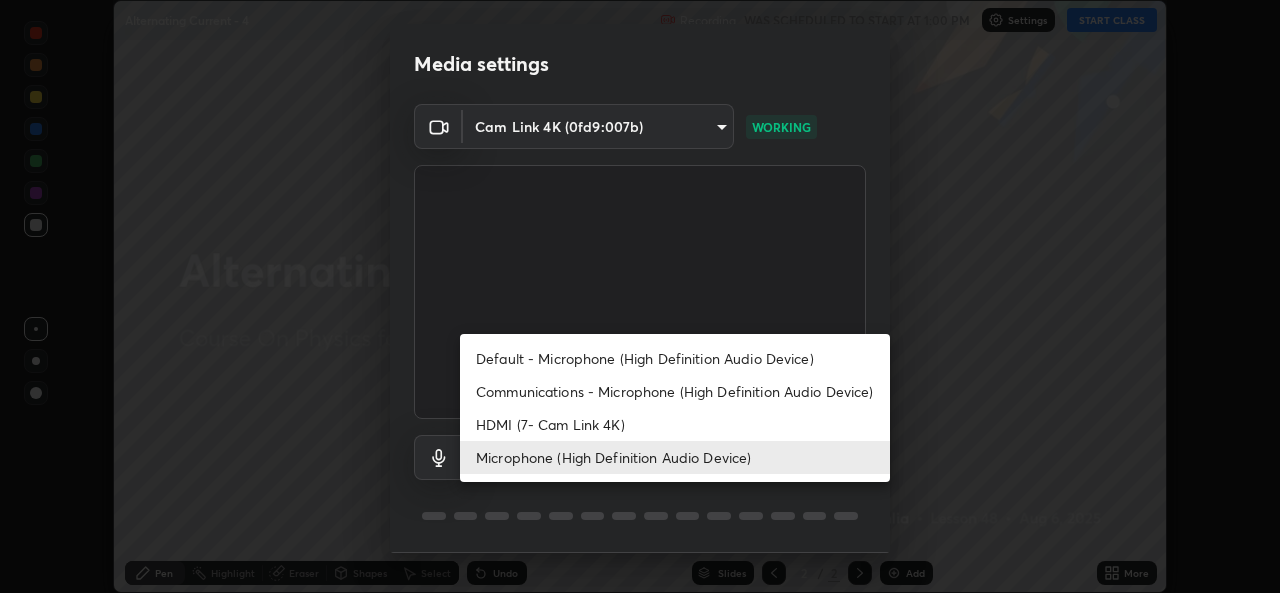 click on "HDMI (7- Cam Link 4K)" at bounding box center [675, 424] 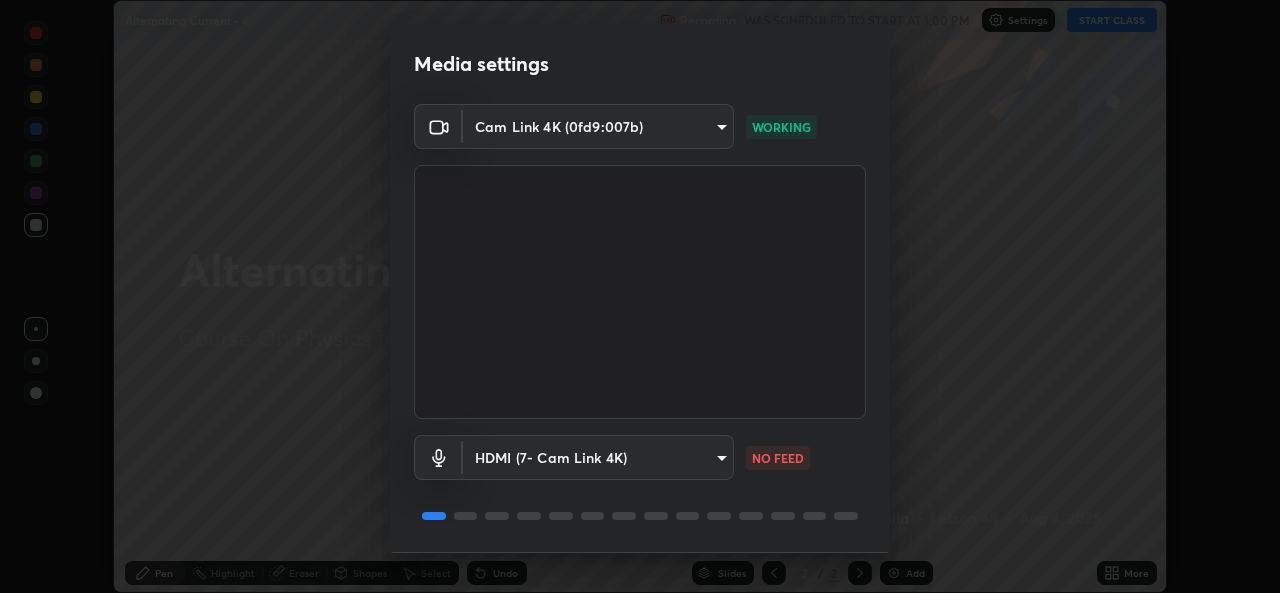 click on "Erase all Alternating Current - 4 Recording WAS SCHEDULED TO START AT  1:00 PM Settings START CLASS Setting up your live class Alternating Current - 4 • L48 of Course On Physics for JEE Excel 1 2026 Ankush Anchlia Pen Highlight Eraser Shapes Select Undo Slides 2 / 2 Add More No doubts shared Encourage your learners to ask a doubt for better clarity Report an issue Reason for reporting Buffering Chat not working Audio - Video sync issue Educator video quality low ​ Attach an image Report Media settings Cam Link 4K (0fd9:007b) 02c526a7d083af2ea0f9b848da83c41b37d7728a07c2247aa6837277cf3aa32d WORKING HDMI (7- Cam Link 4K) f2eb061a2eac1245a3d6275c354d4544ffb05ce7ba30c89107381e183efce960 NO FEED 1 / 5 Next" at bounding box center [640, 296] 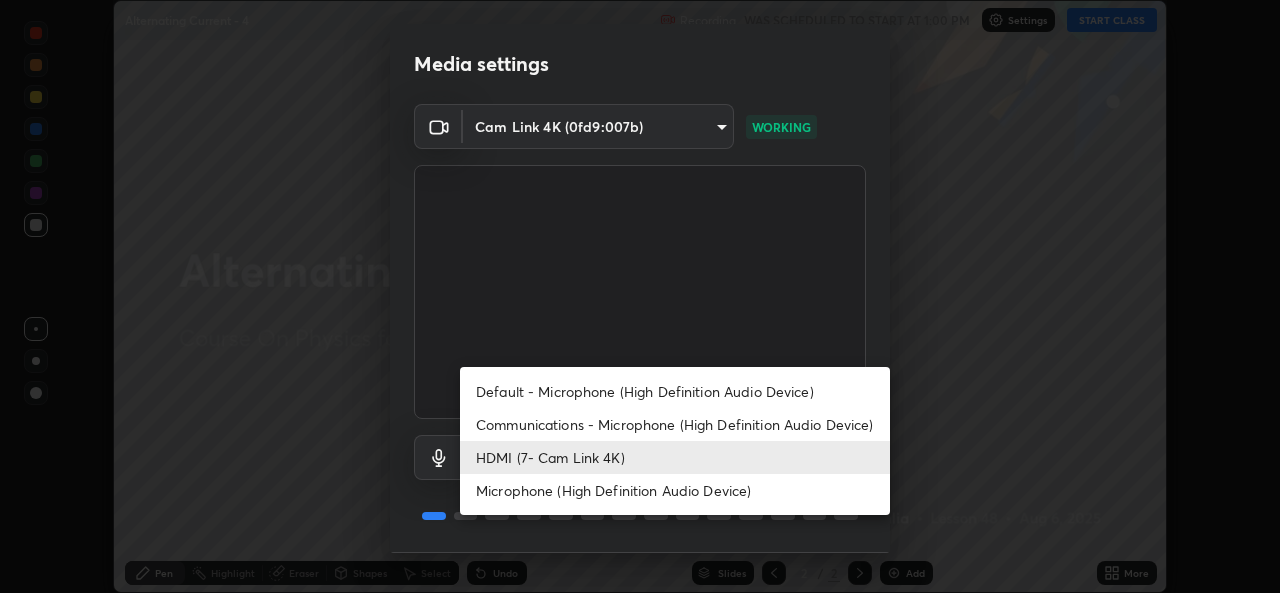 click on "Microphone (High Definition Audio Device)" at bounding box center [675, 490] 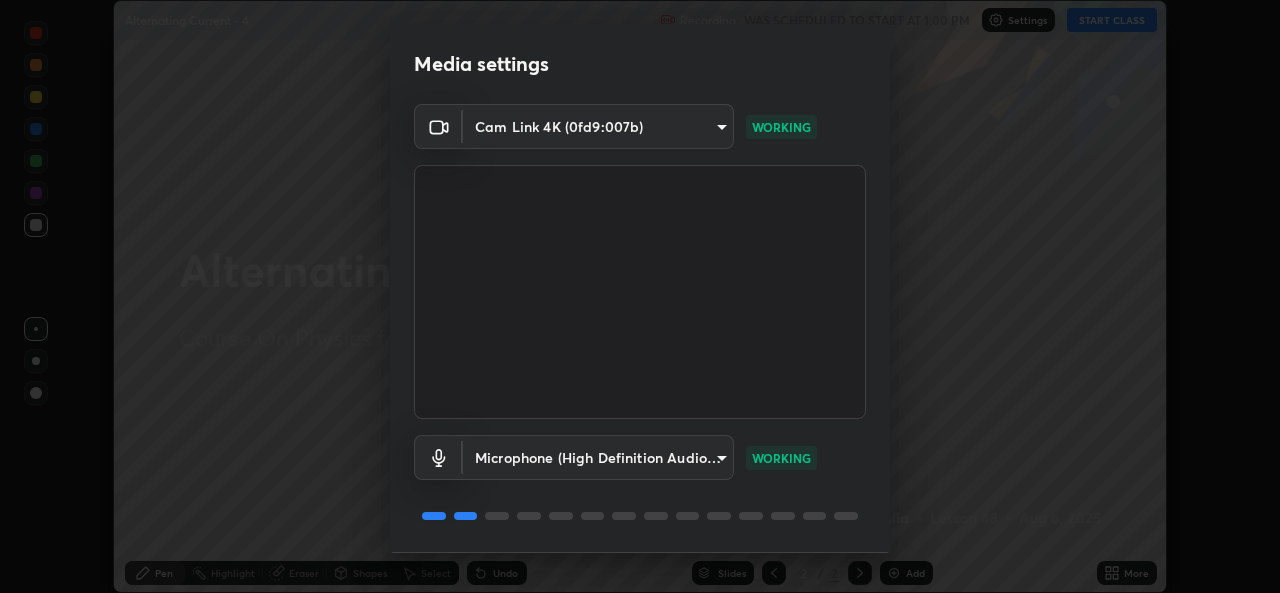 scroll, scrollTop: 63, scrollLeft: 0, axis: vertical 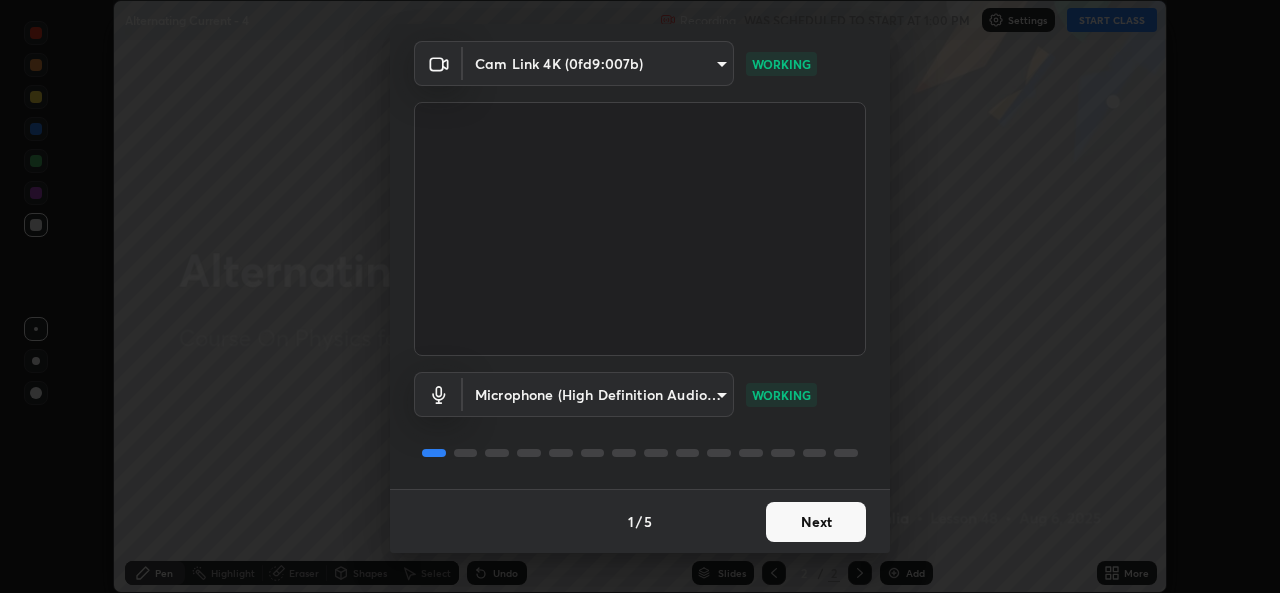 click on "Next" at bounding box center [816, 522] 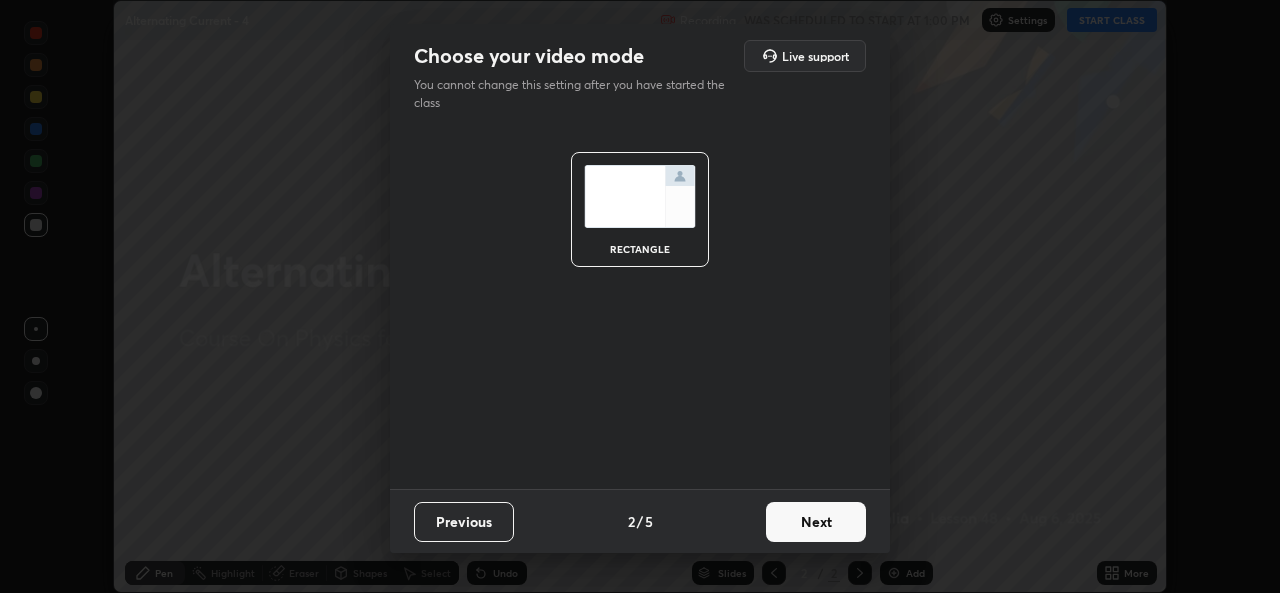 scroll, scrollTop: 0, scrollLeft: 0, axis: both 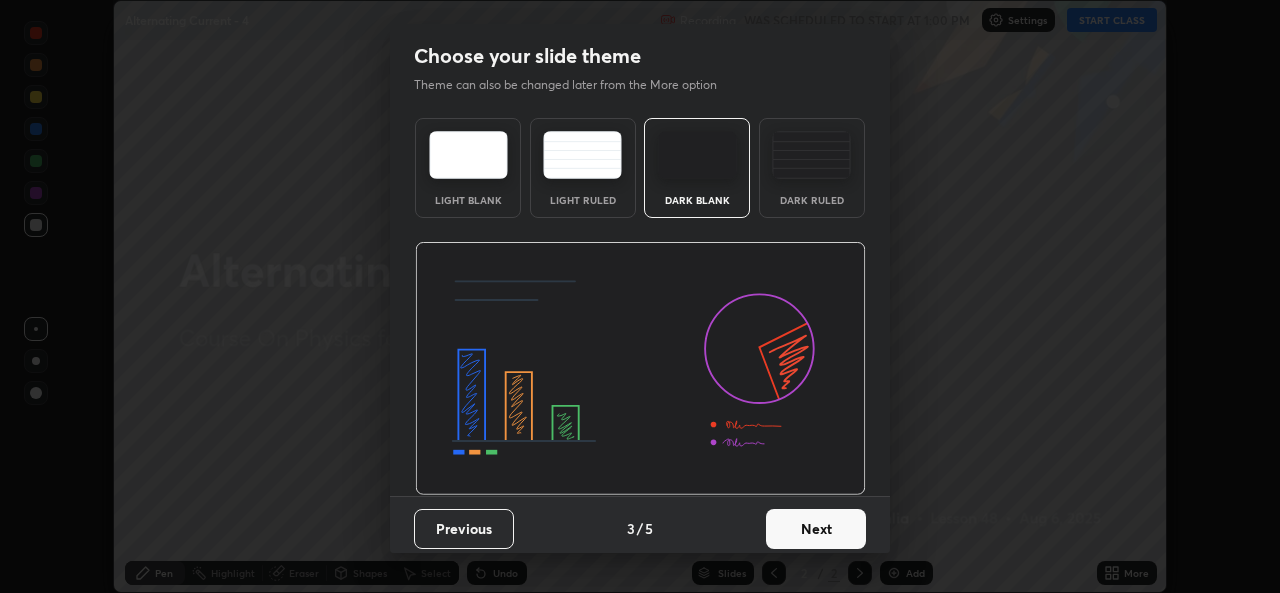 click on "Next" at bounding box center (816, 529) 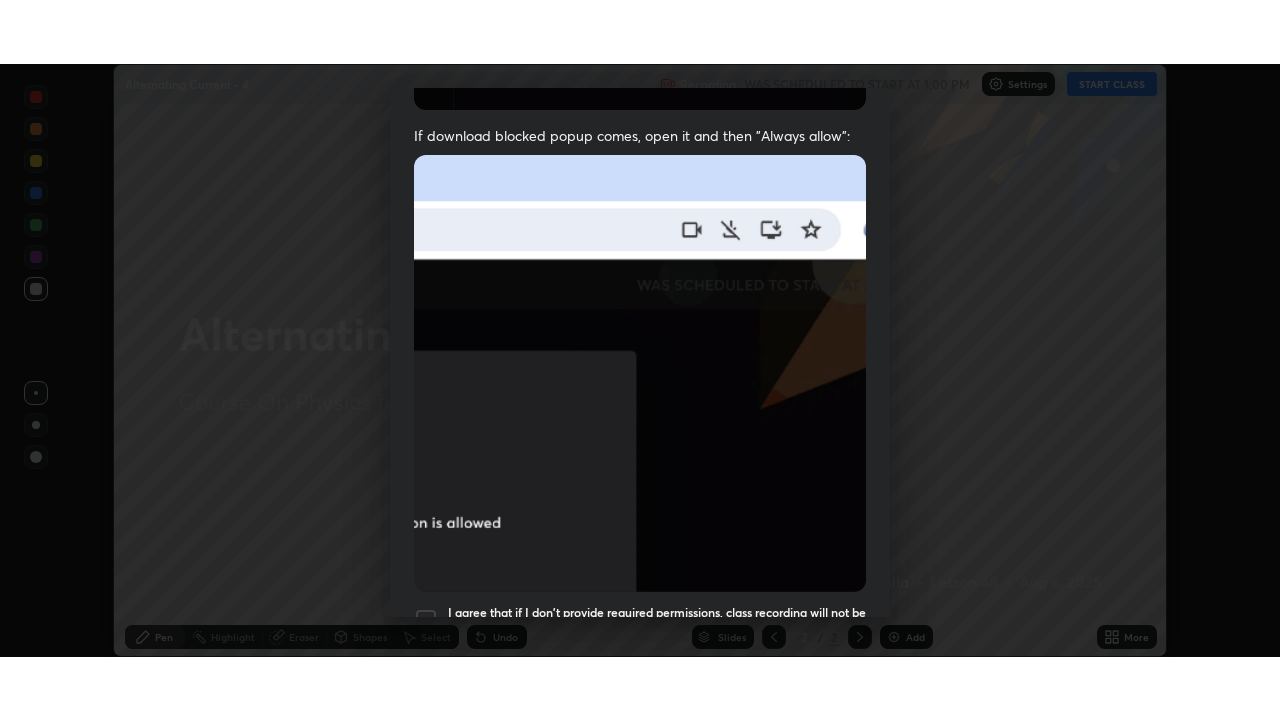 scroll, scrollTop: 471, scrollLeft: 0, axis: vertical 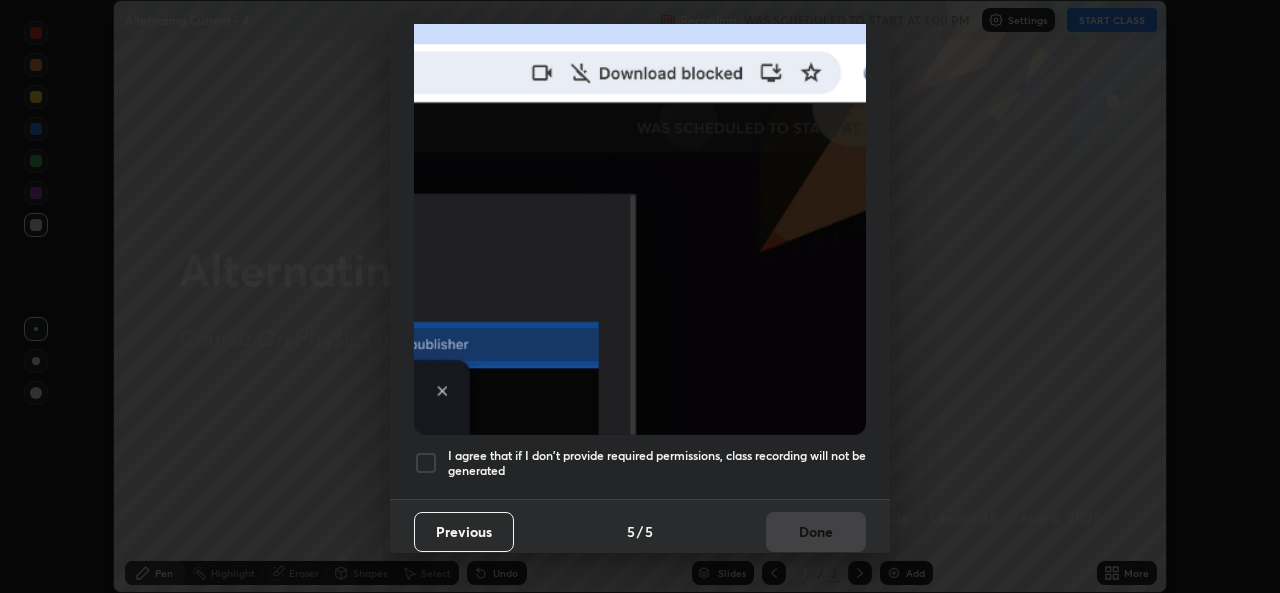 click at bounding box center (426, 463) 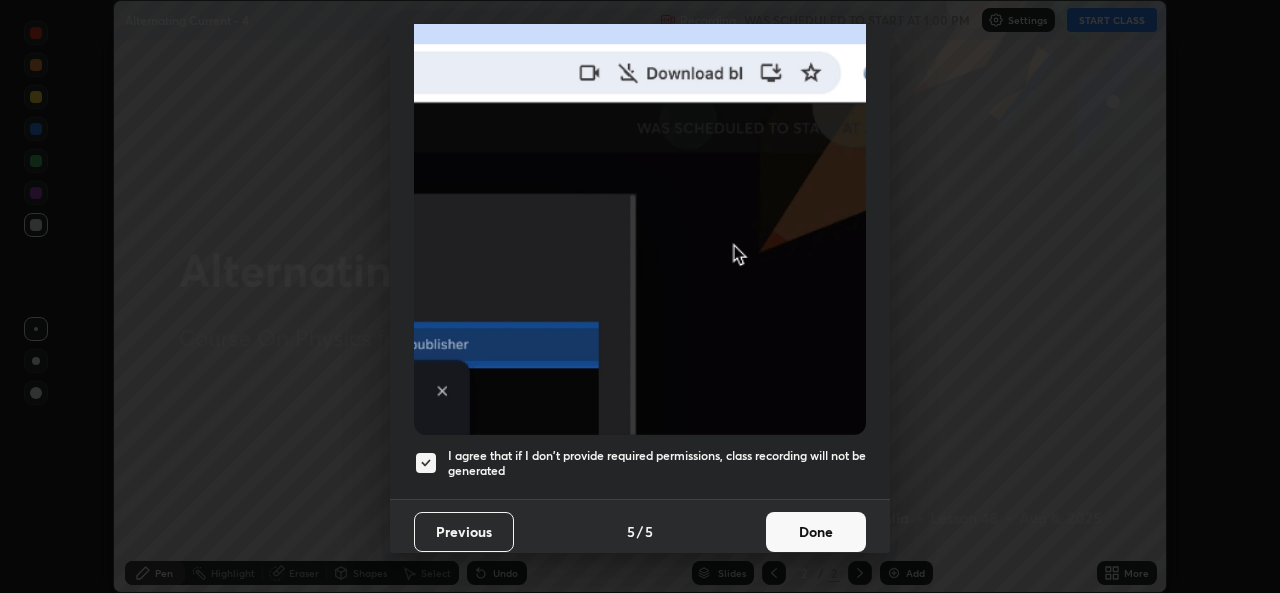 click on "Done" at bounding box center (816, 532) 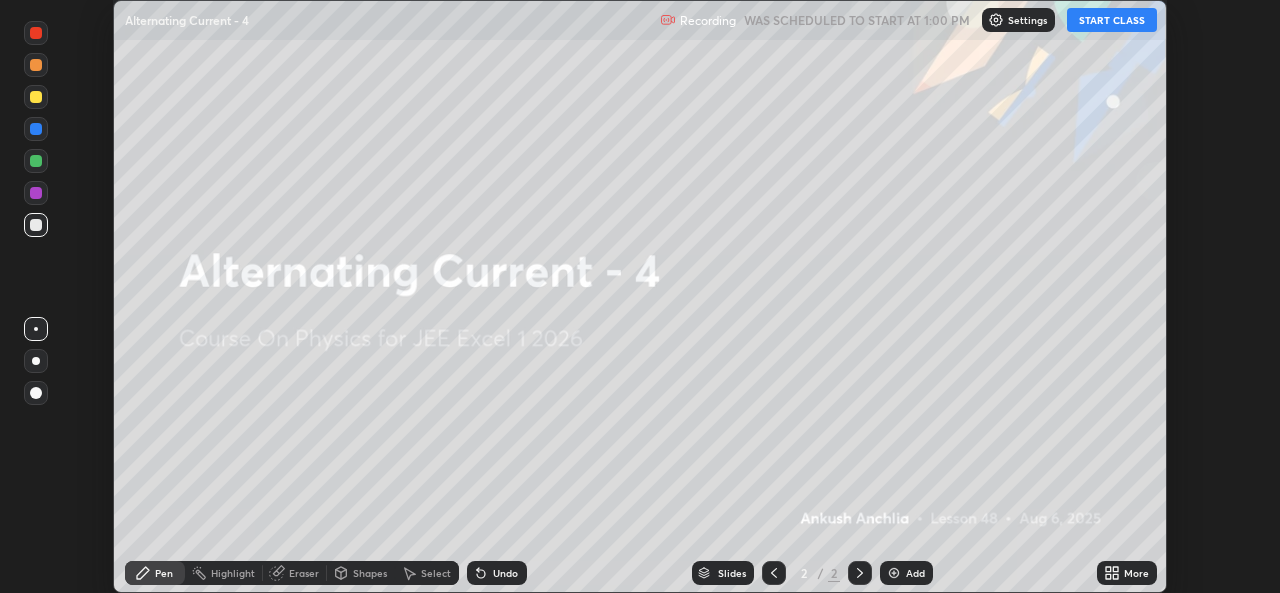 click 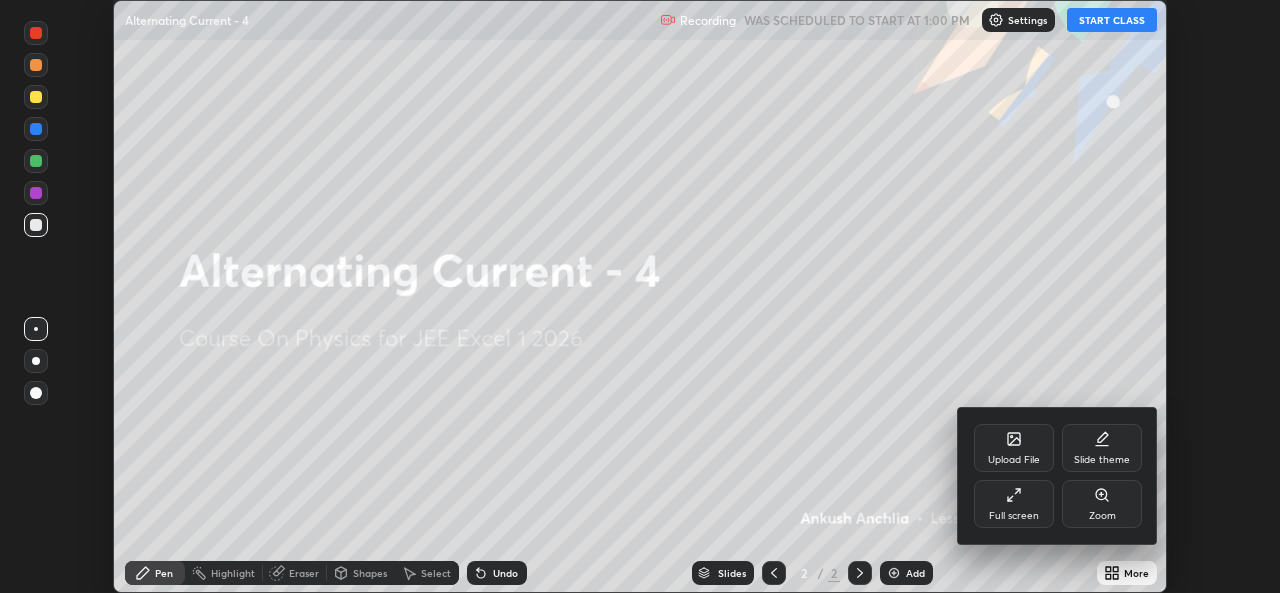 click on "Full screen" at bounding box center [1014, 516] 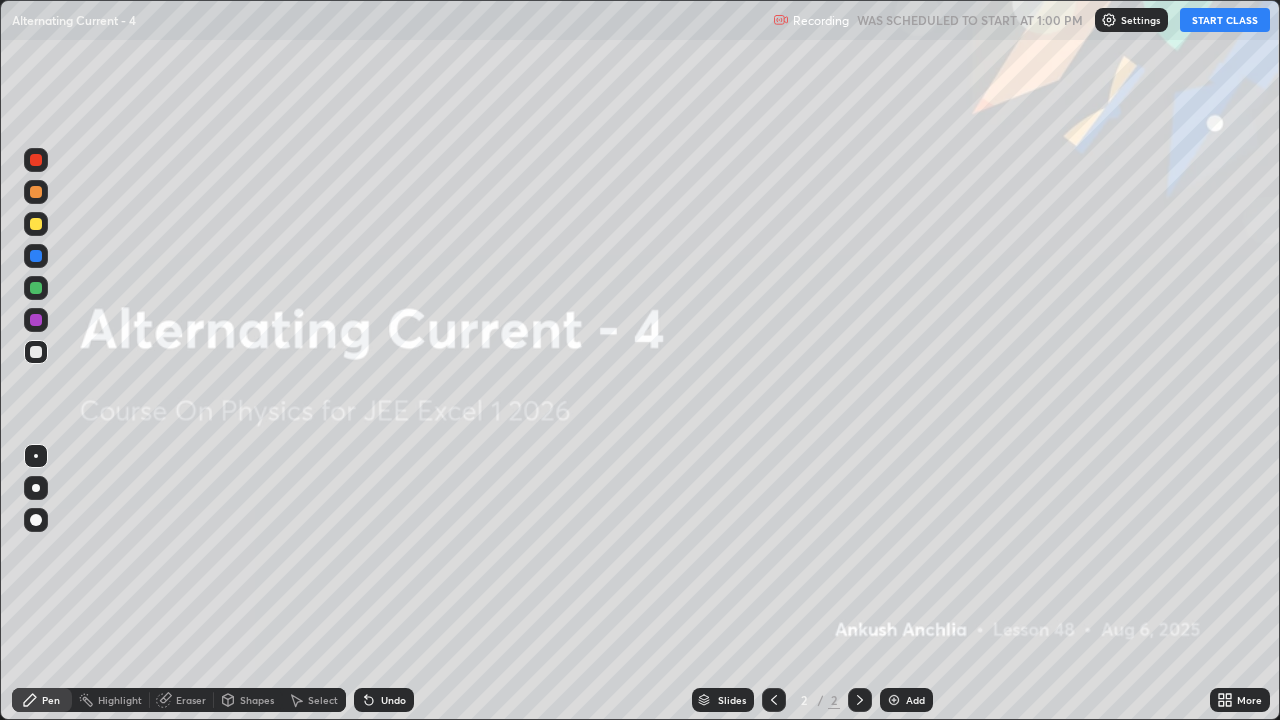 scroll, scrollTop: 99280, scrollLeft: 98720, axis: both 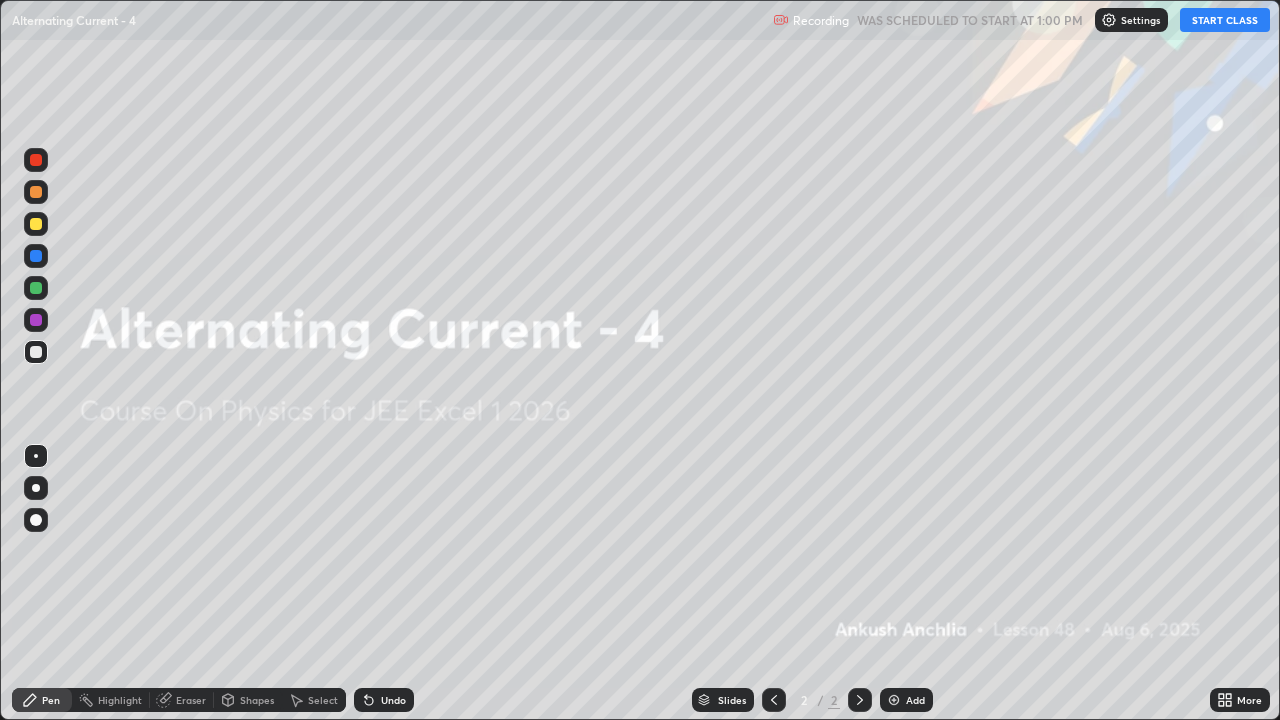 click on "START CLASS" at bounding box center [1225, 20] 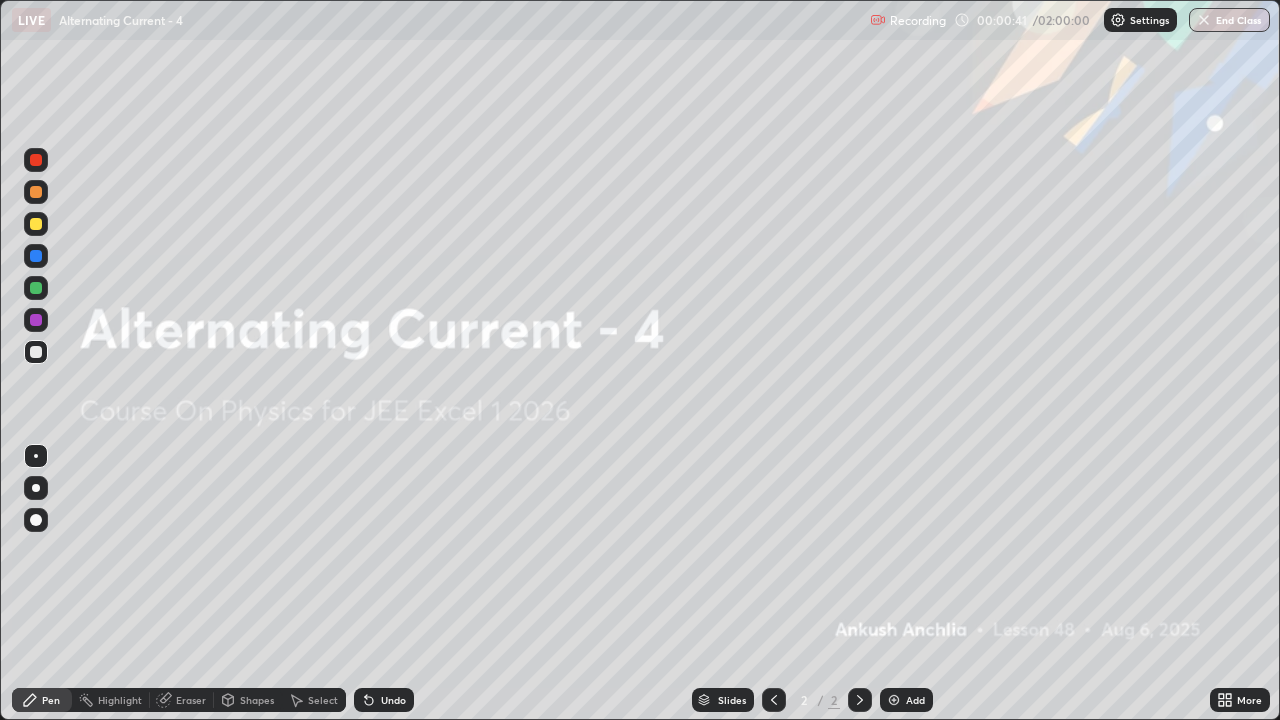 click on "Add" at bounding box center (915, 700) 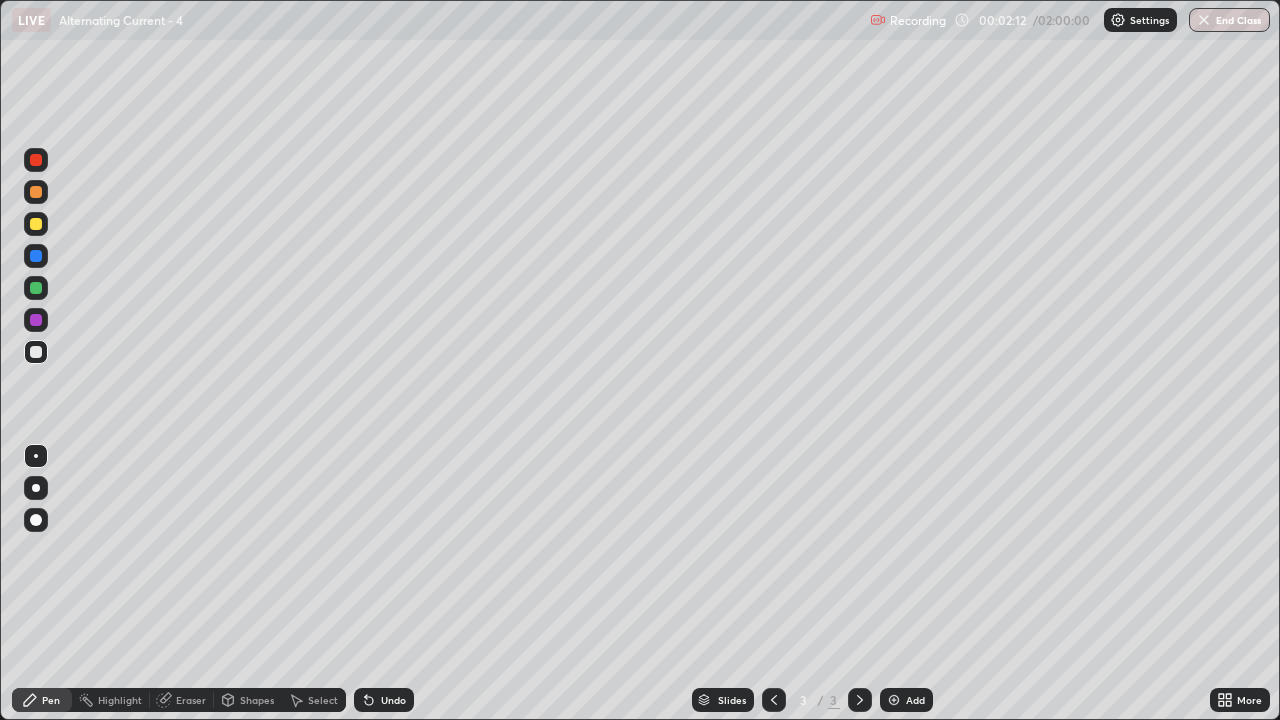 click on "Undo" at bounding box center [393, 700] 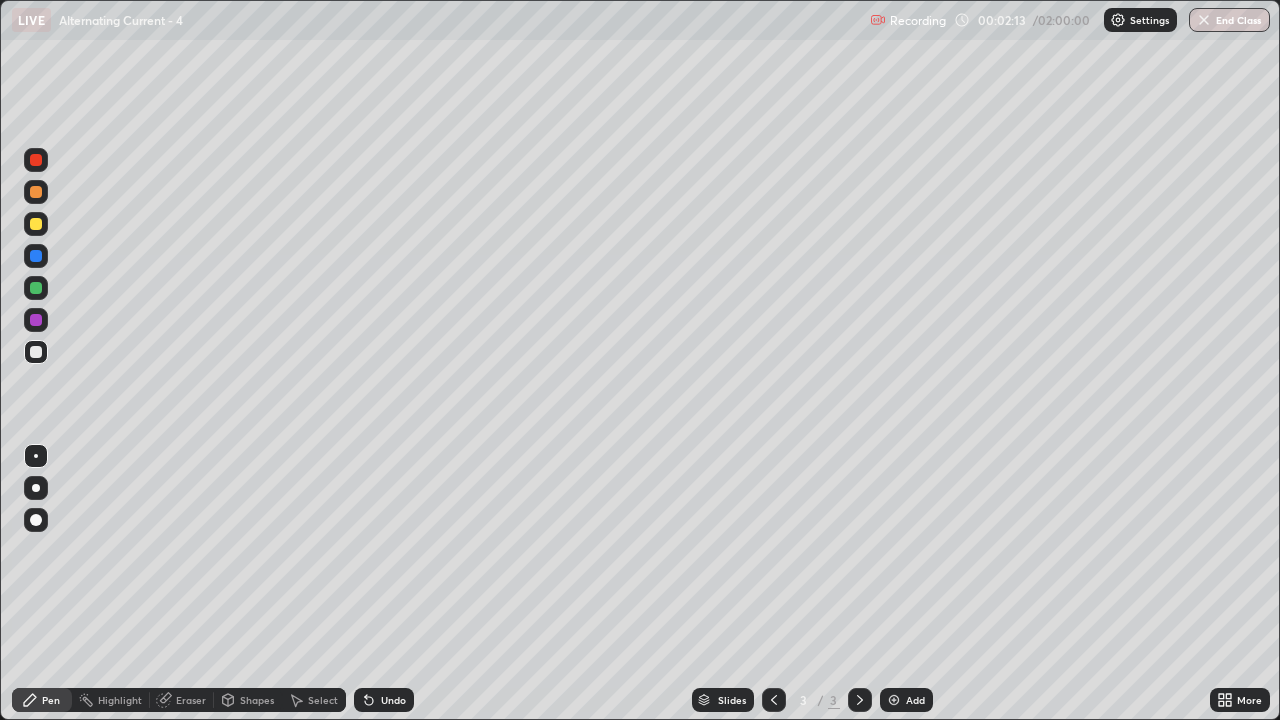 click on "Undo" at bounding box center [393, 700] 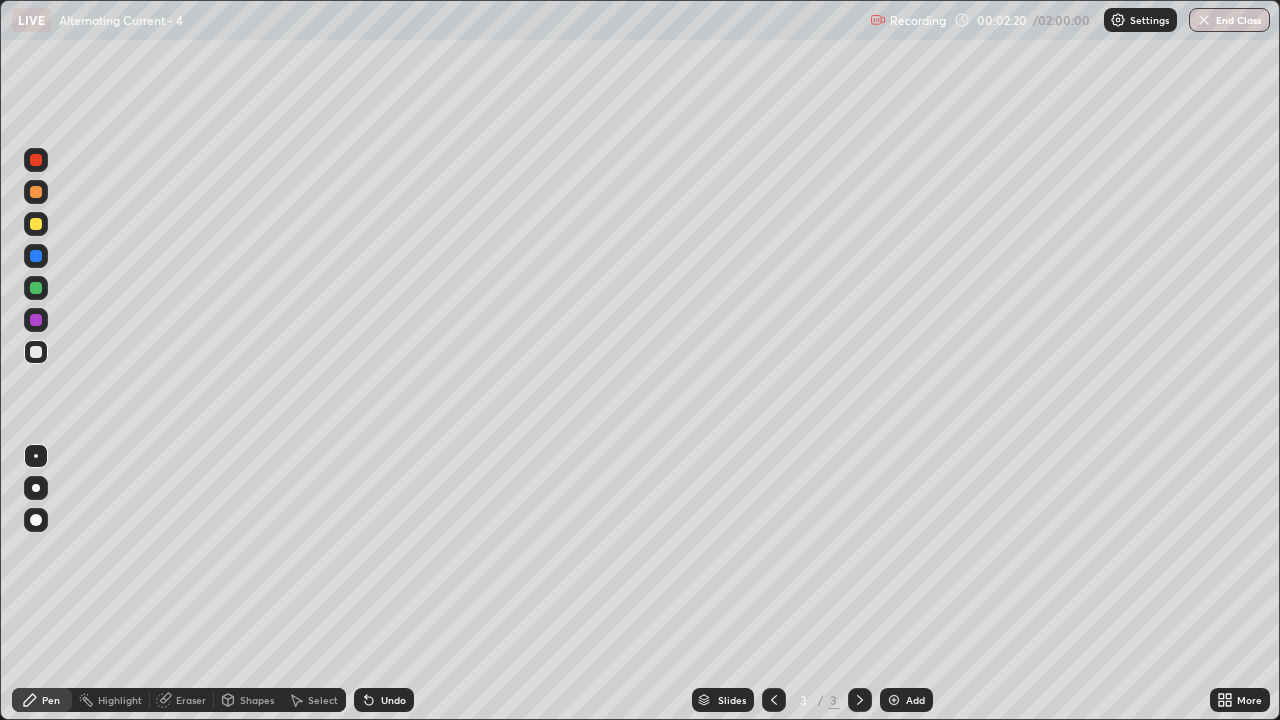 click at bounding box center (774, 700) 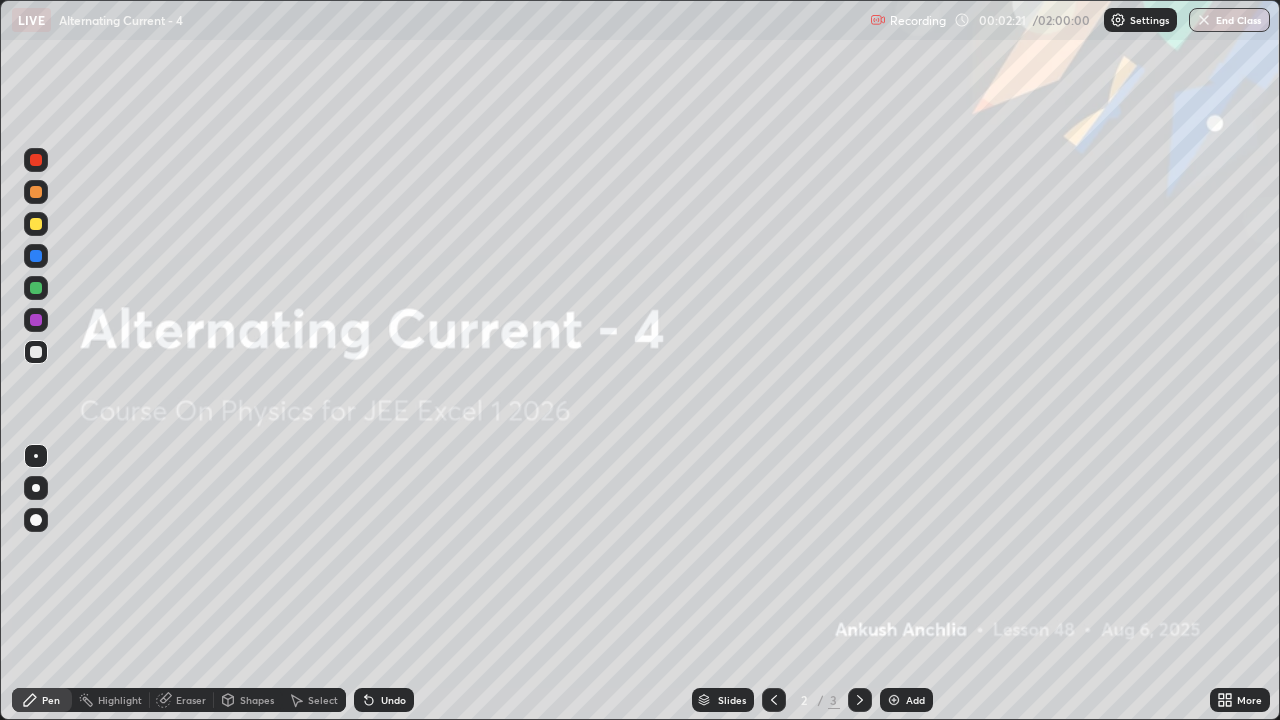 click at bounding box center [860, 700] 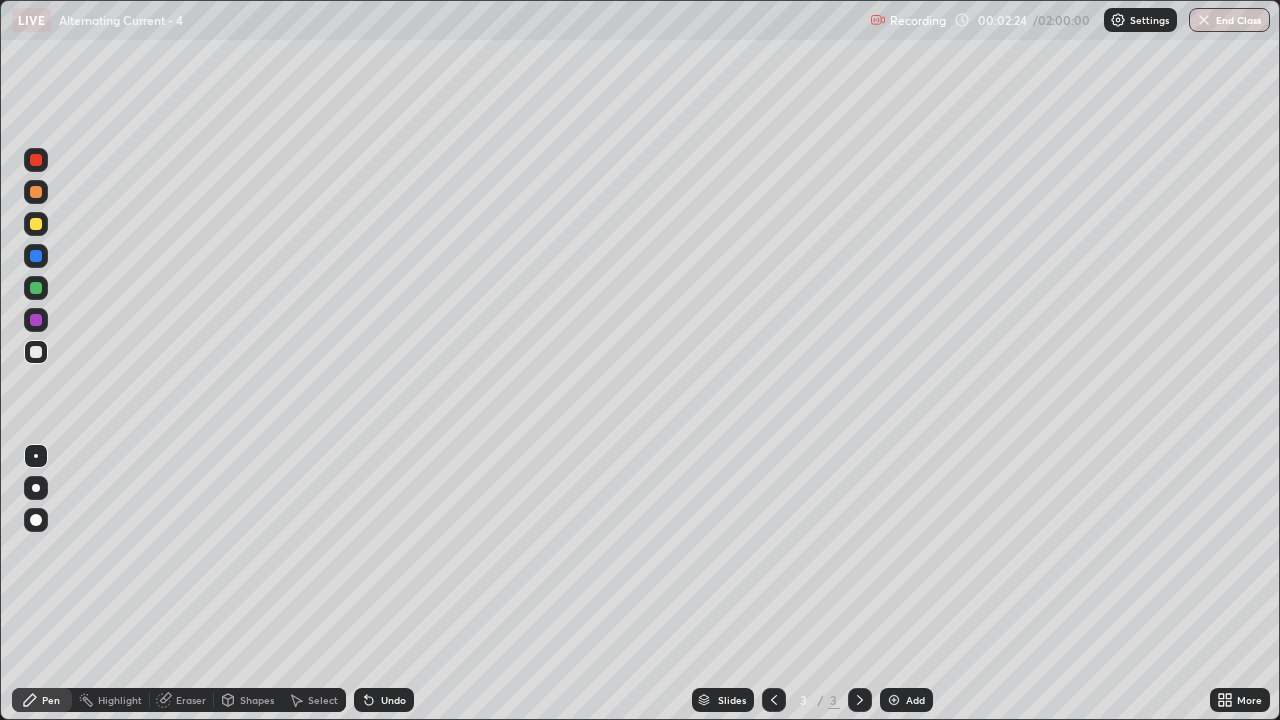 click on "Eraser" at bounding box center (191, 700) 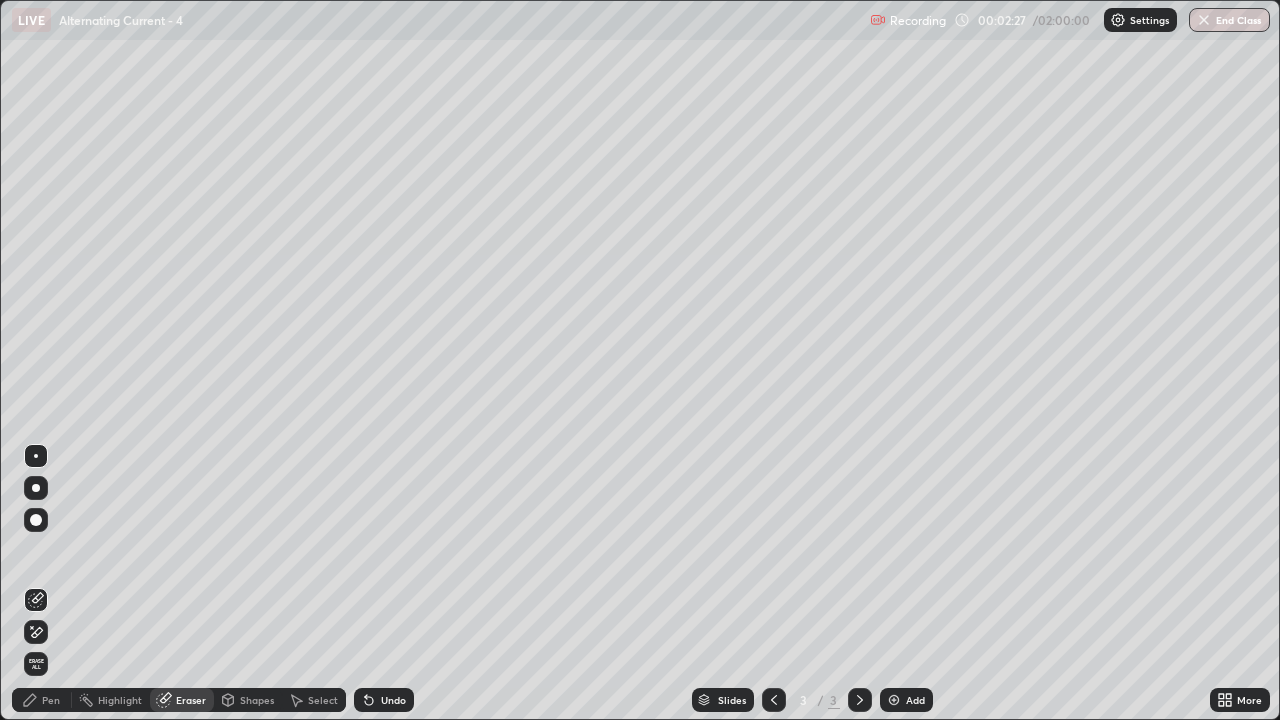 click on "Pen" at bounding box center (42, 700) 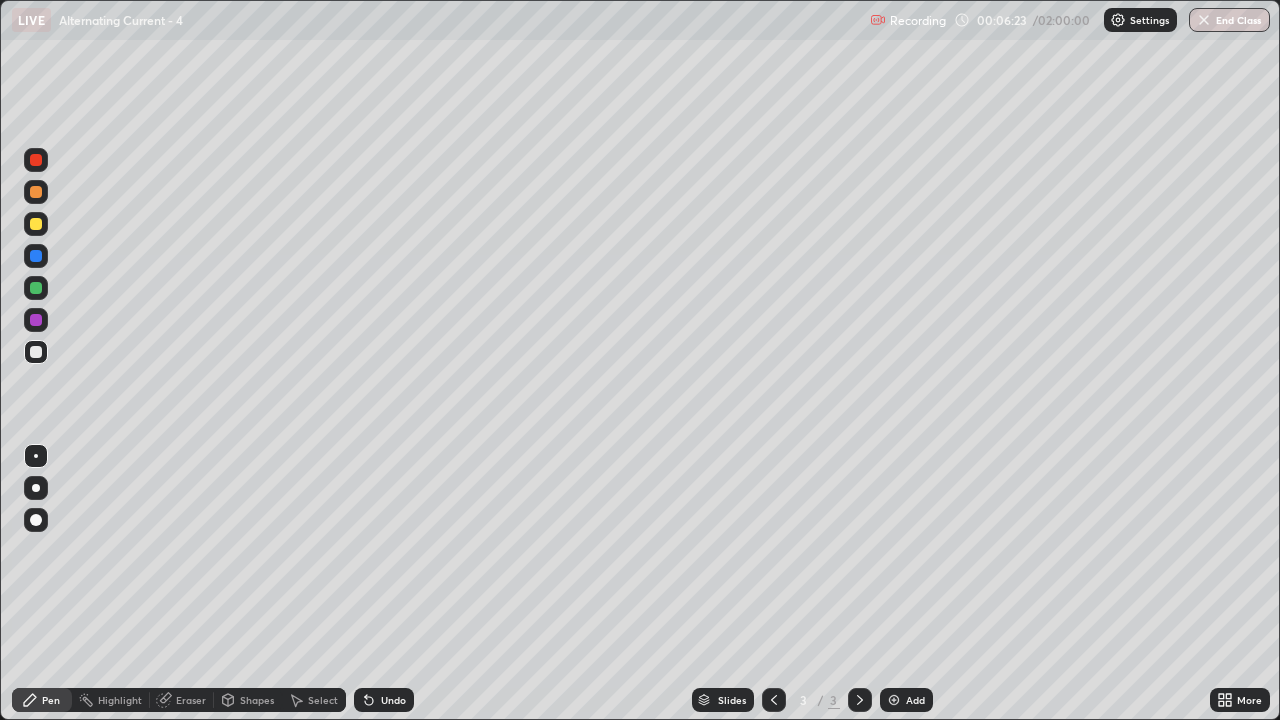click on "Add" at bounding box center (906, 700) 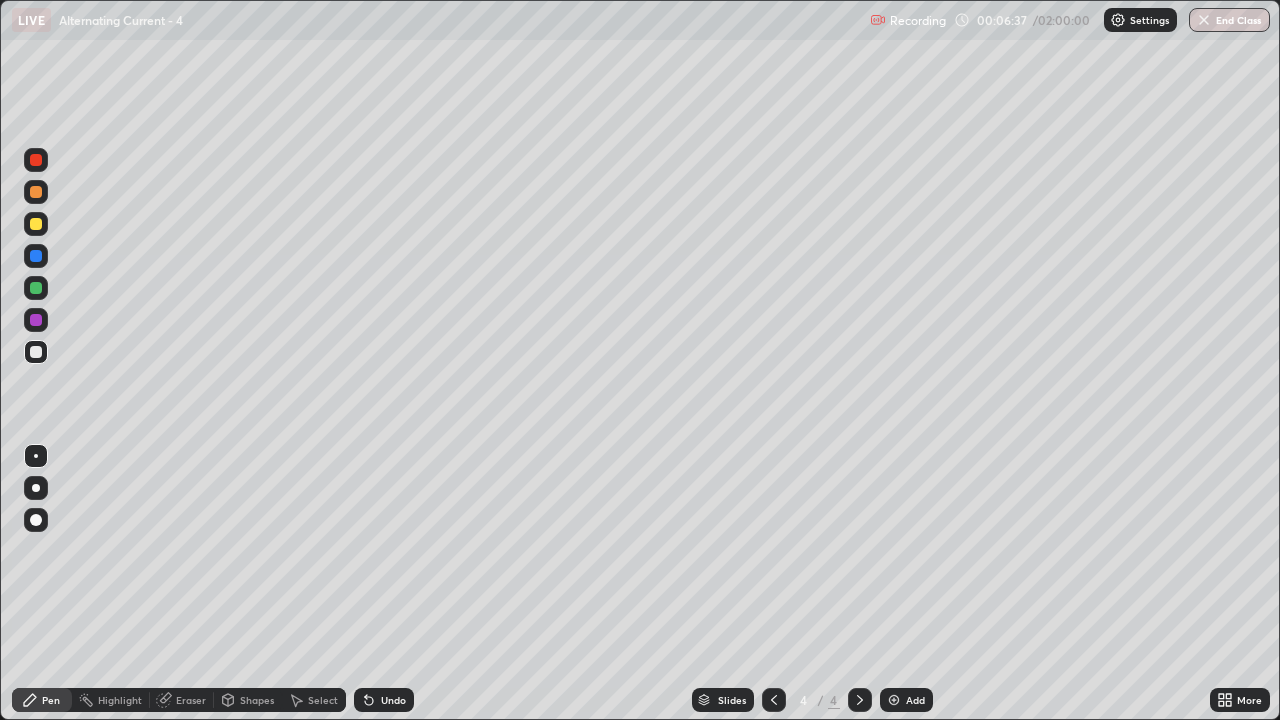 click at bounding box center [36, 160] 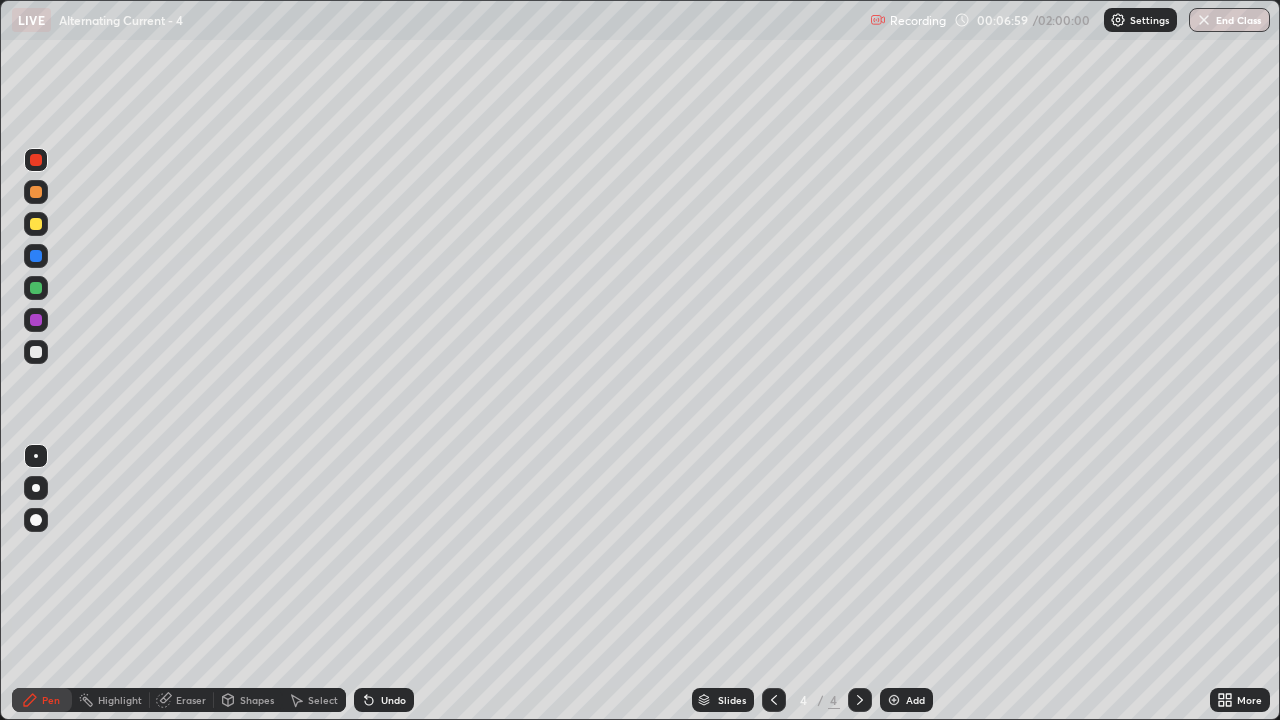 click at bounding box center [36, 352] 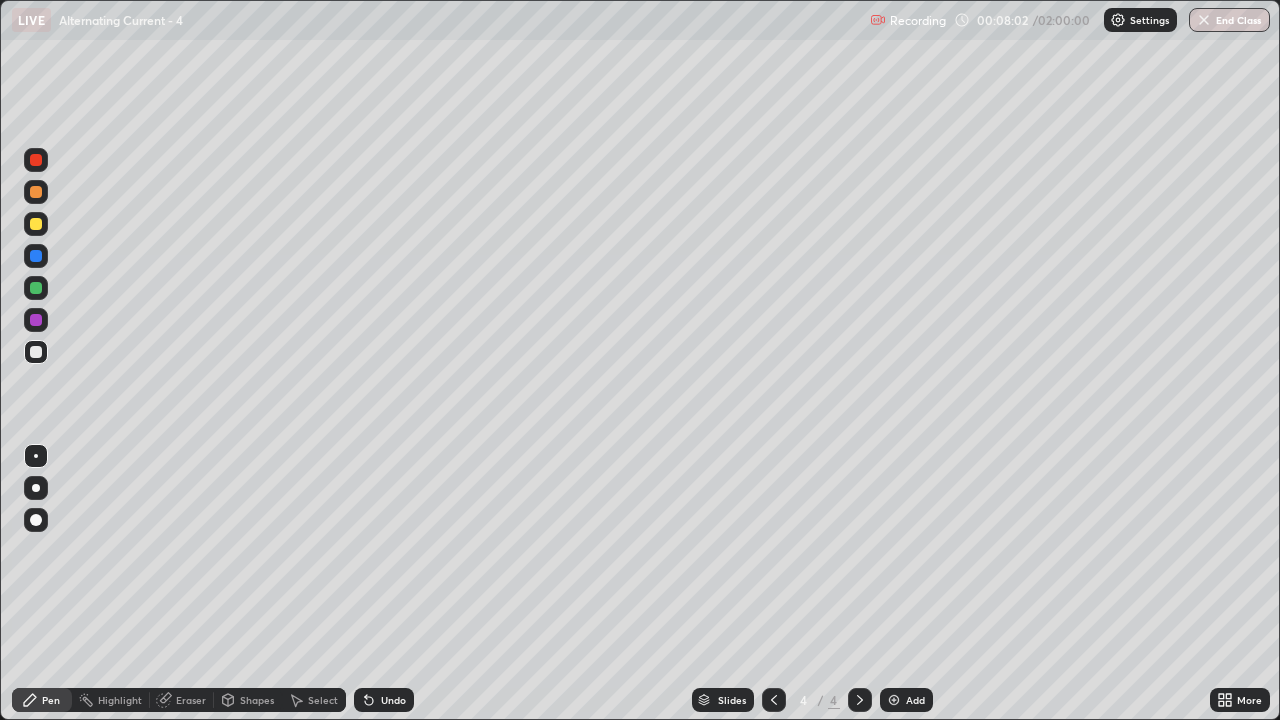 click 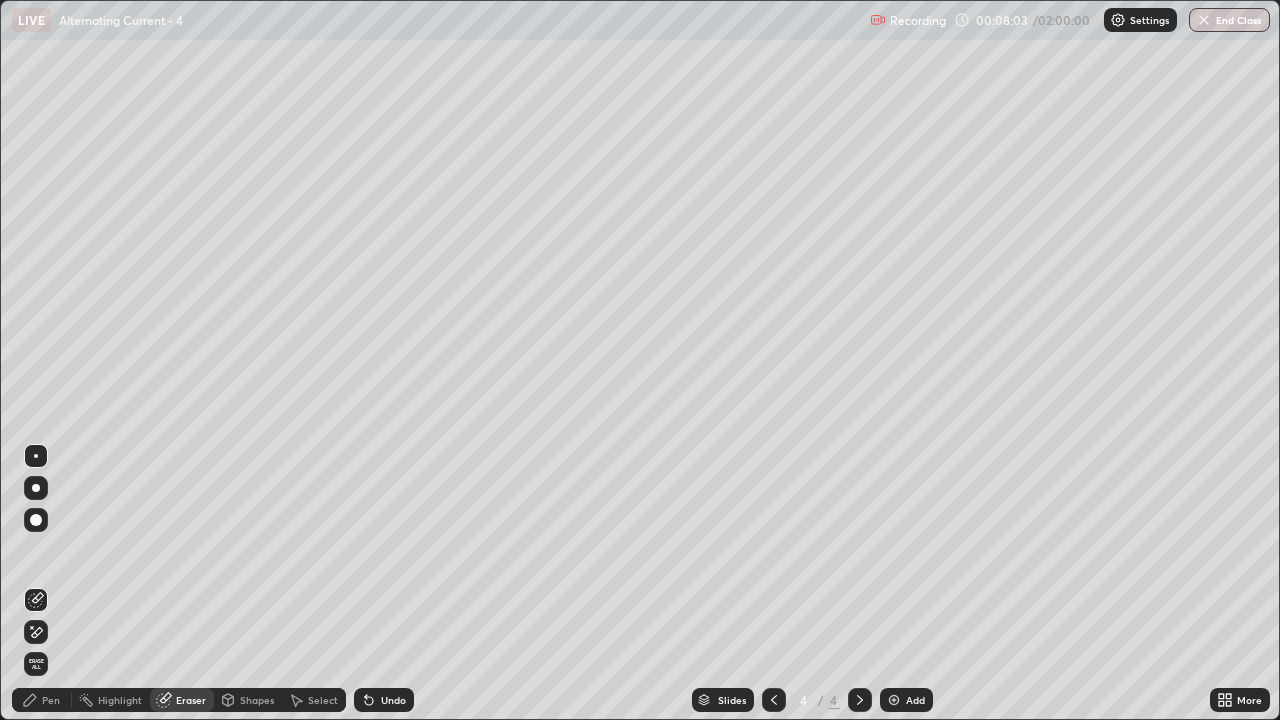 click on "Pen" at bounding box center (42, 700) 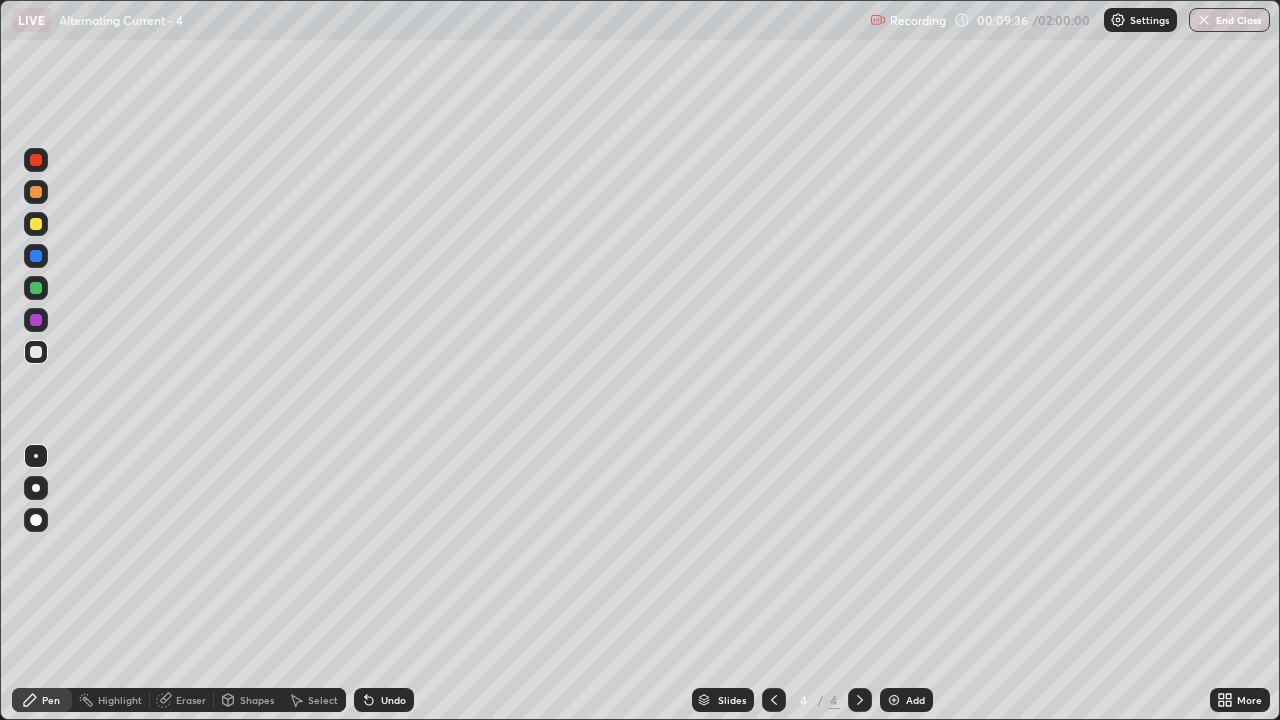 click at bounding box center [36, 160] 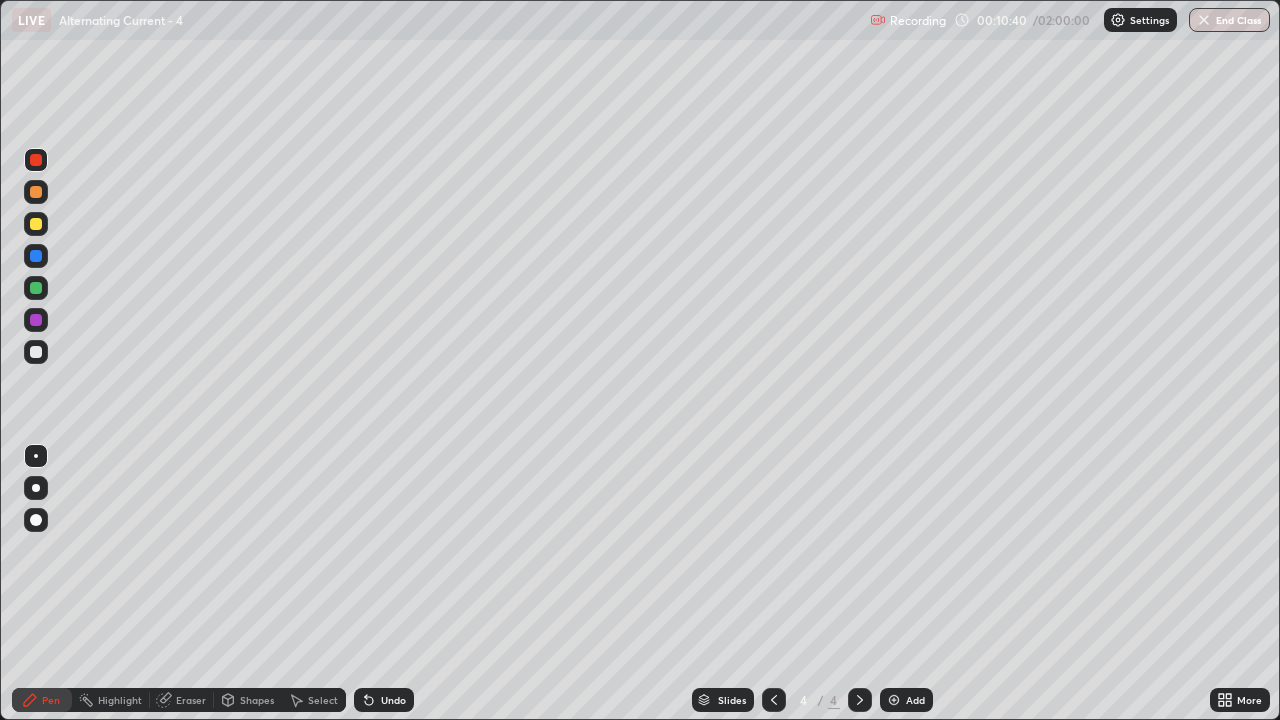 click at bounding box center (36, 352) 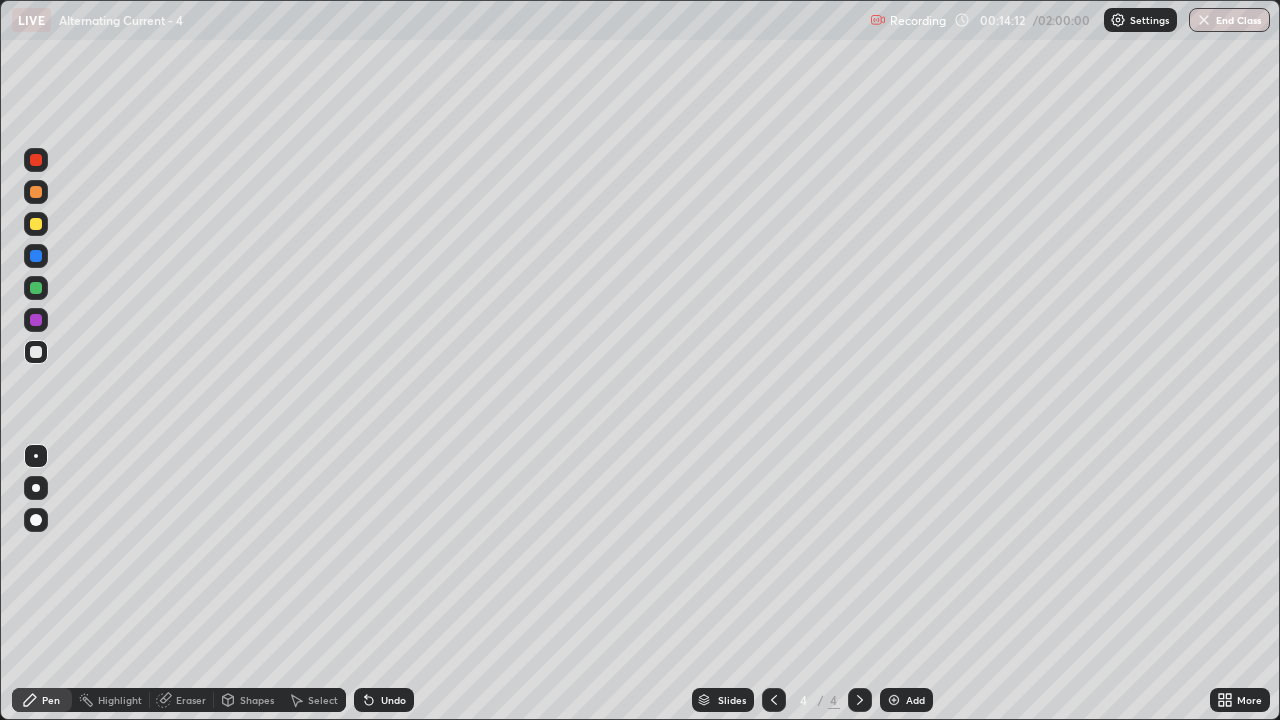 click on "Add" at bounding box center (906, 700) 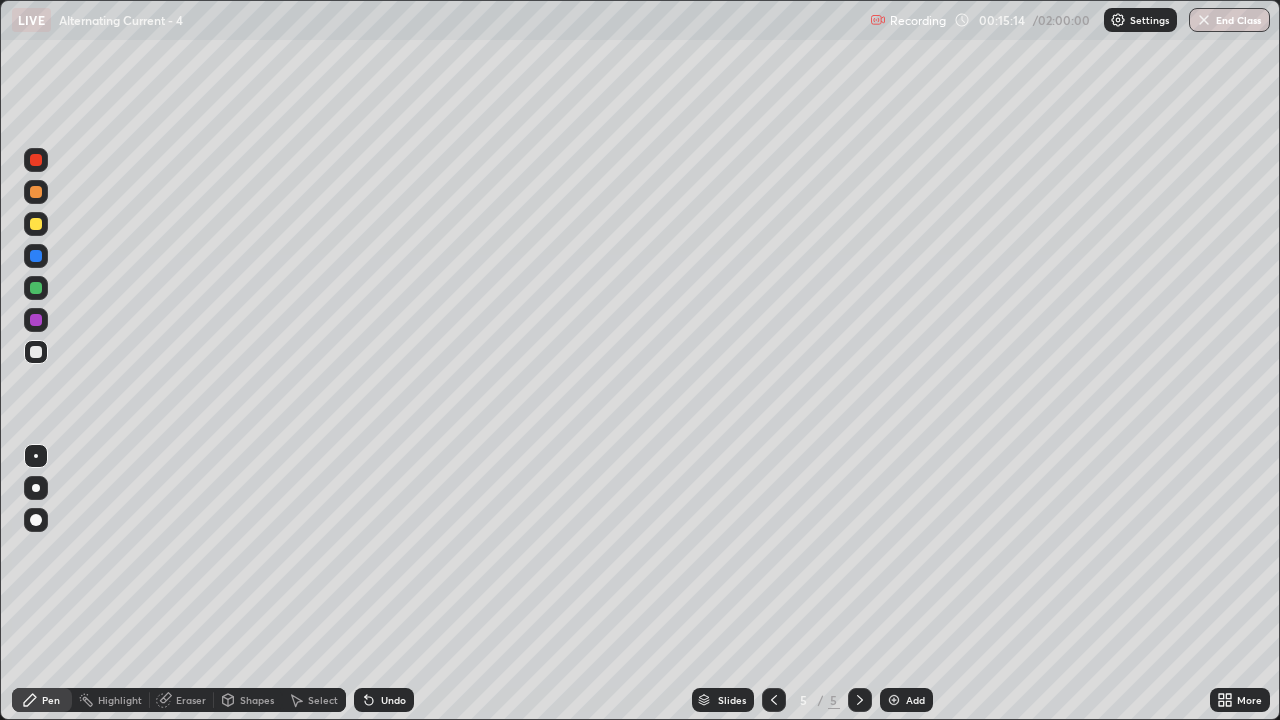 click at bounding box center [36, 160] 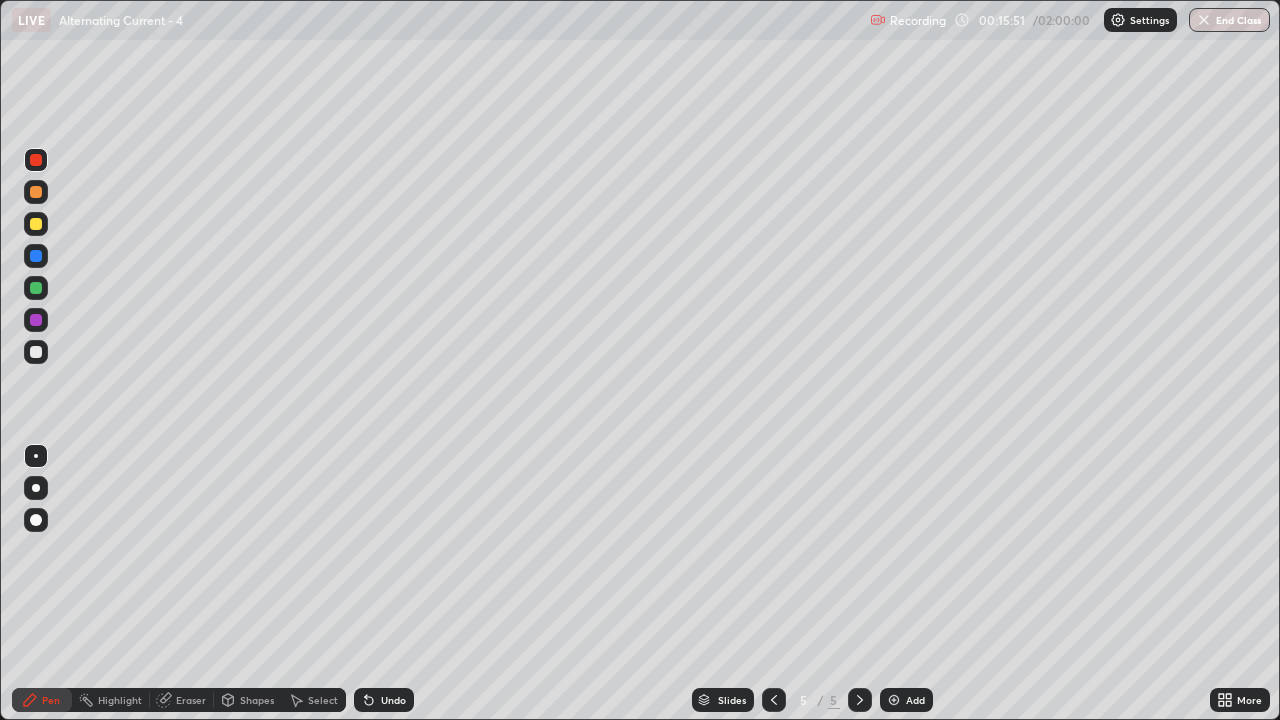click at bounding box center (36, 352) 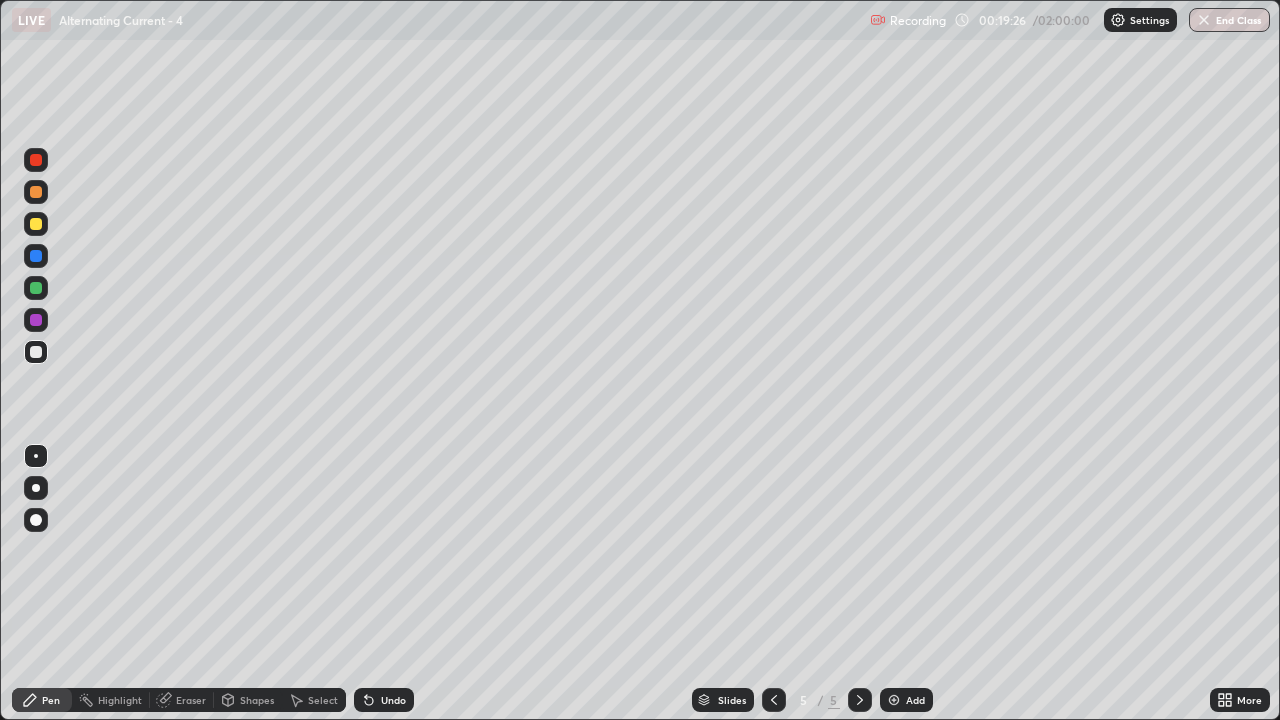 click on "Add" at bounding box center [906, 700] 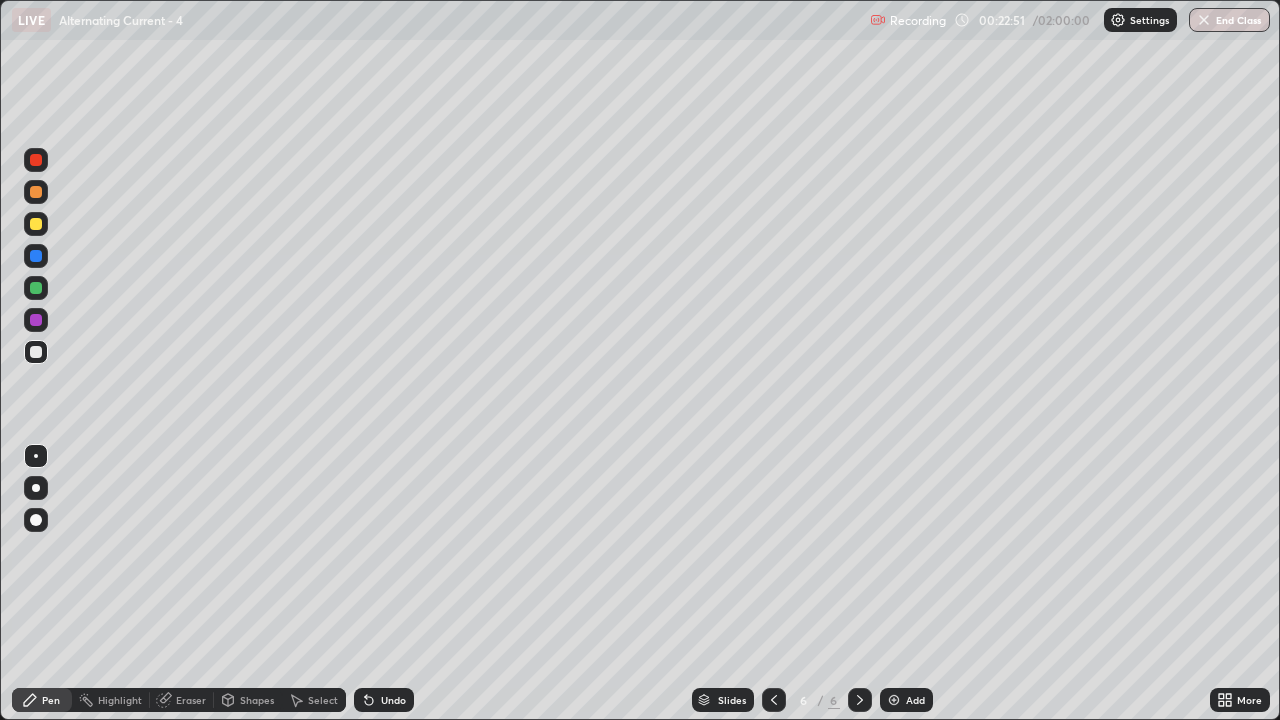 click on "Add" at bounding box center (906, 700) 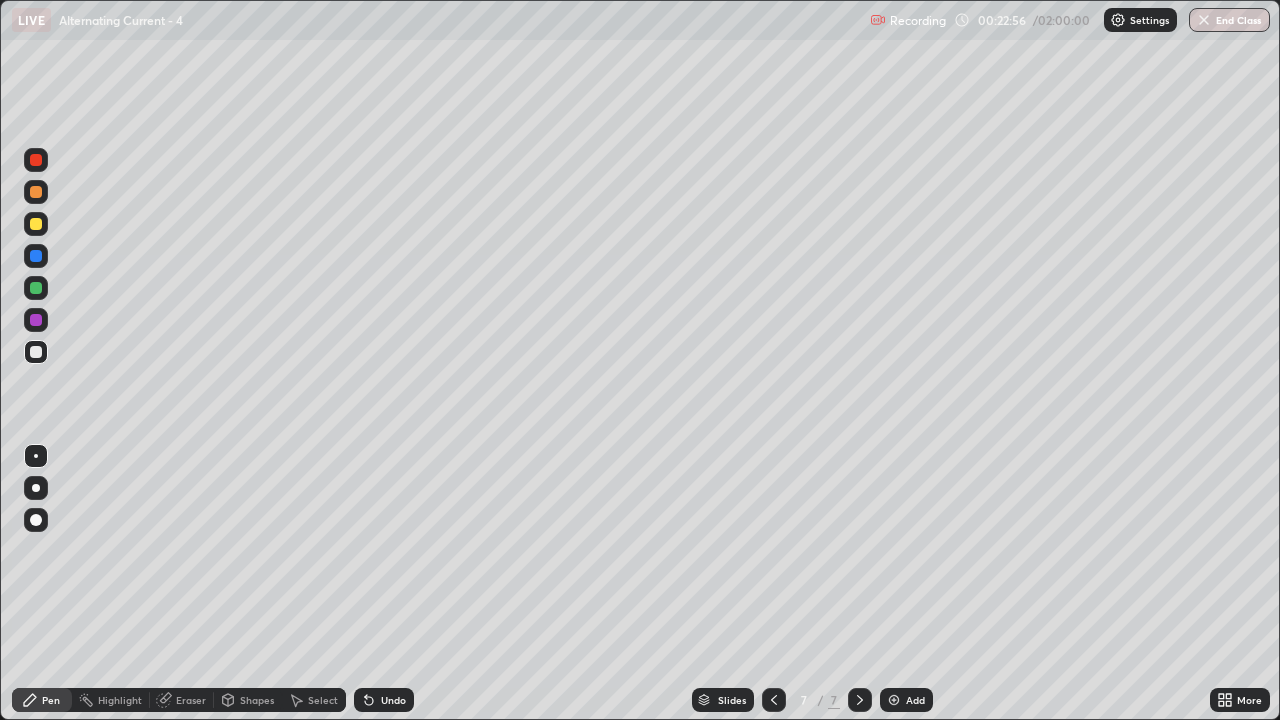 click on "Eraser" at bounding box center [191, 700] 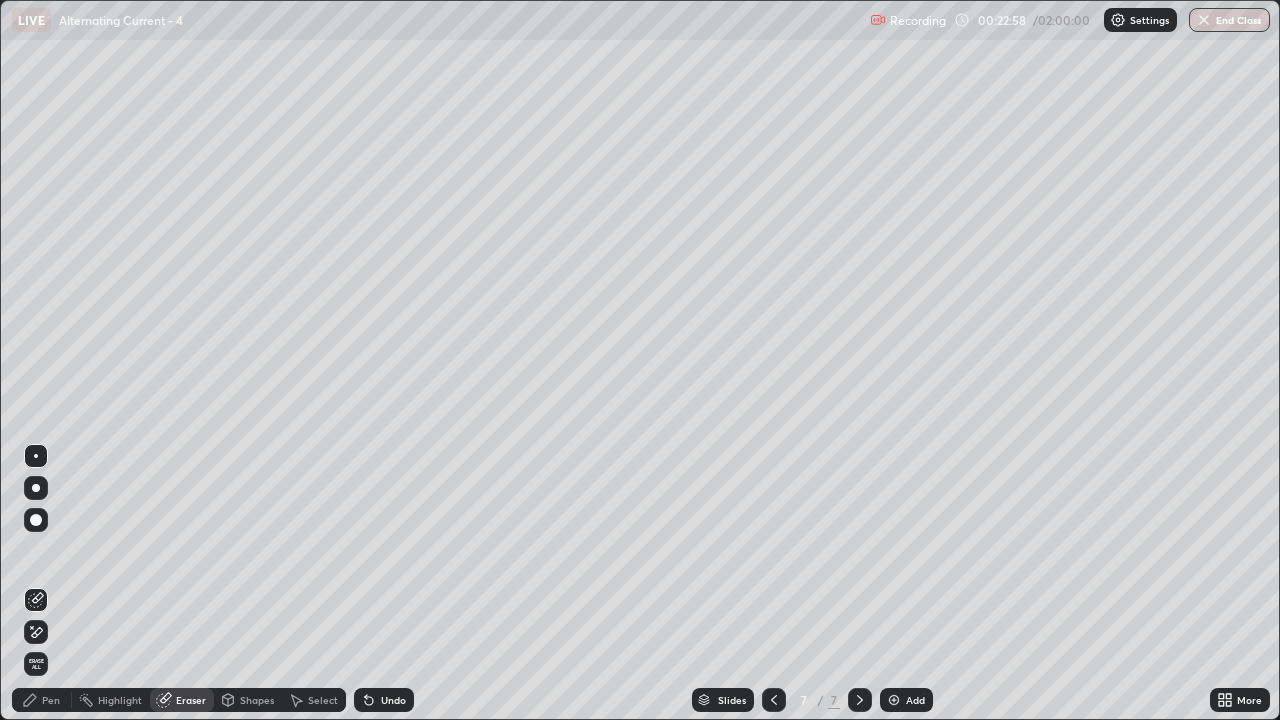 click on "Pen" at bounding box center [51, 700] 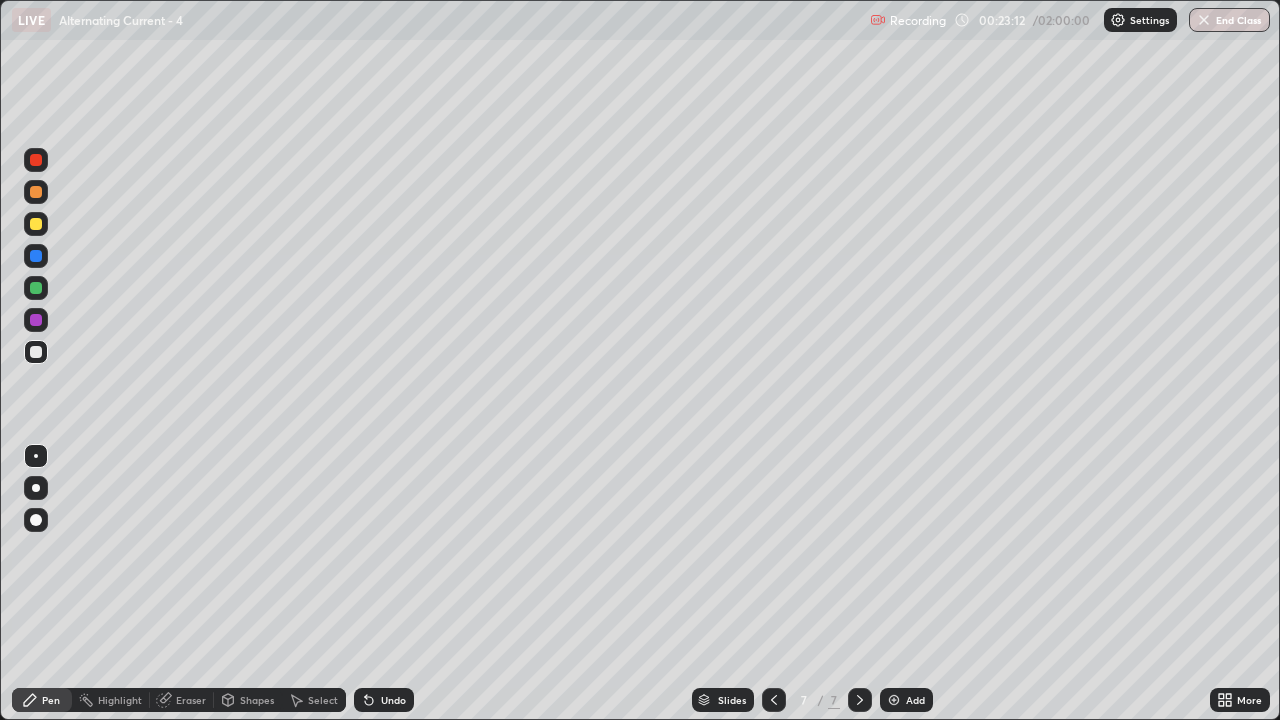 click at bounding box center [36, 160] 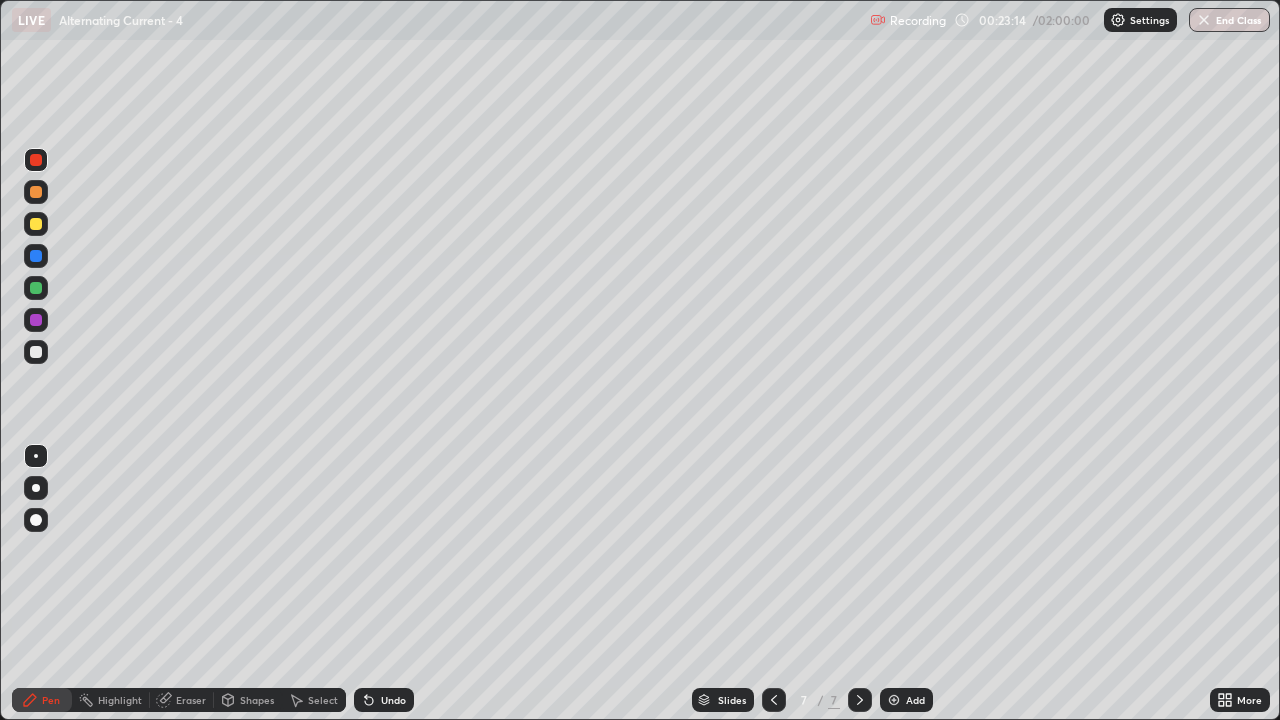 click at bounding box center [36, 288] 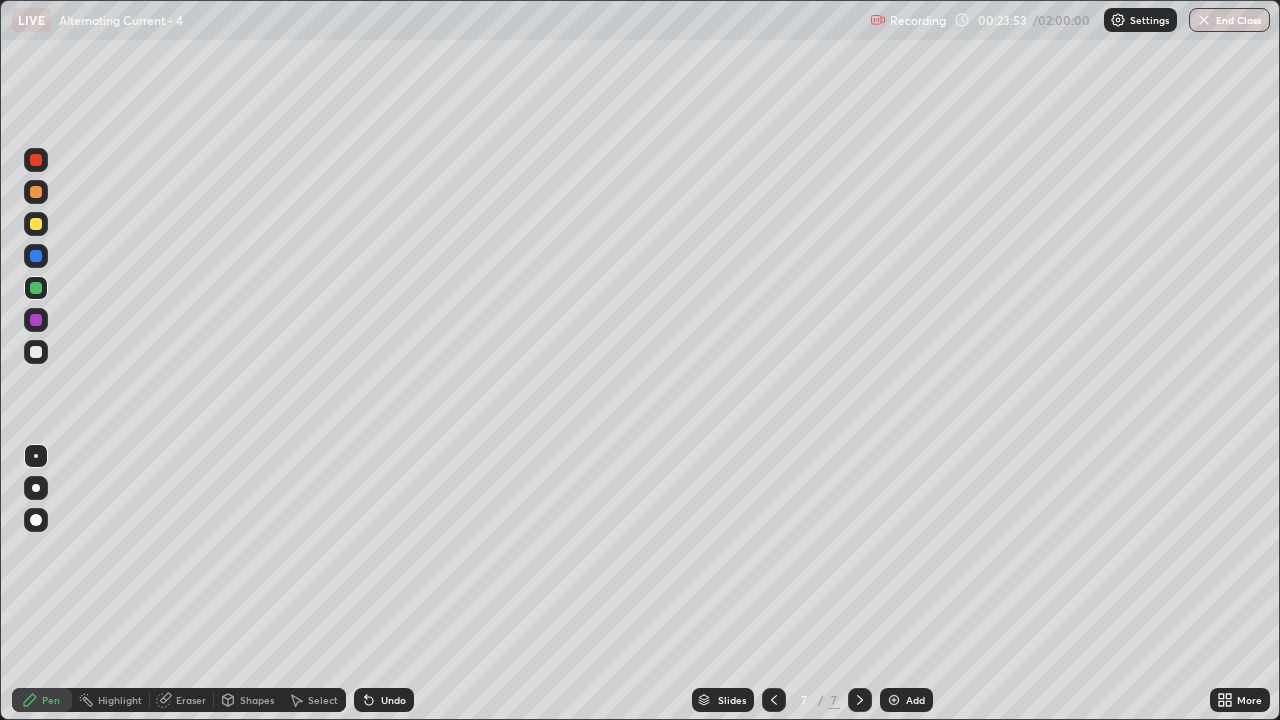 click at bounding box center [36, 160] 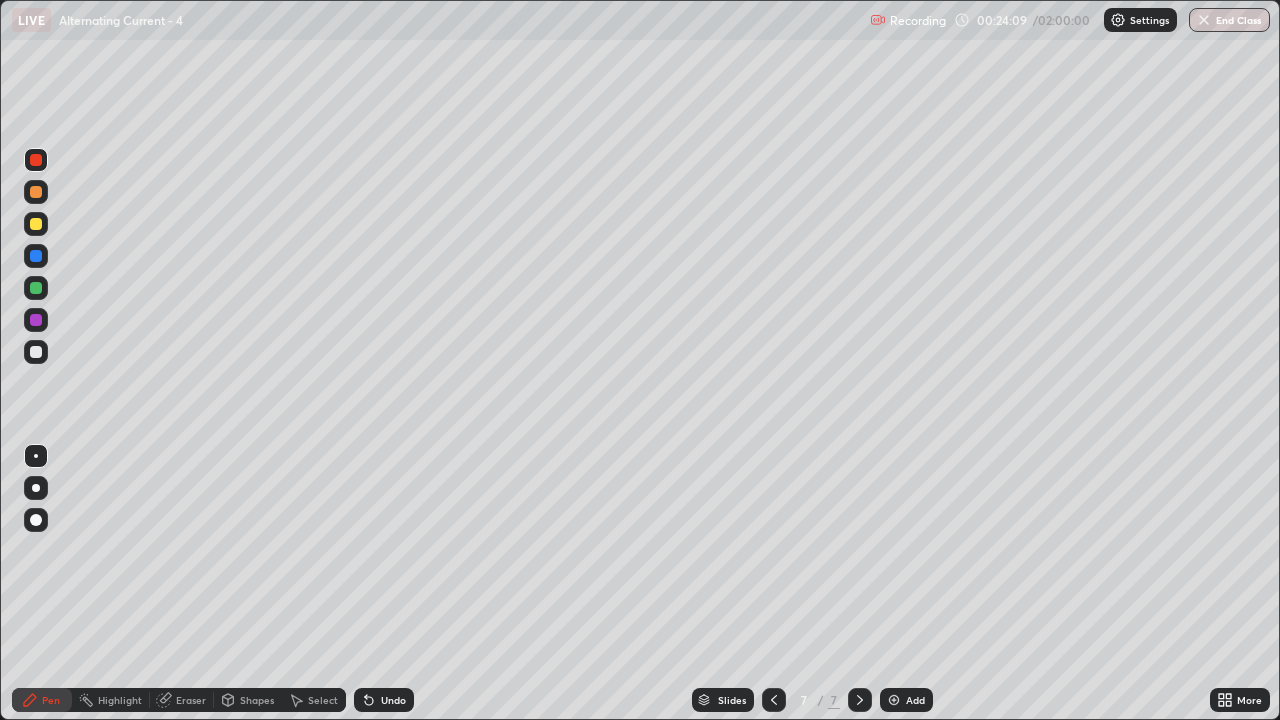 click at bounding box center (36, 352) 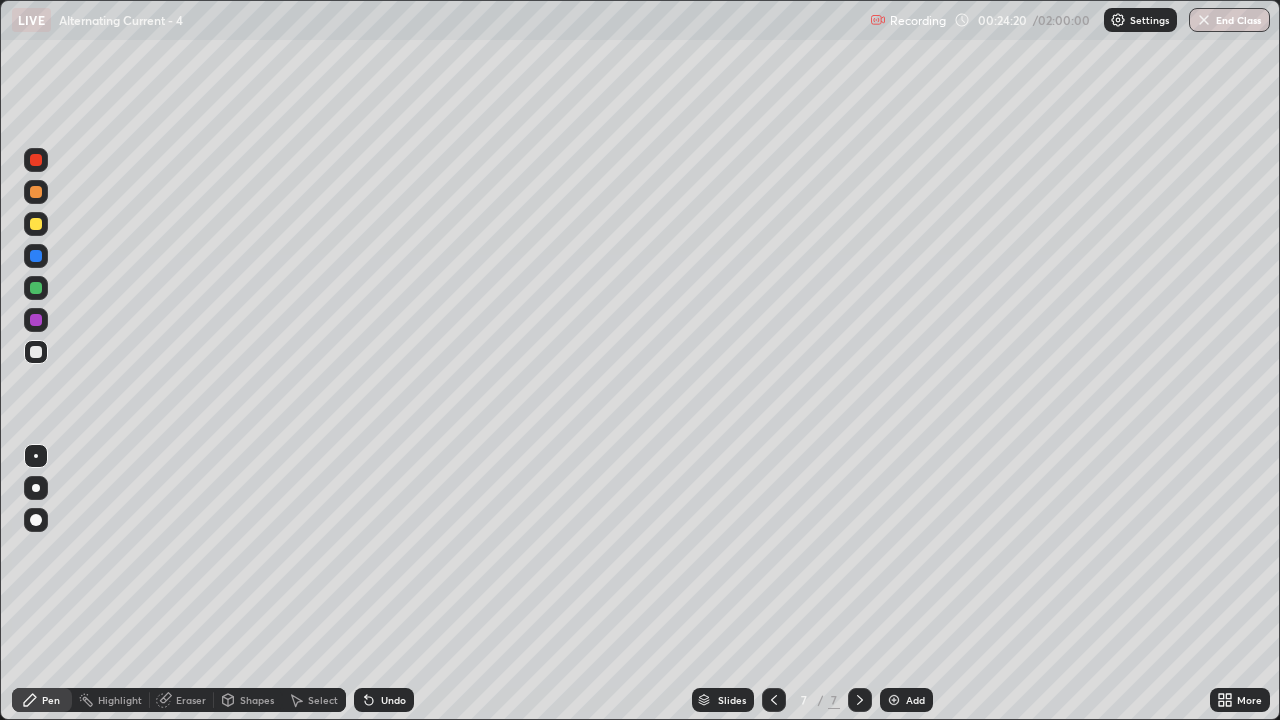 click on "Eraser" at bounding box center [191, 700] 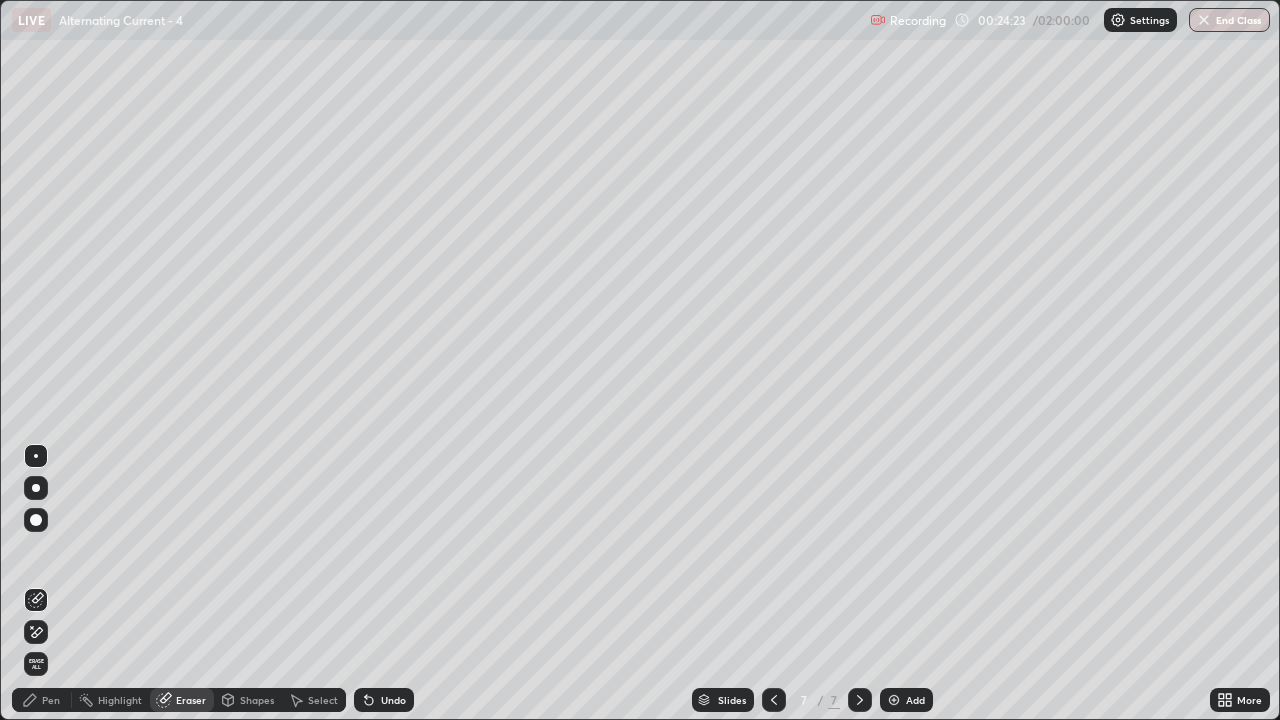 click on "Pen" at bounding box center (51, 700) 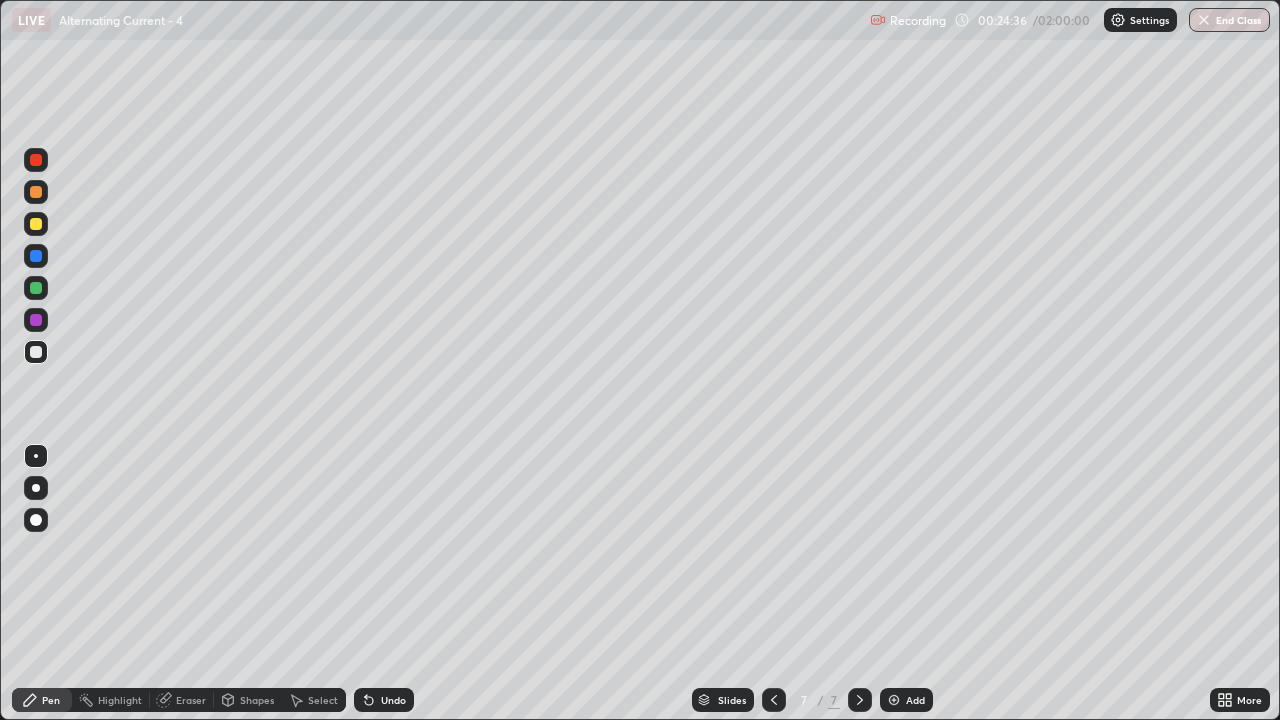 click on "Eraser" at bounding box center (191, 700) 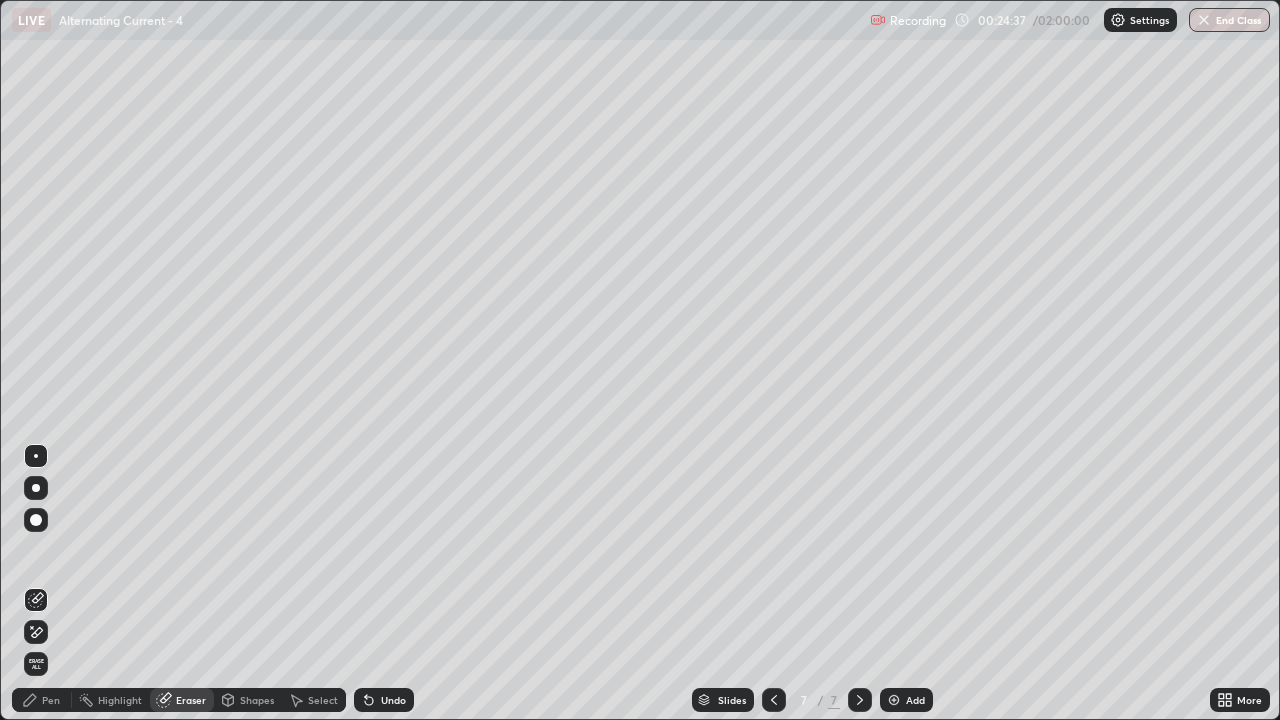 click on "Pen" at bounding box center [51, 700] 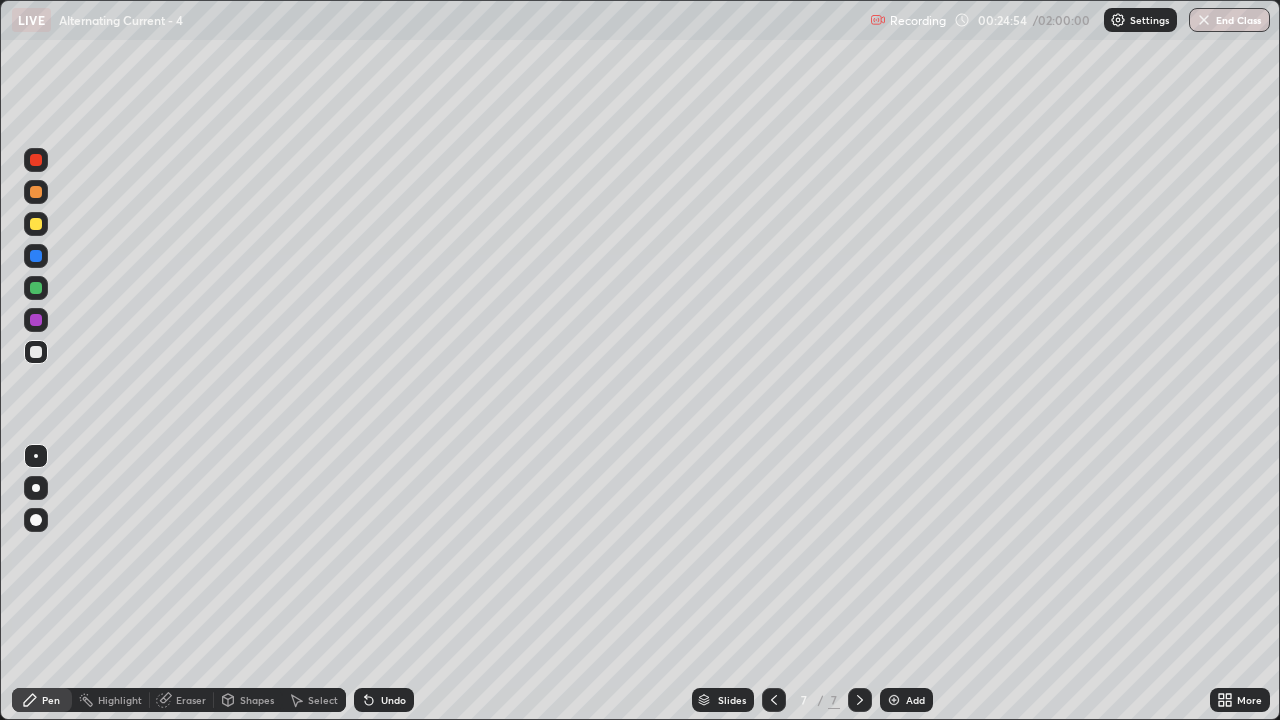 click at bounding box center (36, 288) 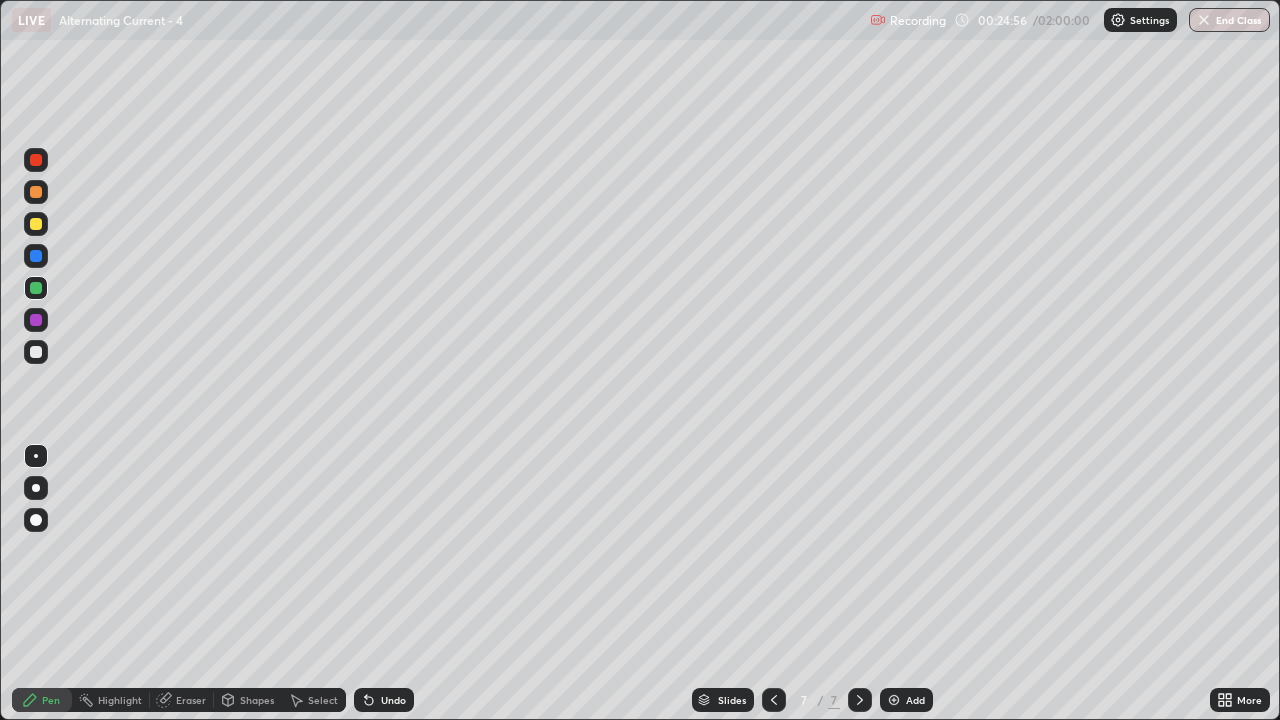 click at bounding box center (36, 160) 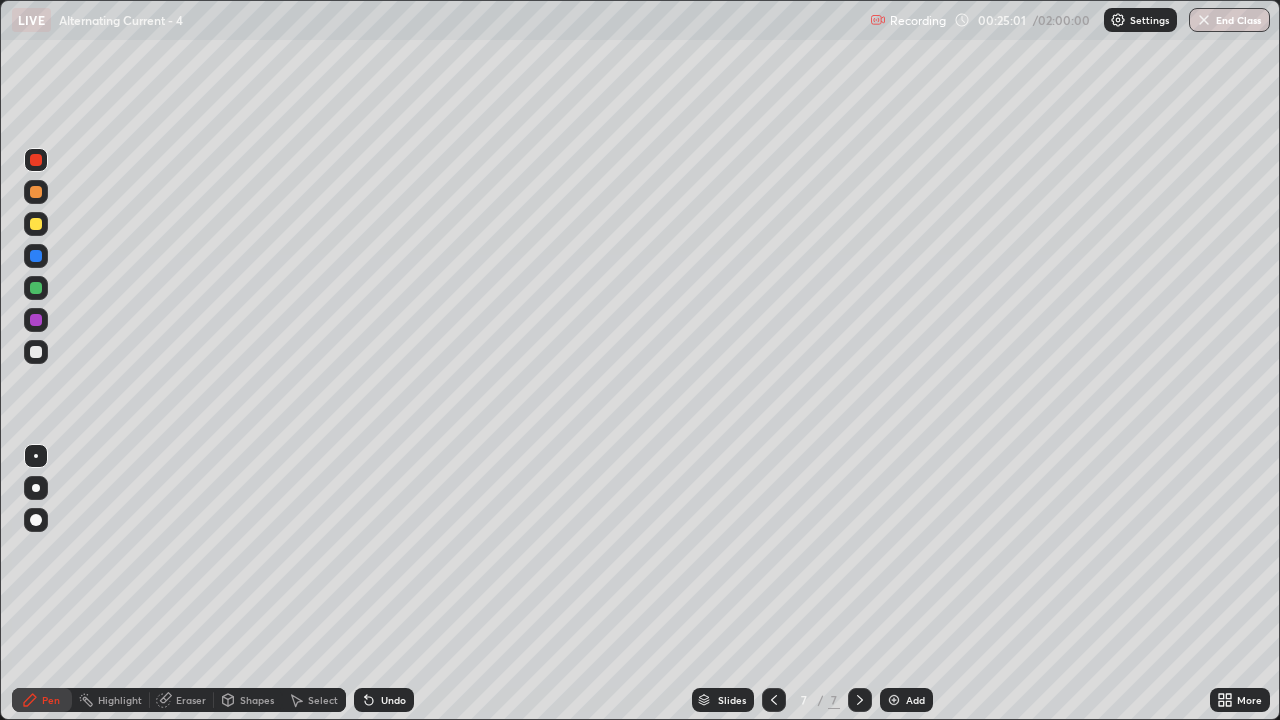 click at bounding box center (36, 352) 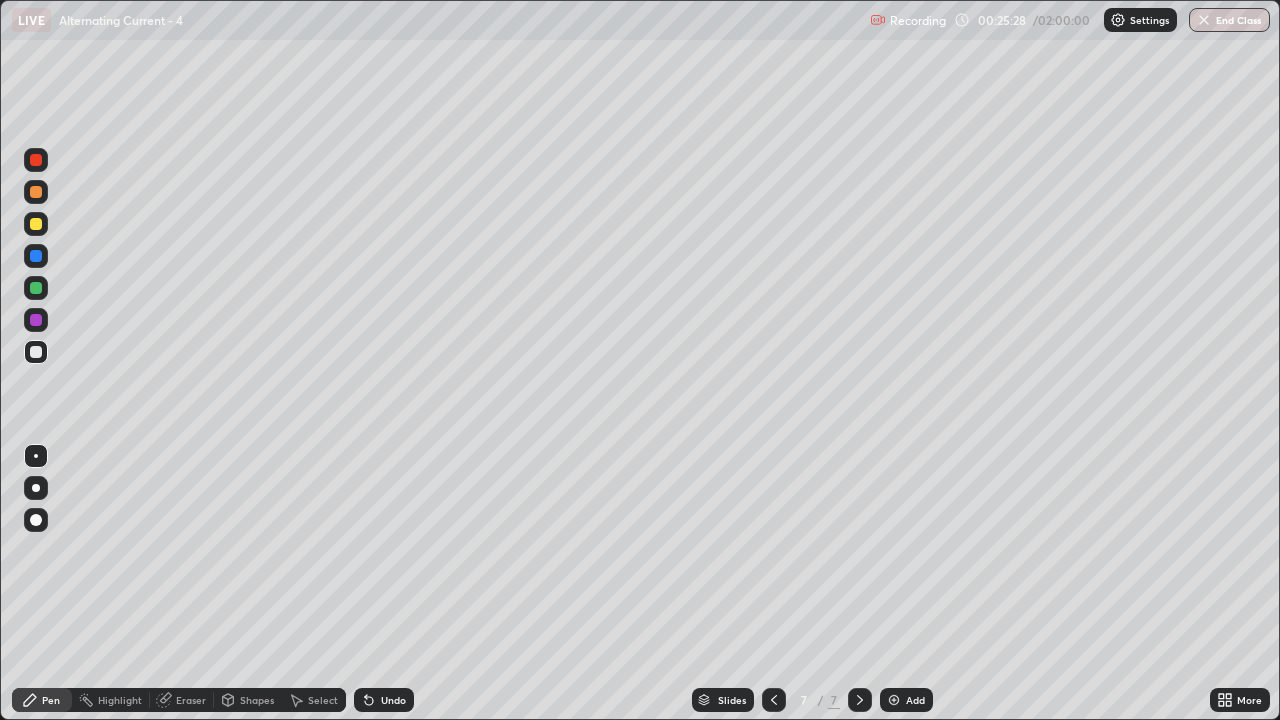click at bounding box center (36, 352) 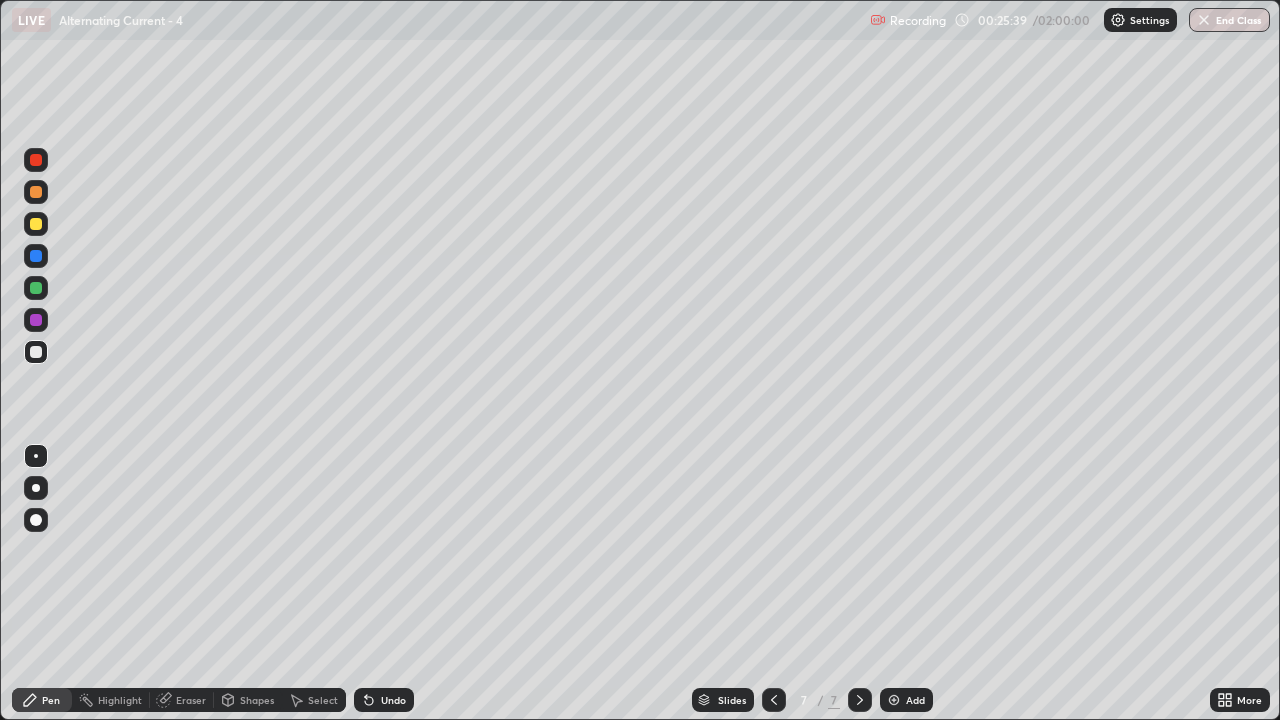 click at bounding box center (36, 160) 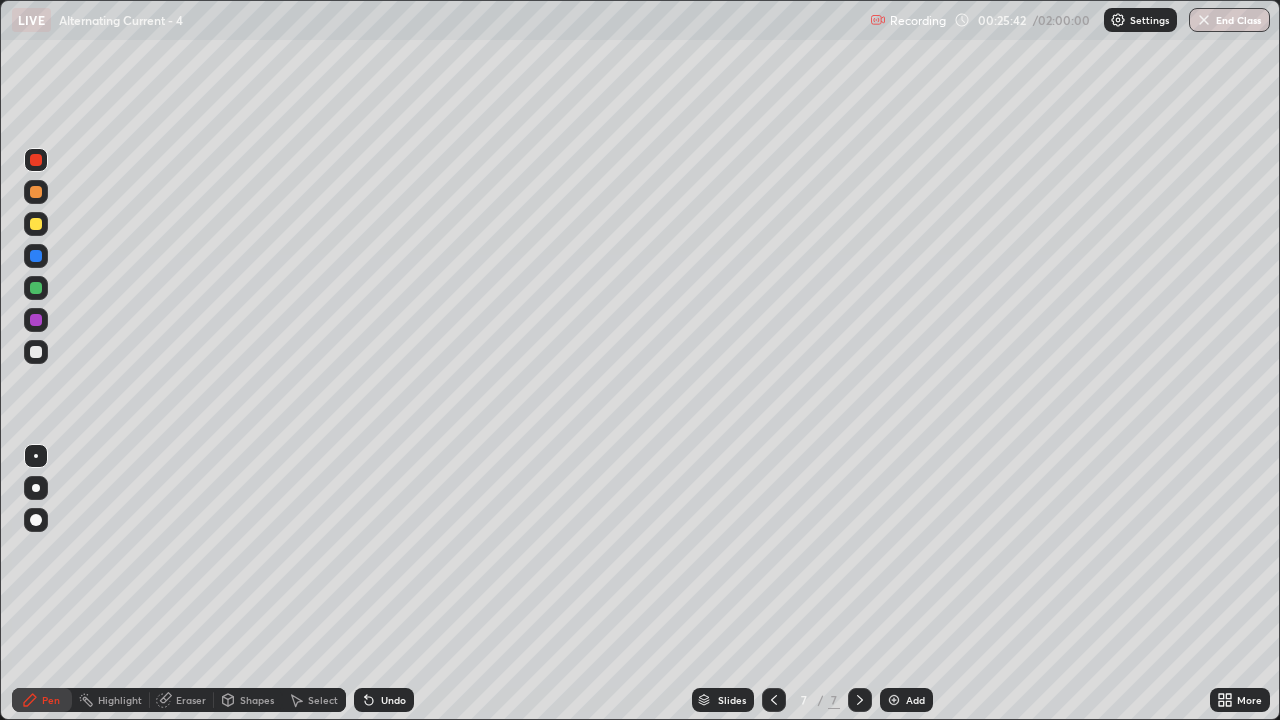 click at bounding box center [36, 352] 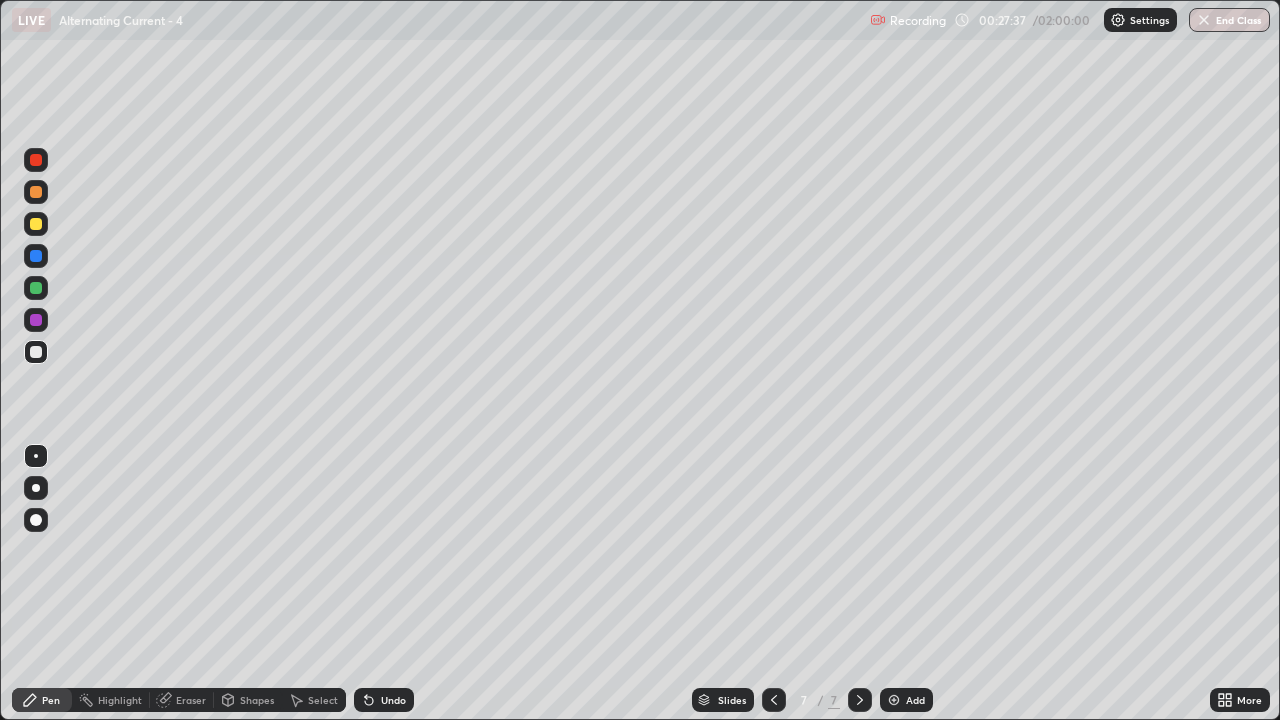 click 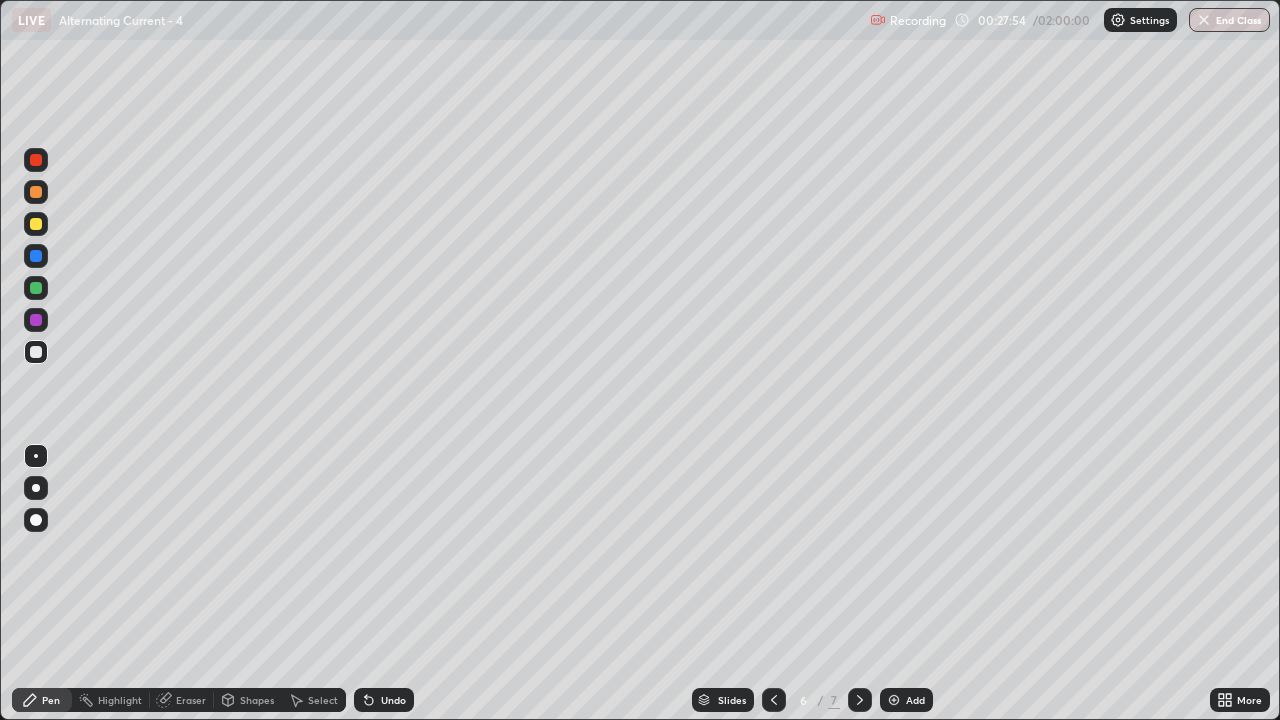 click 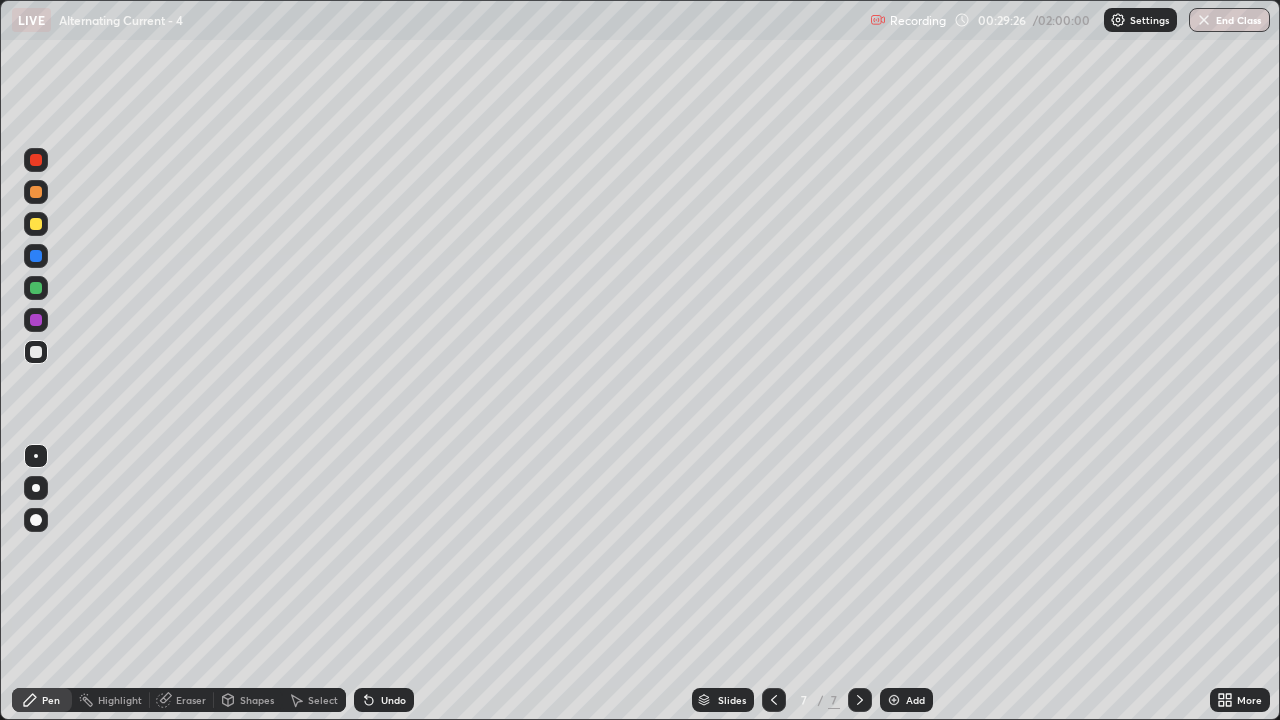click at bounding box center (894, 700) 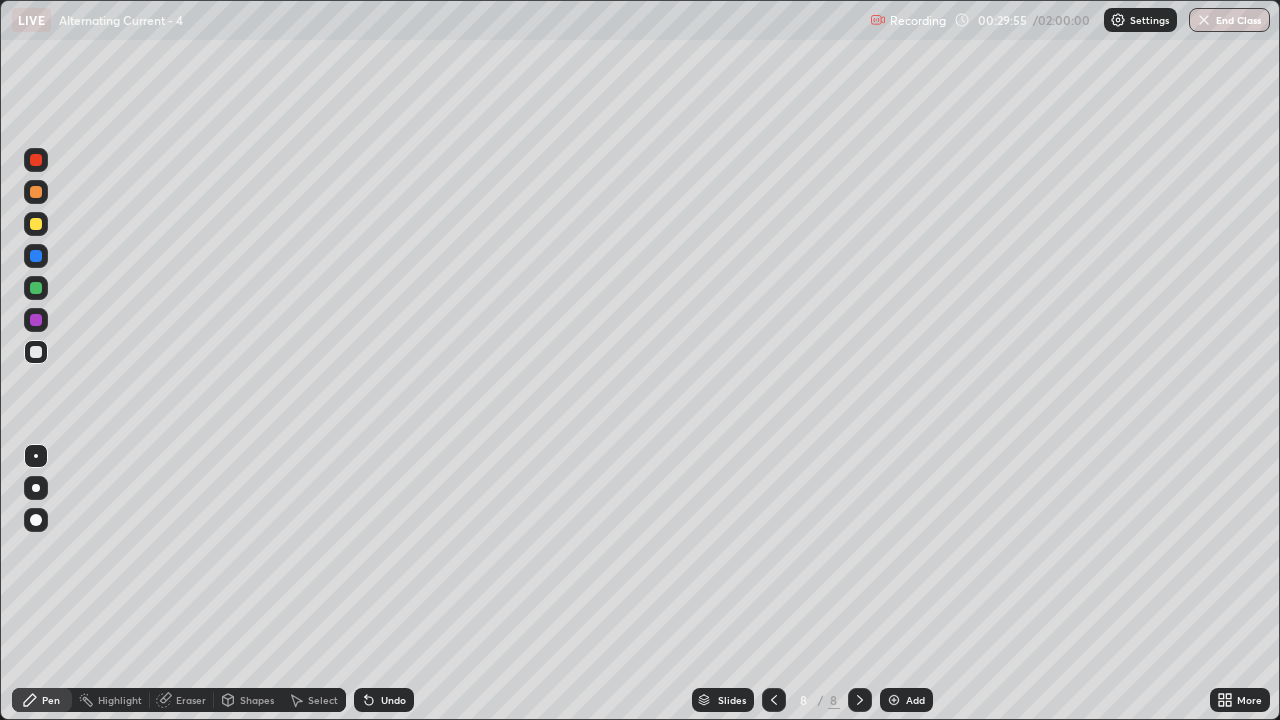 click on "Eraser" at bounding box center (182, 700) 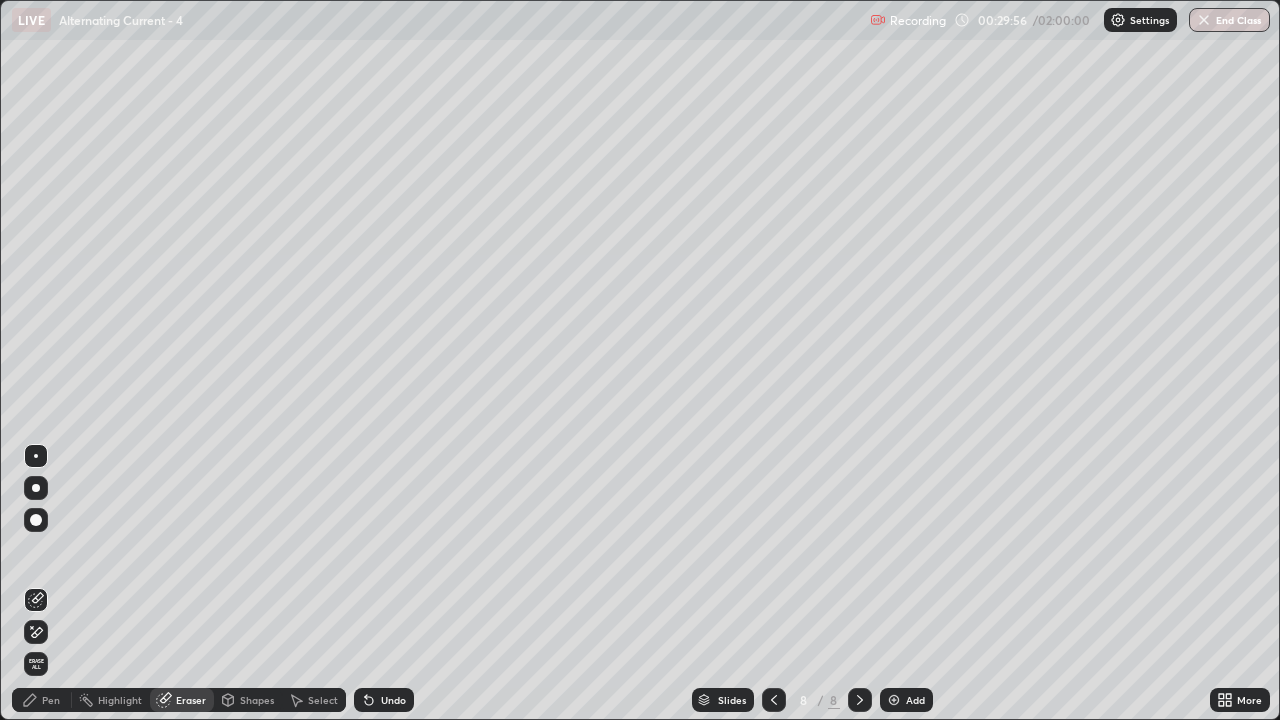 click on "Pen" at bounding box center [51, 700] 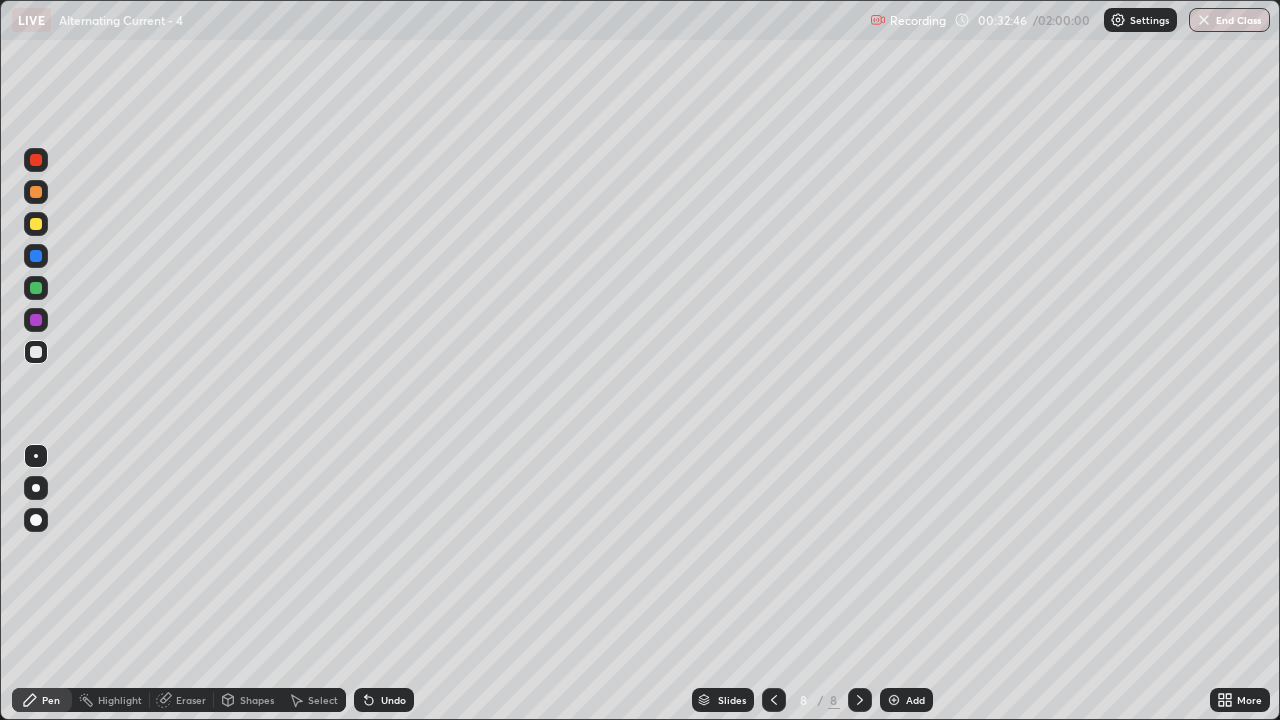 click at bounding box center [36, 160] 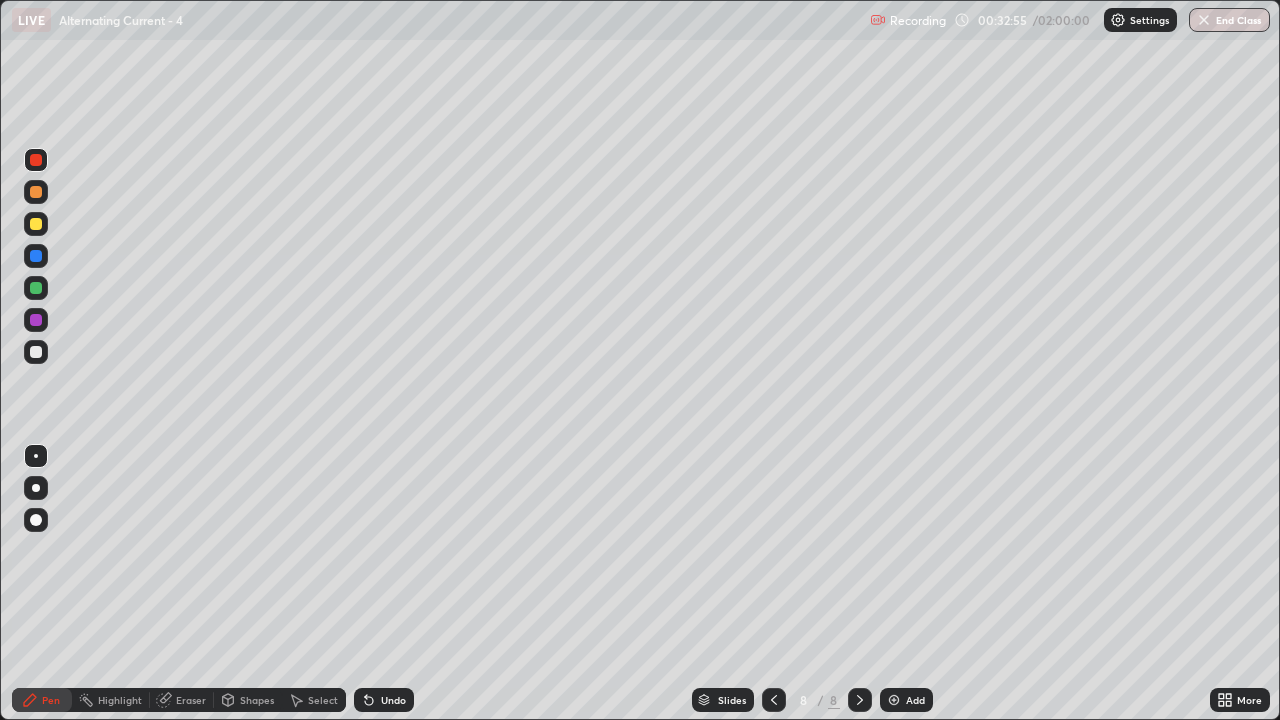 click at bounding box center (36, 352) 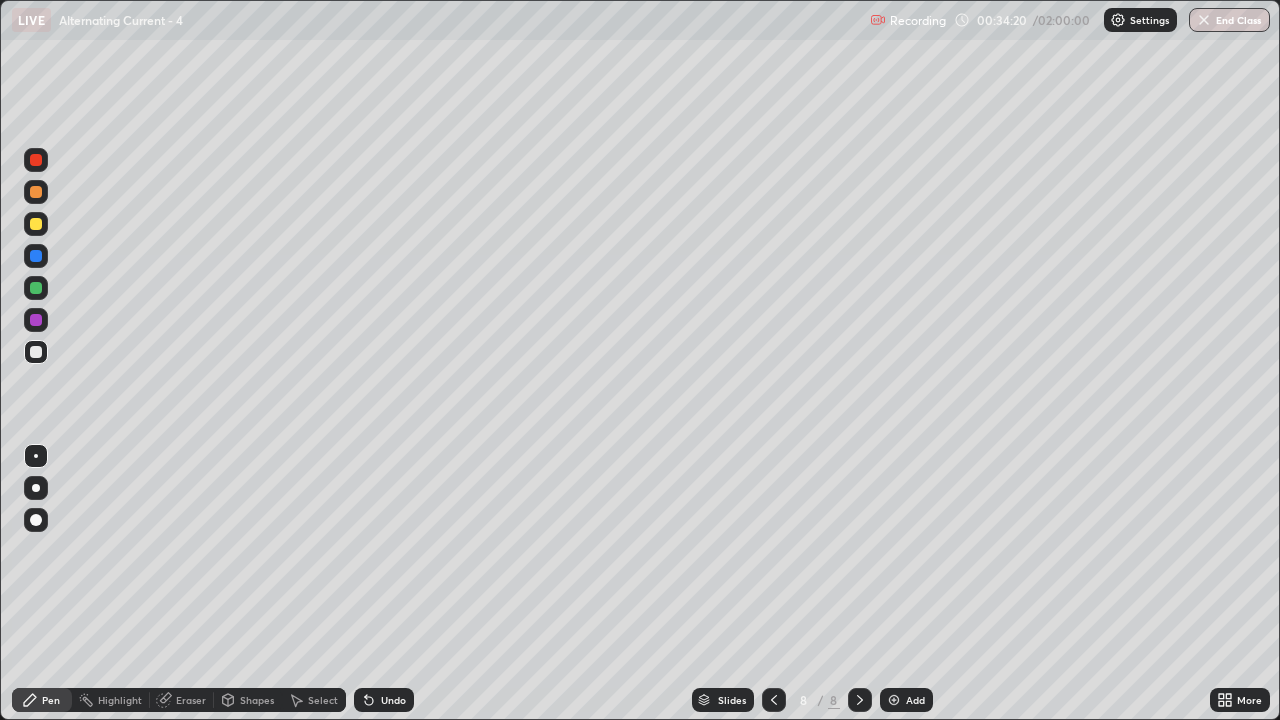 click at bounding box center [894, 700] 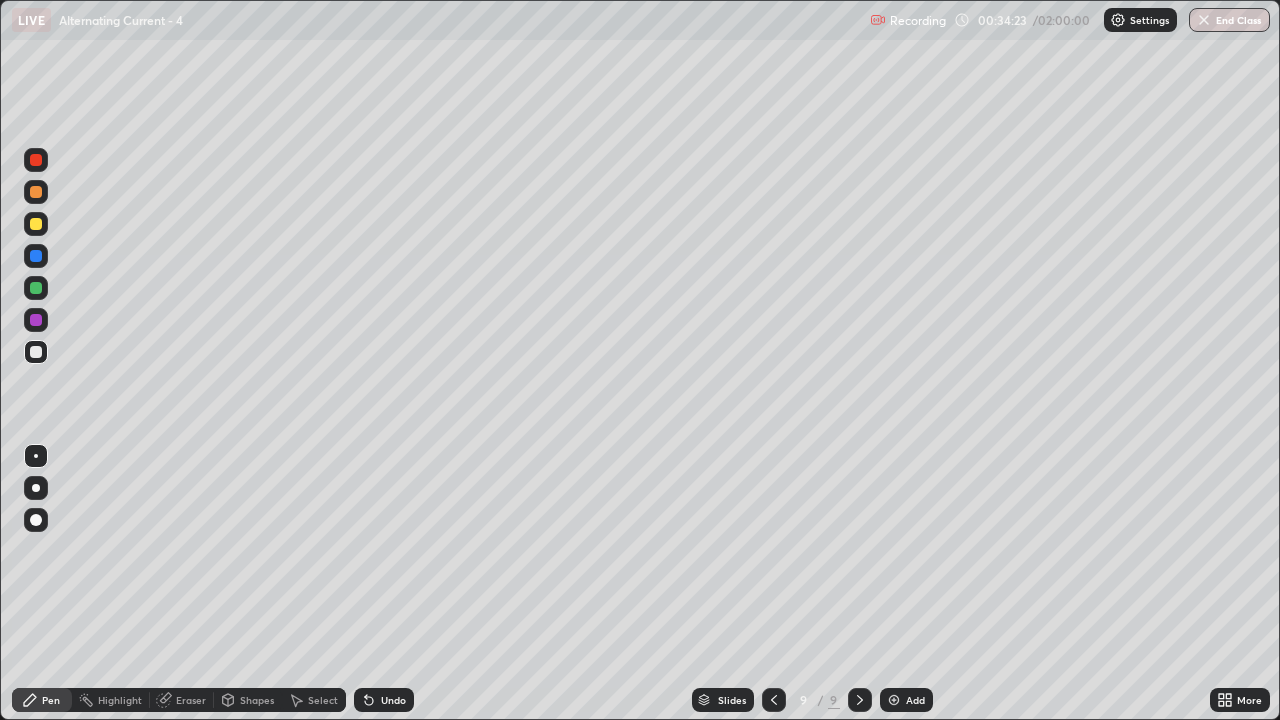 click at bounding box center [774, 700] 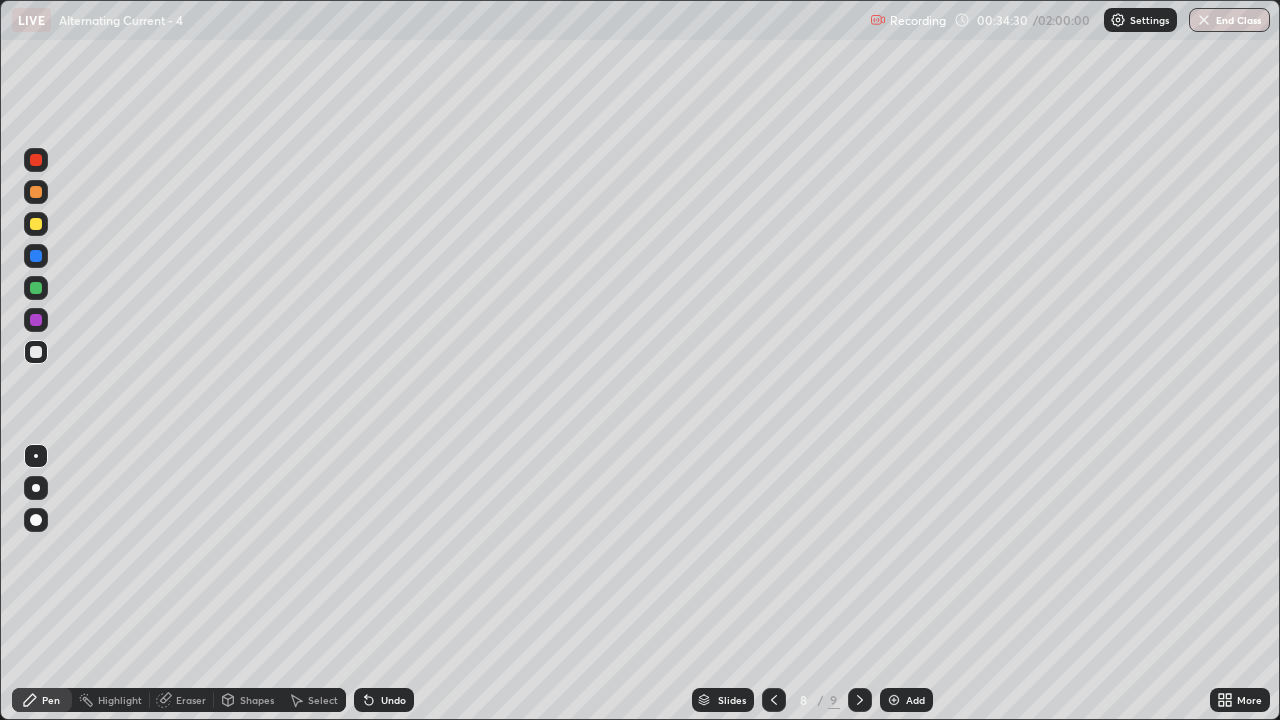 click 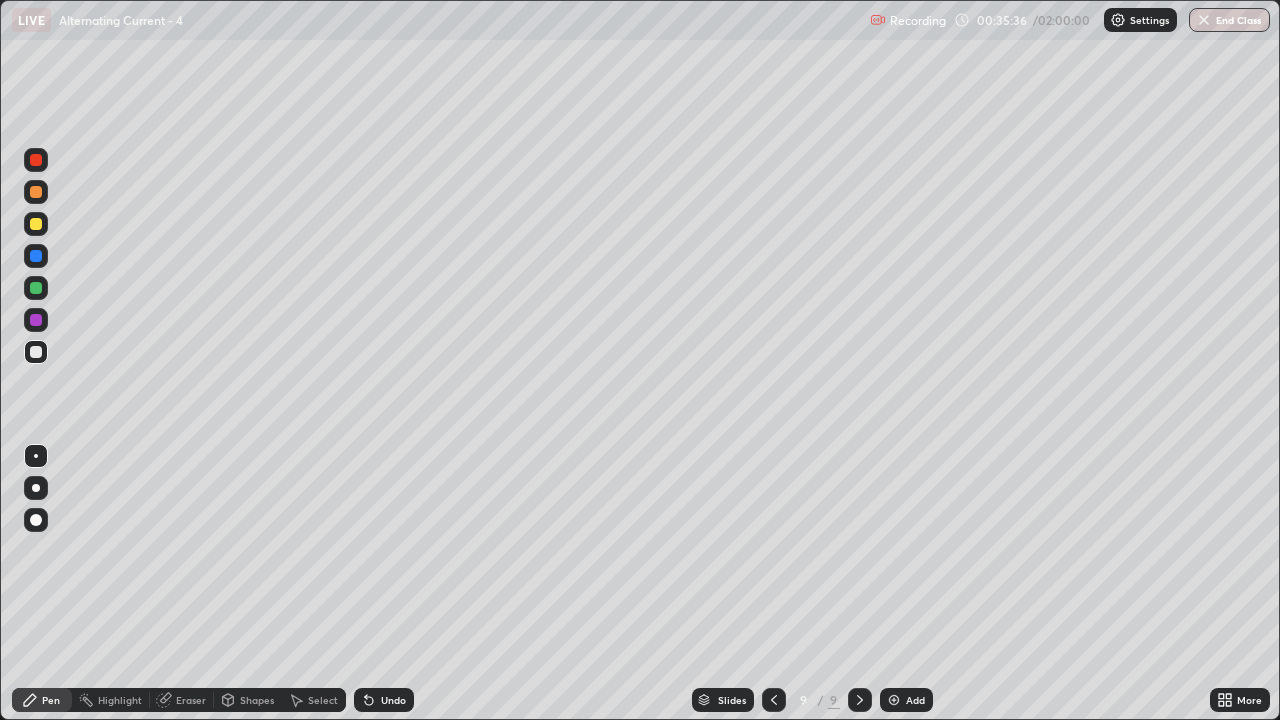click at bounding box center (36, 288) 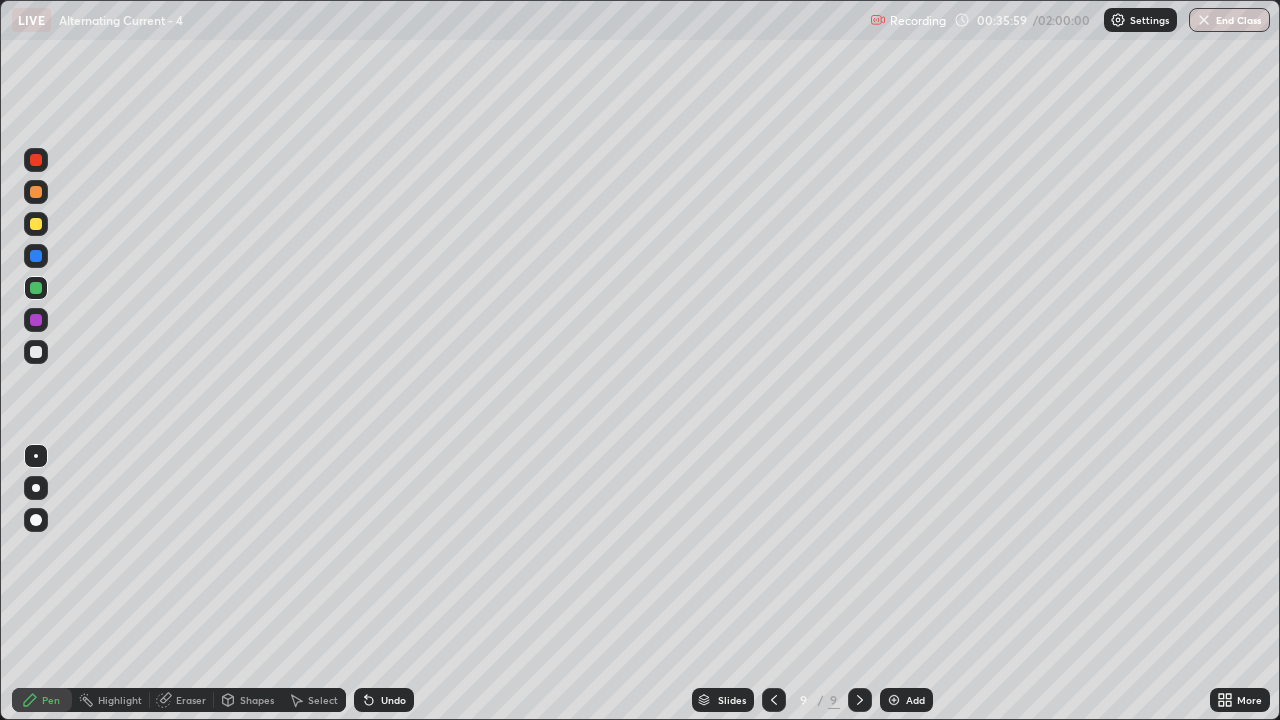 click on "Select" at bounding box center (323, 700) 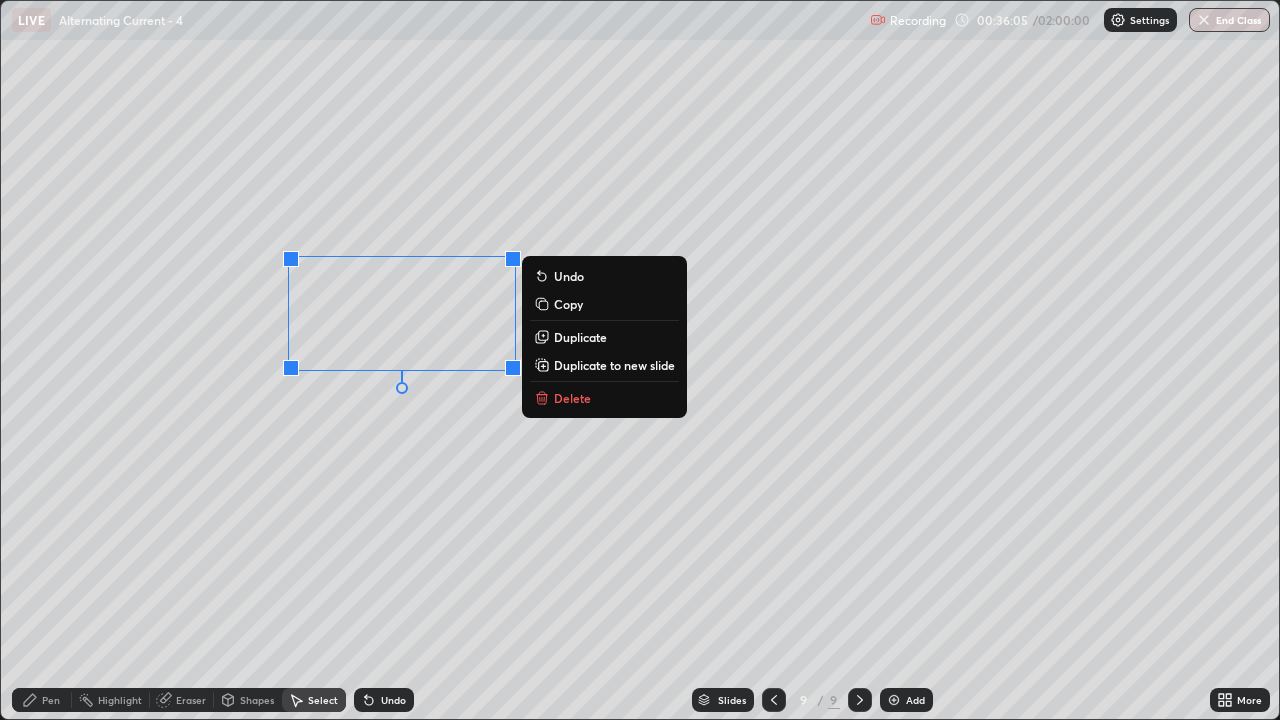 click on "0 ° Undo Copy Duplicate Duplicate to new slide Delete" at bounding box center [640, 360] 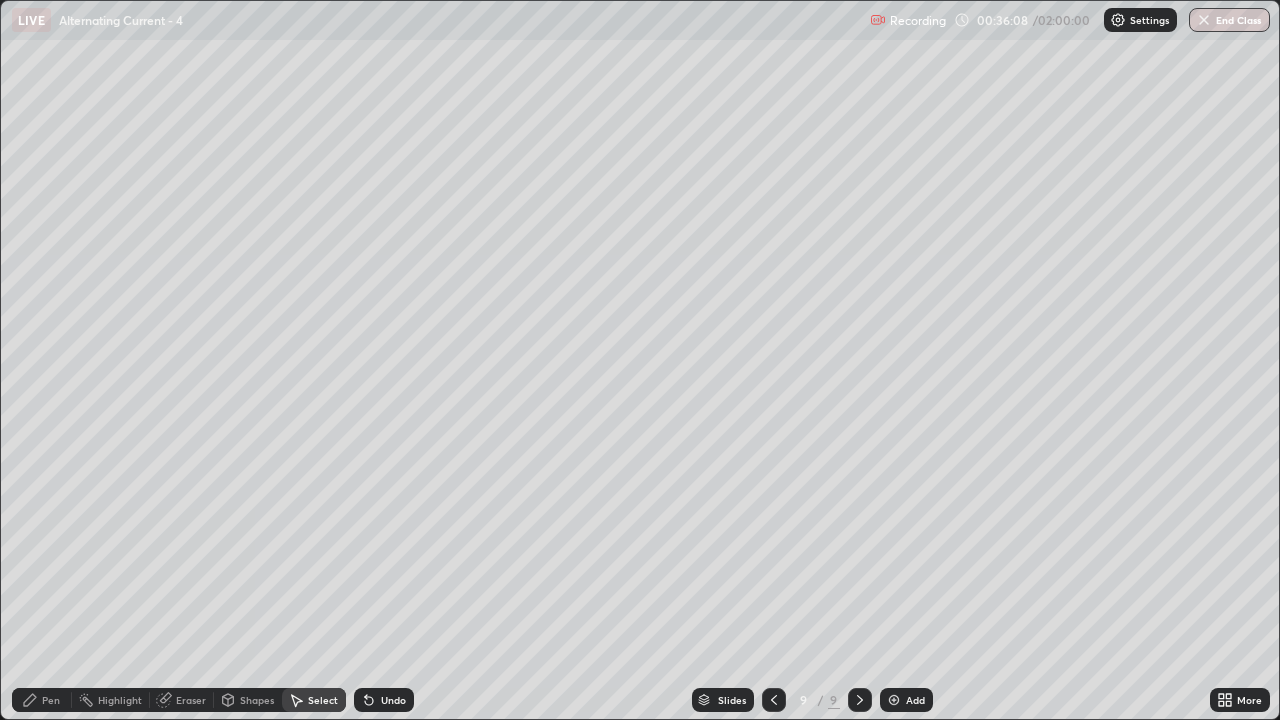 click on "Pen" at bounding box center (51, 700) 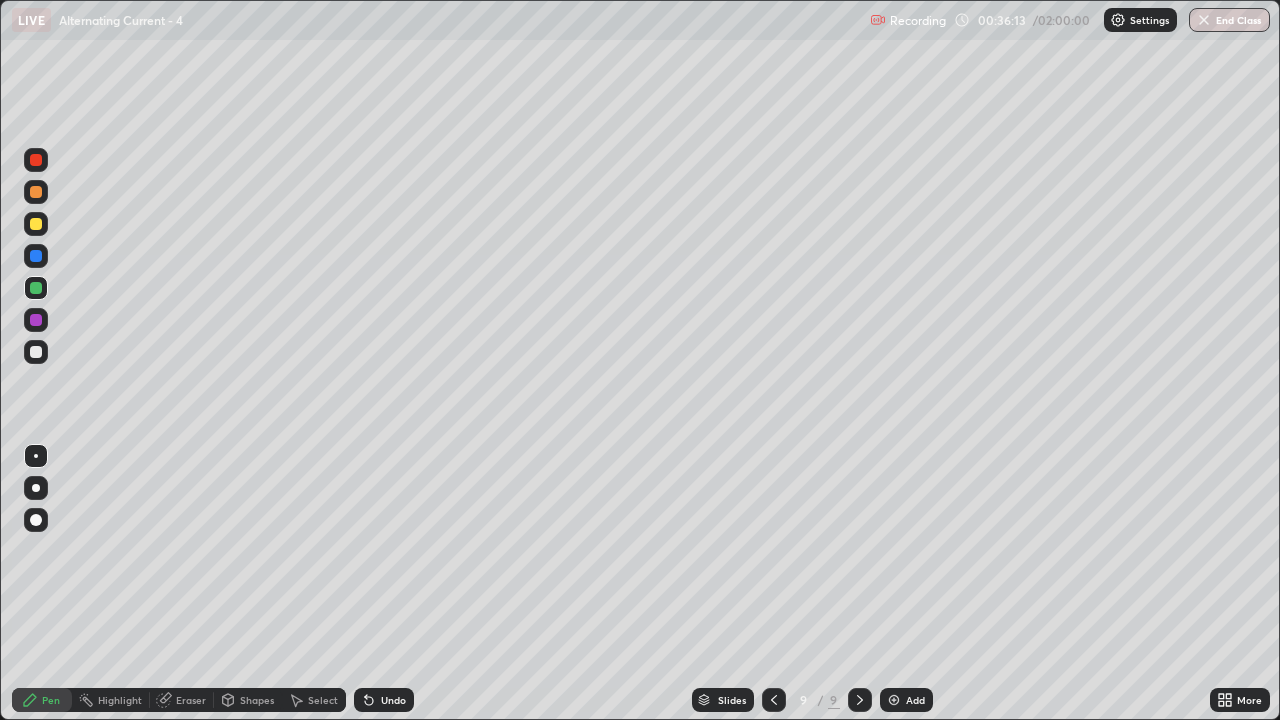 click at bounding box center [36, 352] 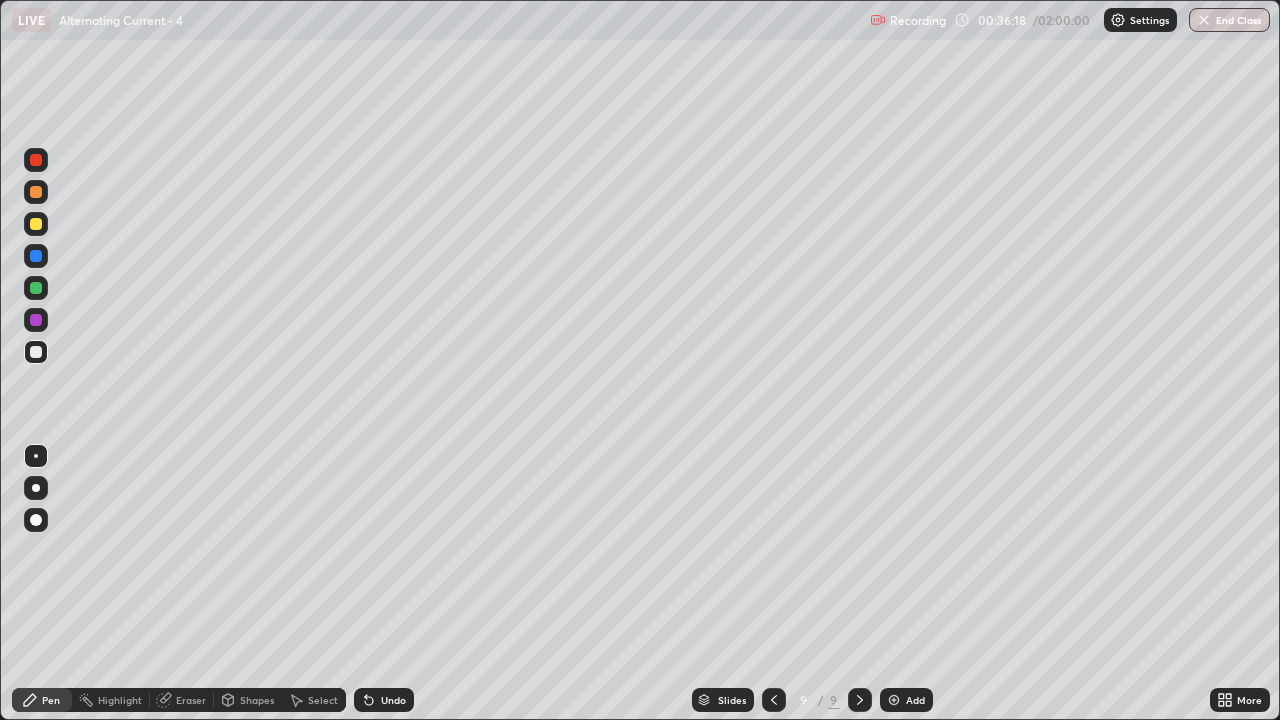 click on "Eraser" at bounding box center [191, 700] 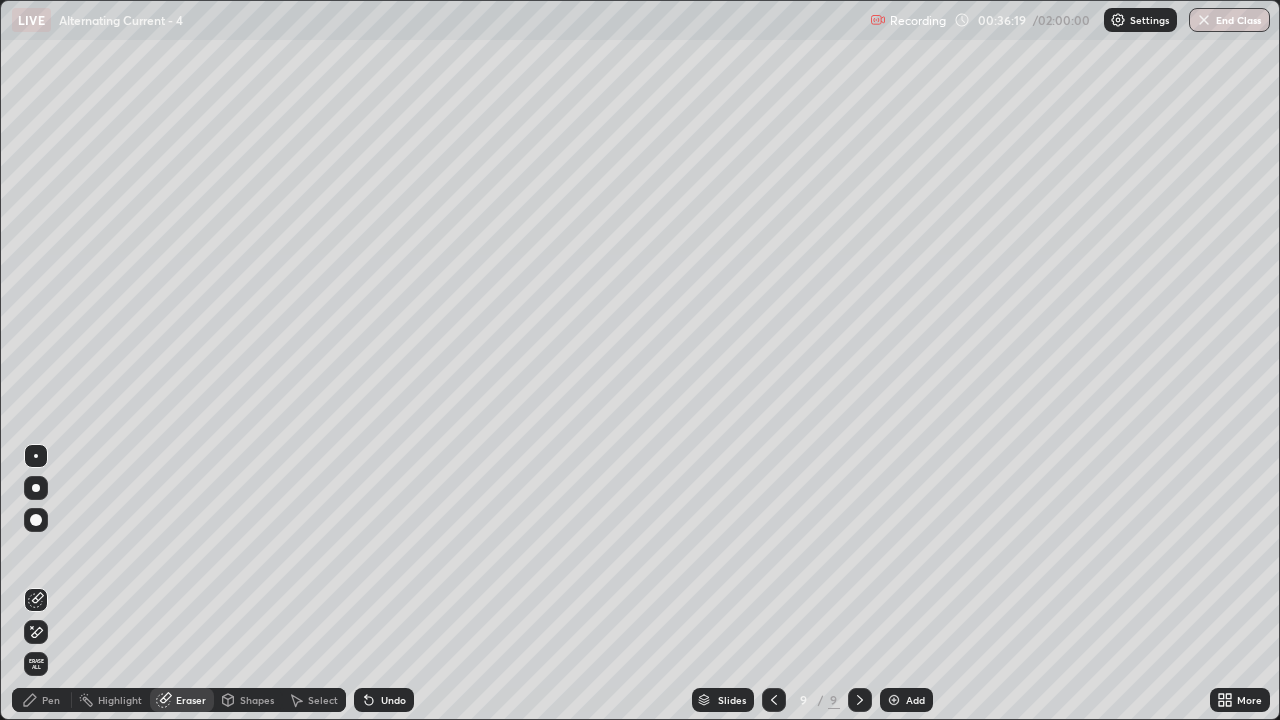 click 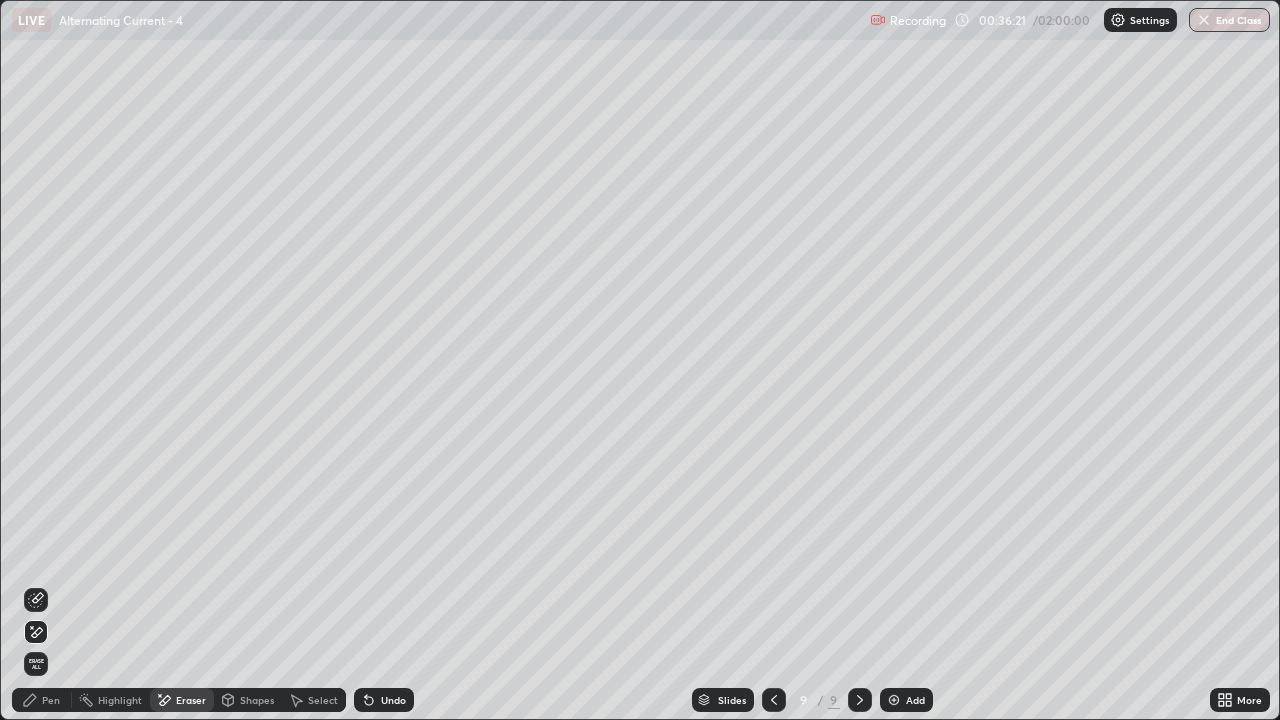 click on "Pen" at bounding box center (51, 700) 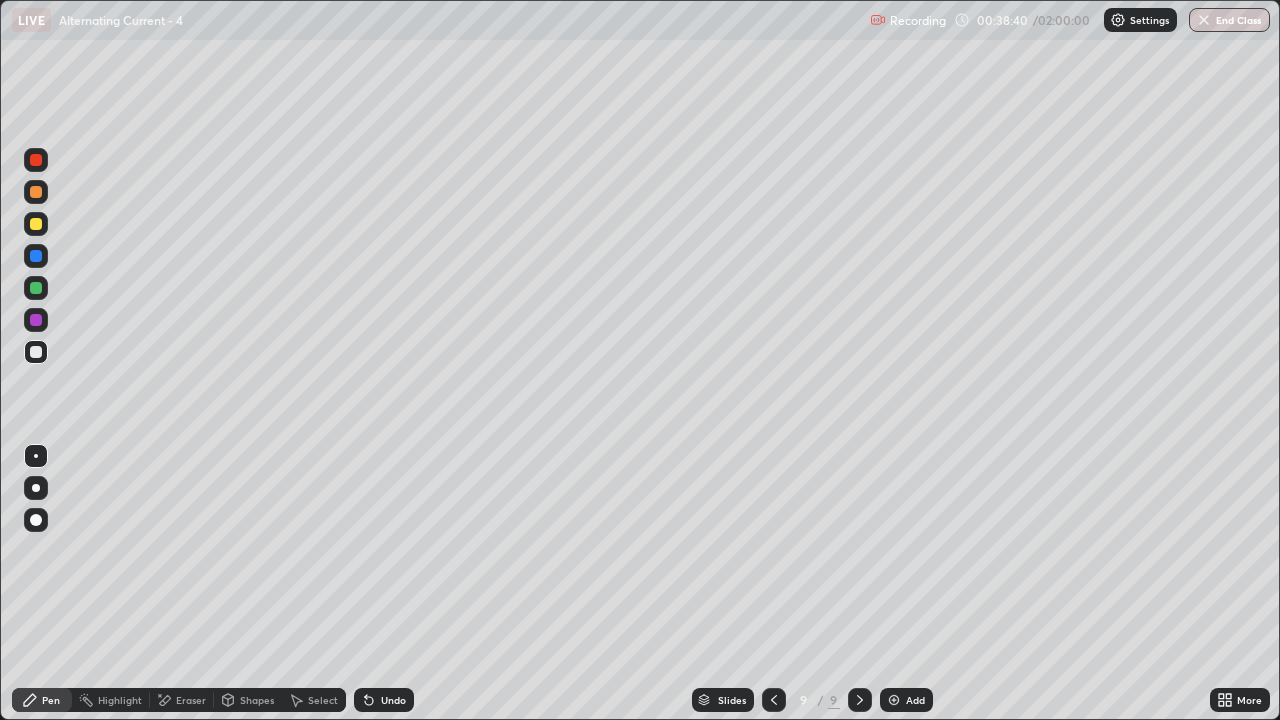 click on "Eraser" at bounding box center [191, 700] 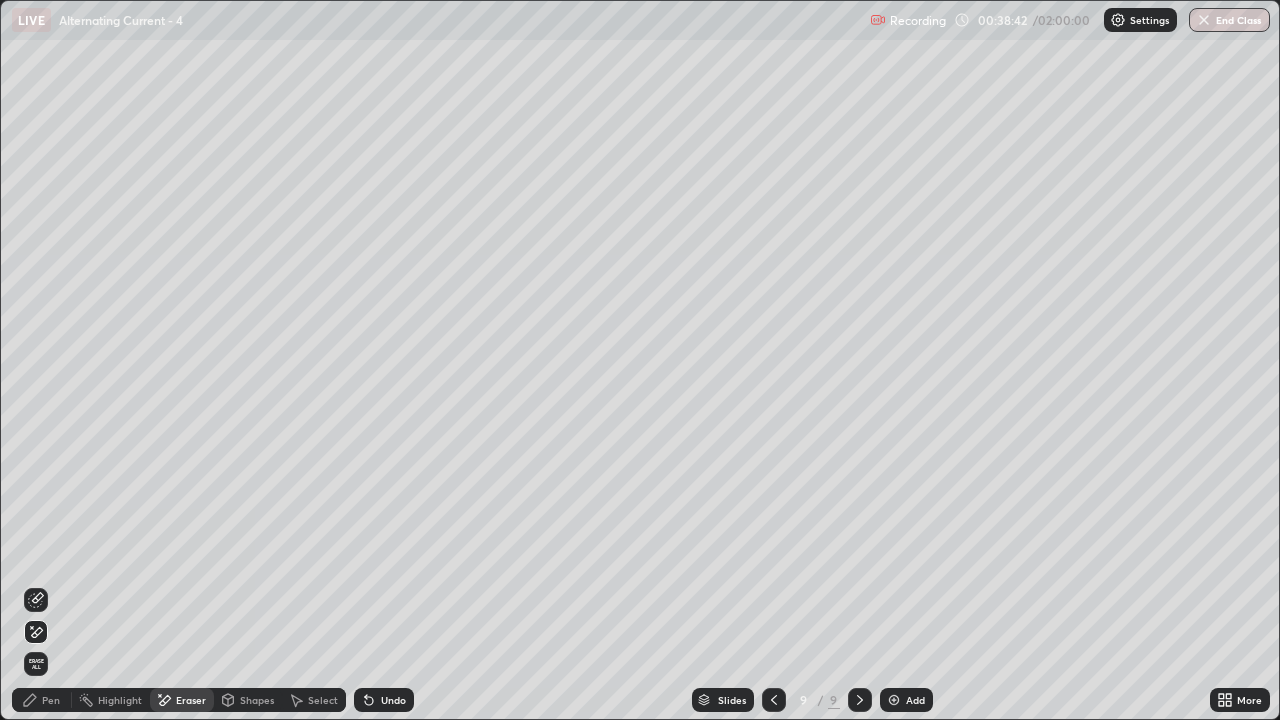 click on "Pen" at bounding box center [51, 700] 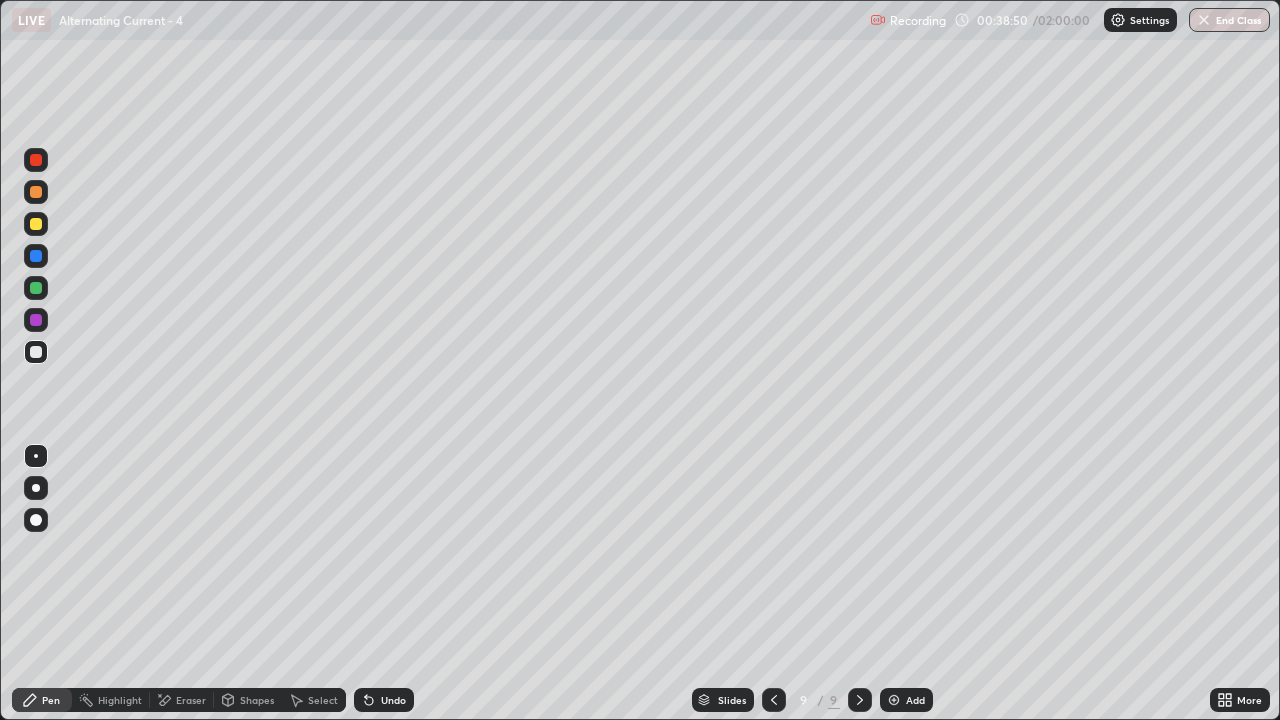 click at bounding box center (36, 288) 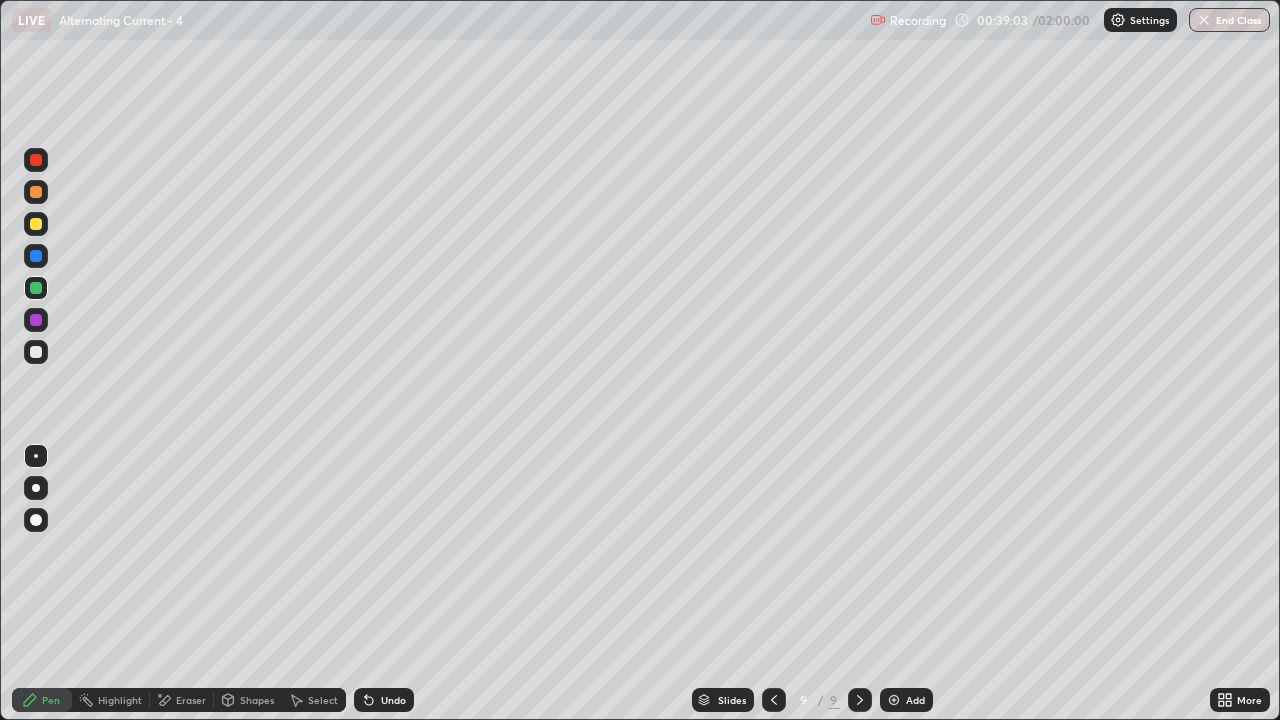 click 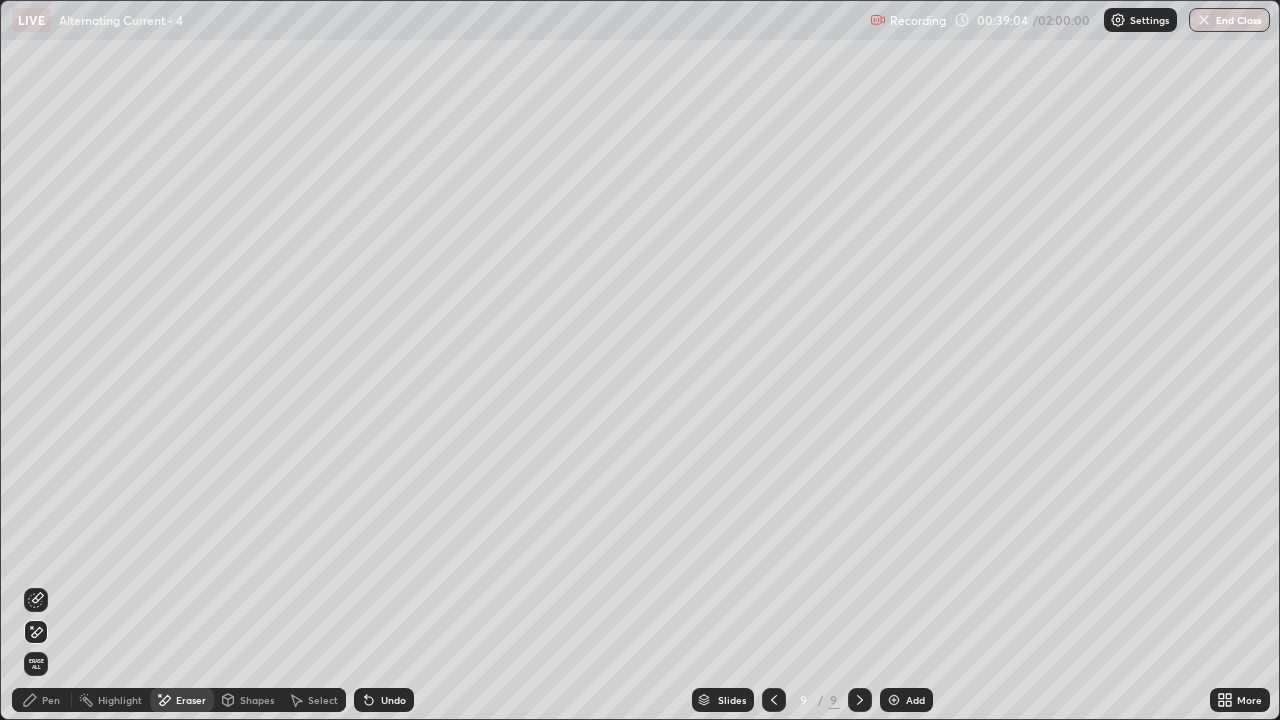 click 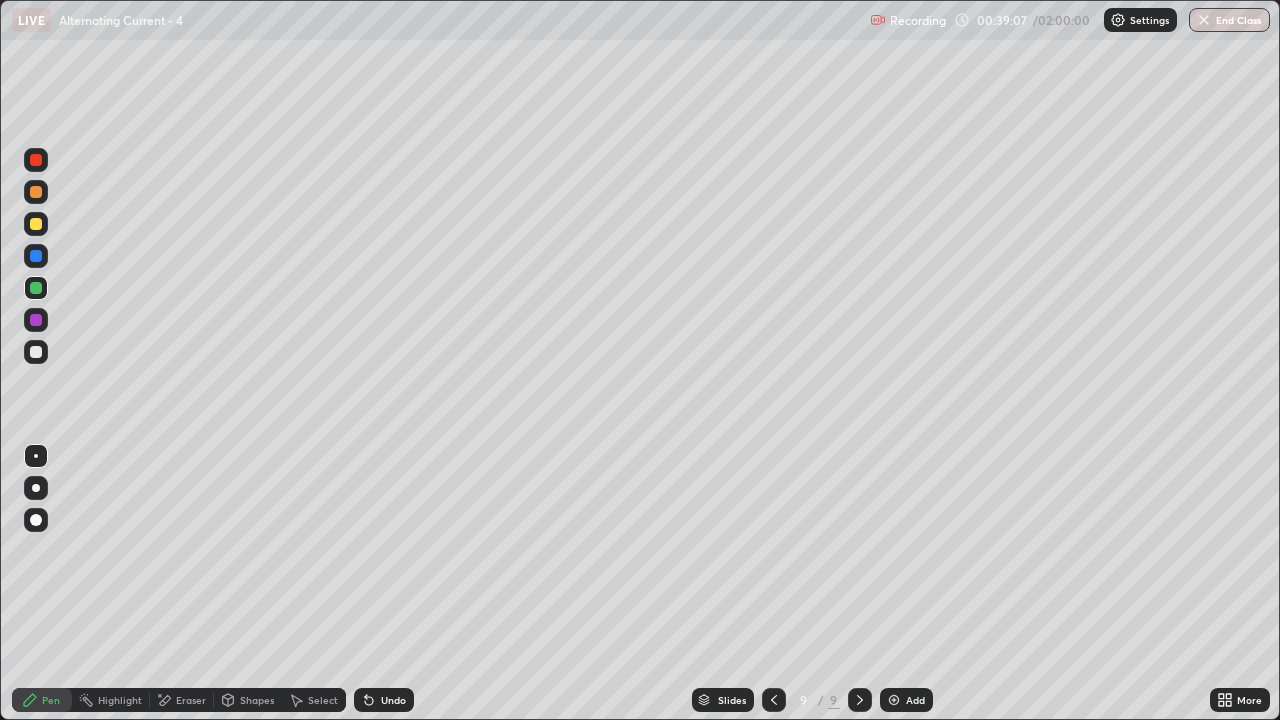 click on "Eraser" at bounding box center (191, 700) 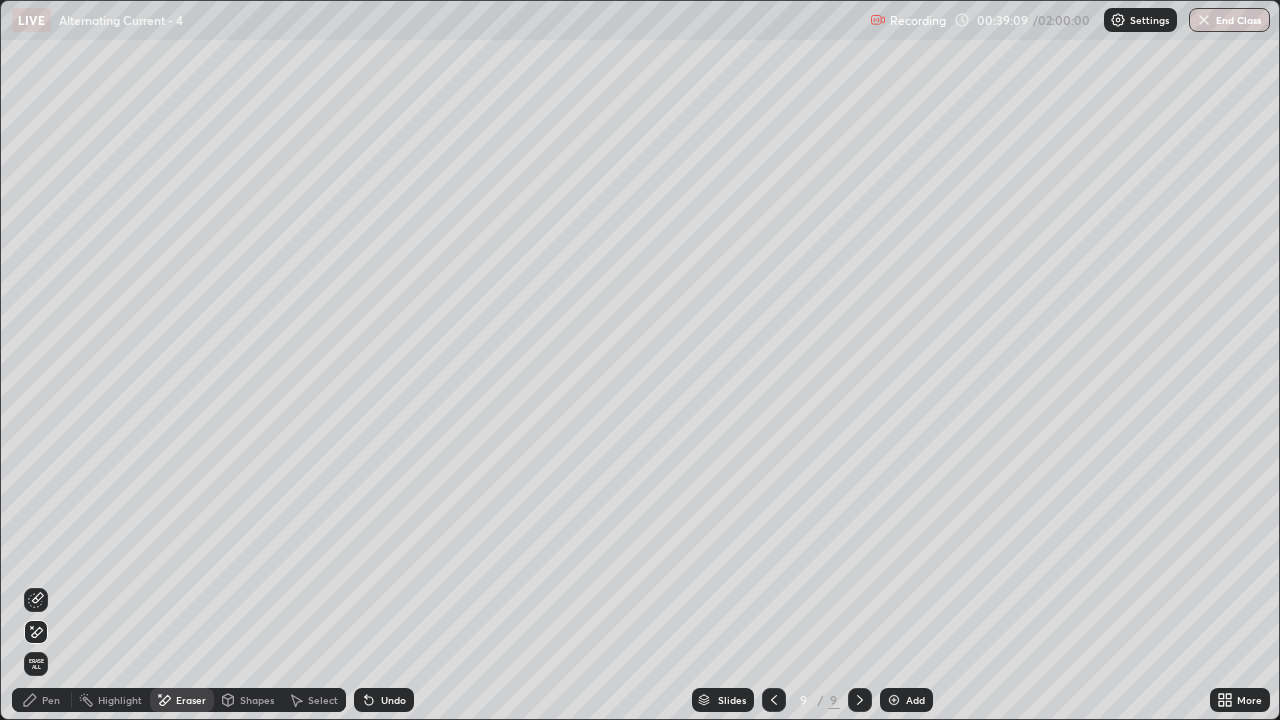 click on "Pen" at bounding box center (51, 700) 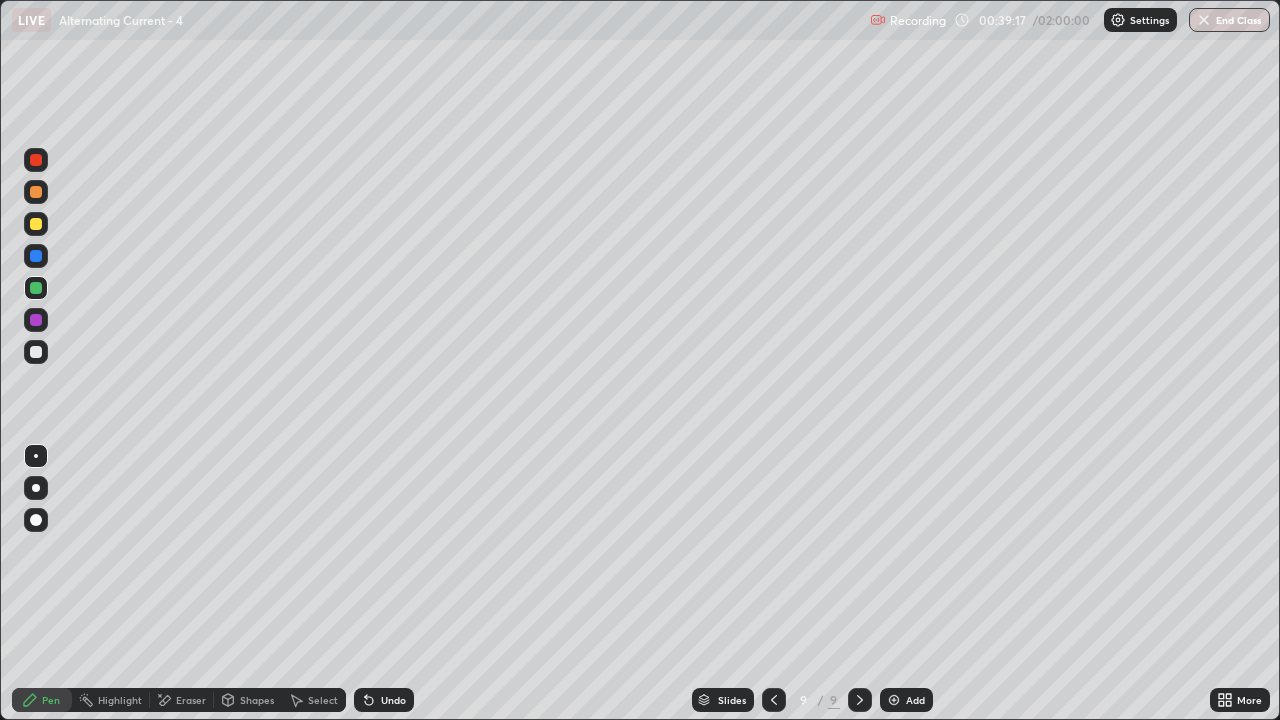 click on "Eraser" at bounding box center [191, 700] 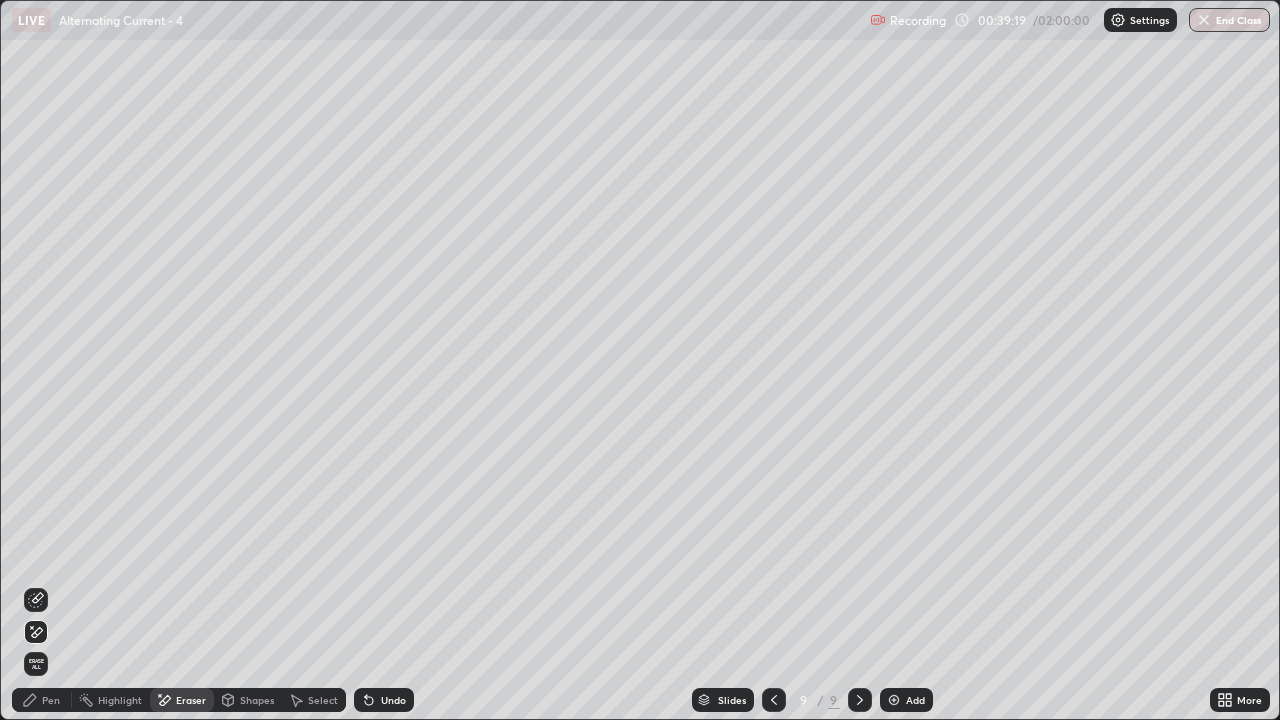 click on "Pen" at bounding box center [42, 700] 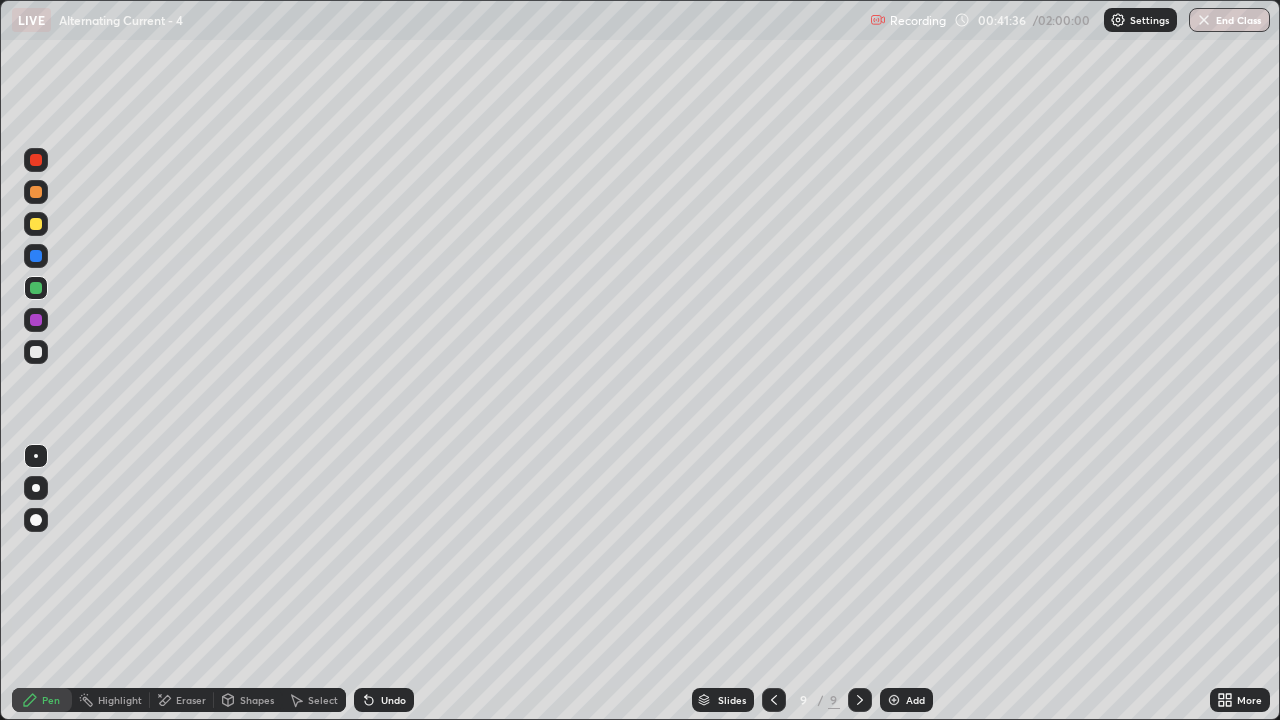 click 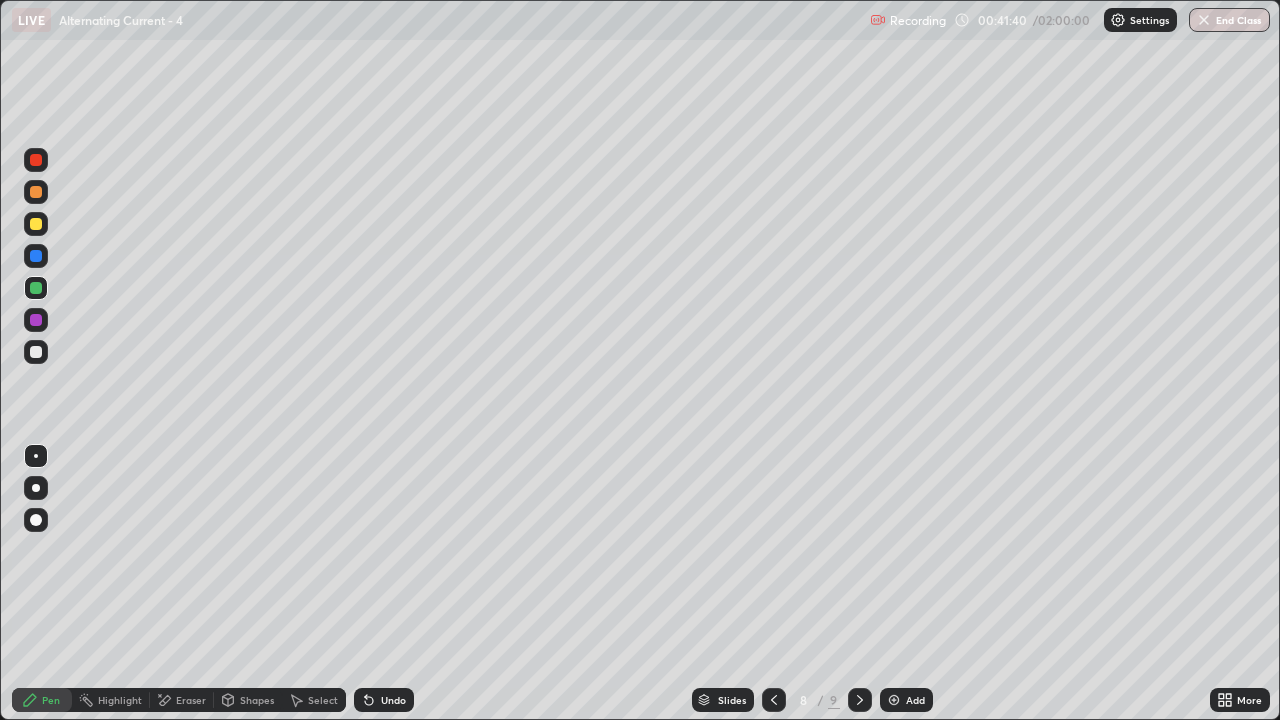 click 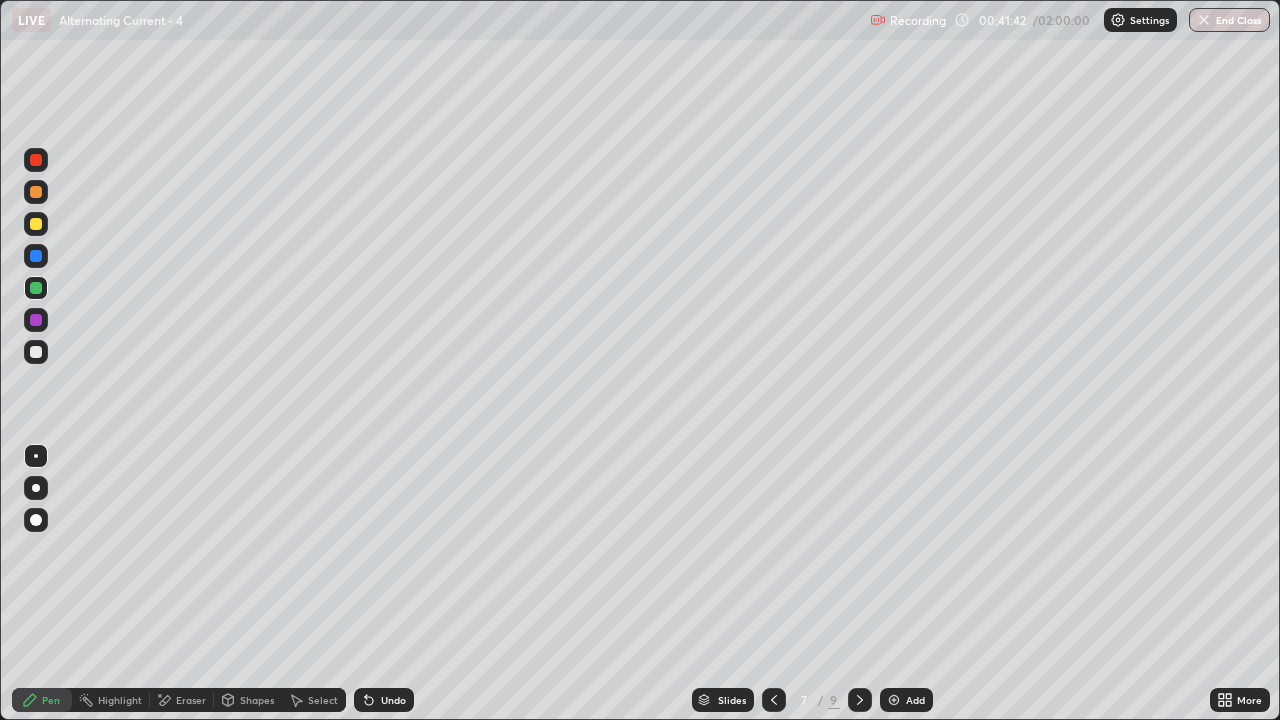 click 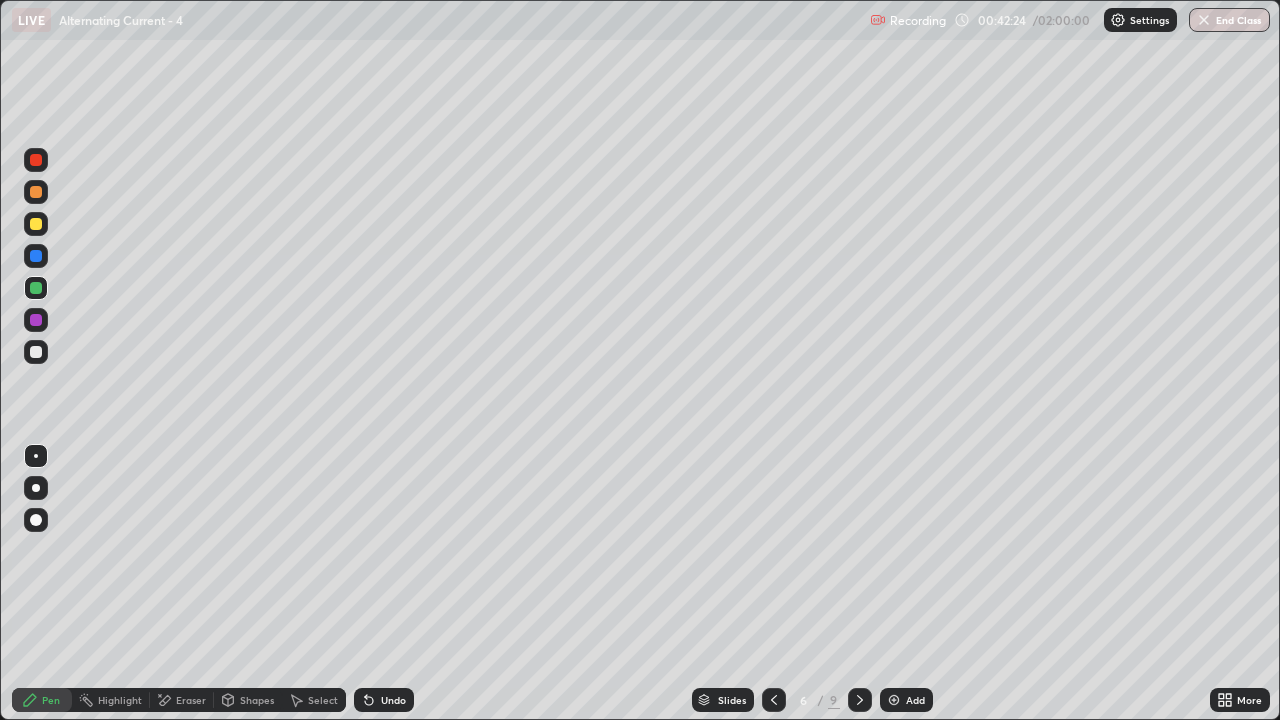 click 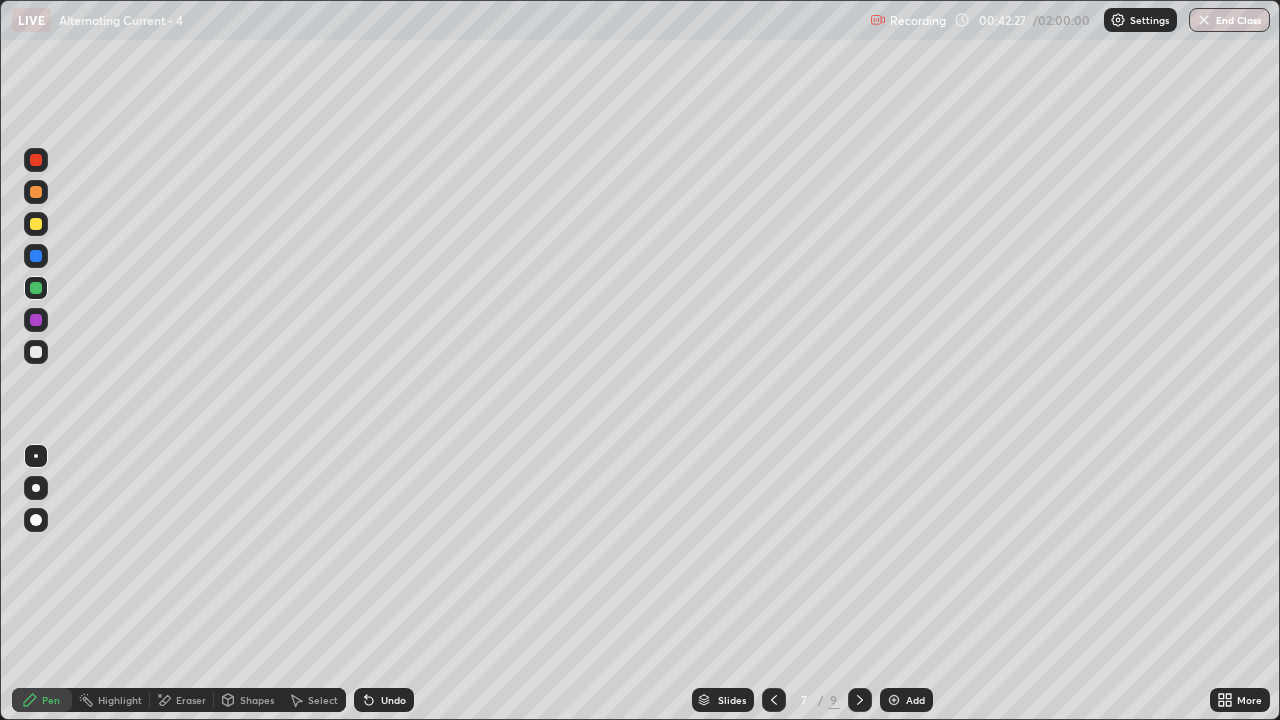 click 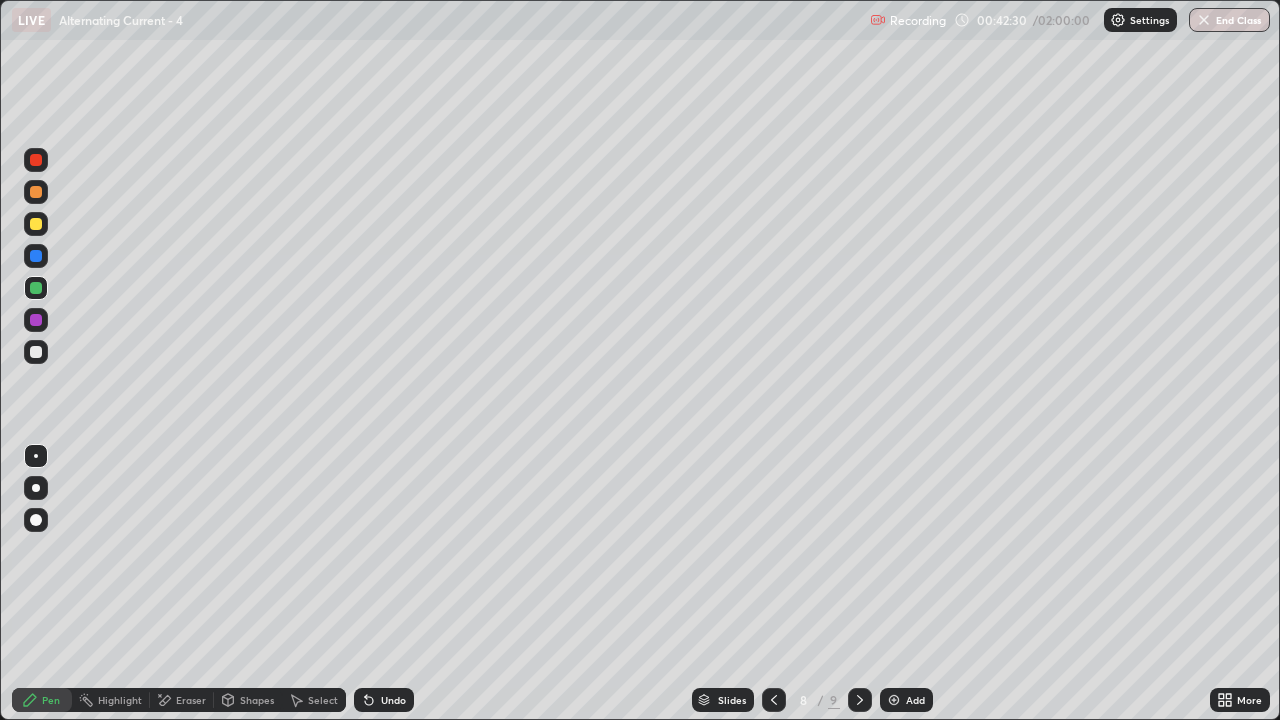 click 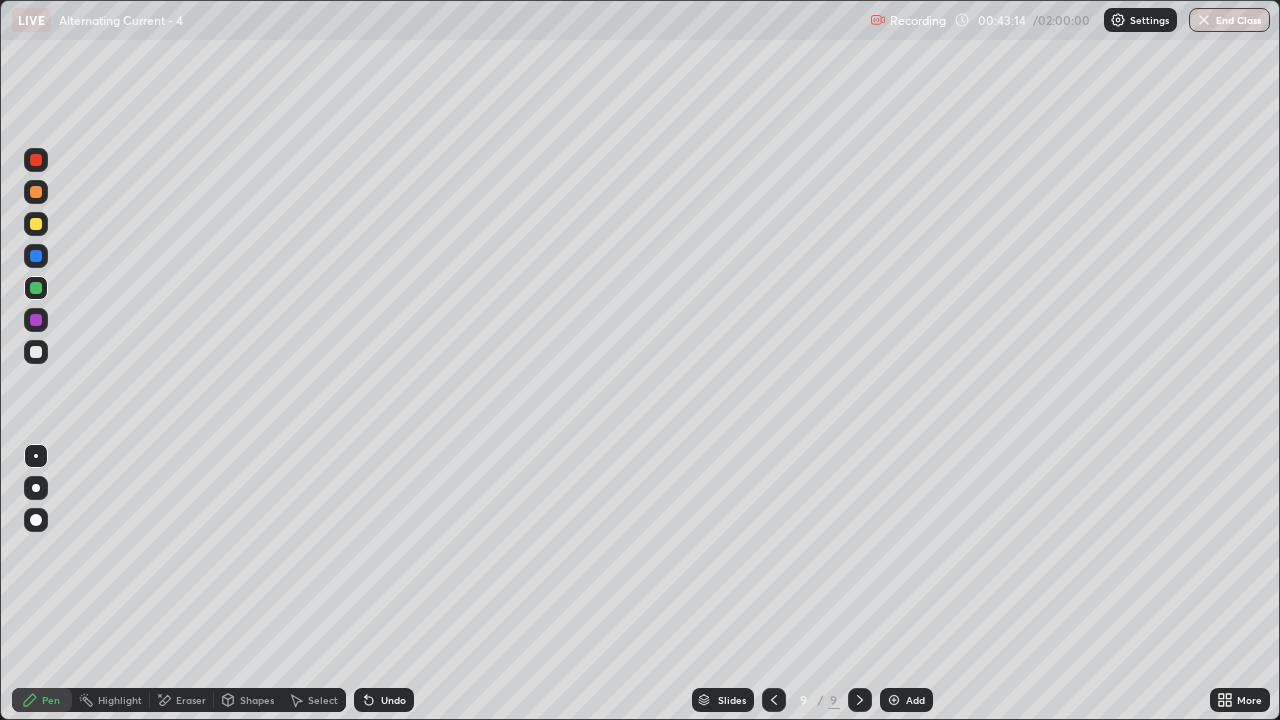 click 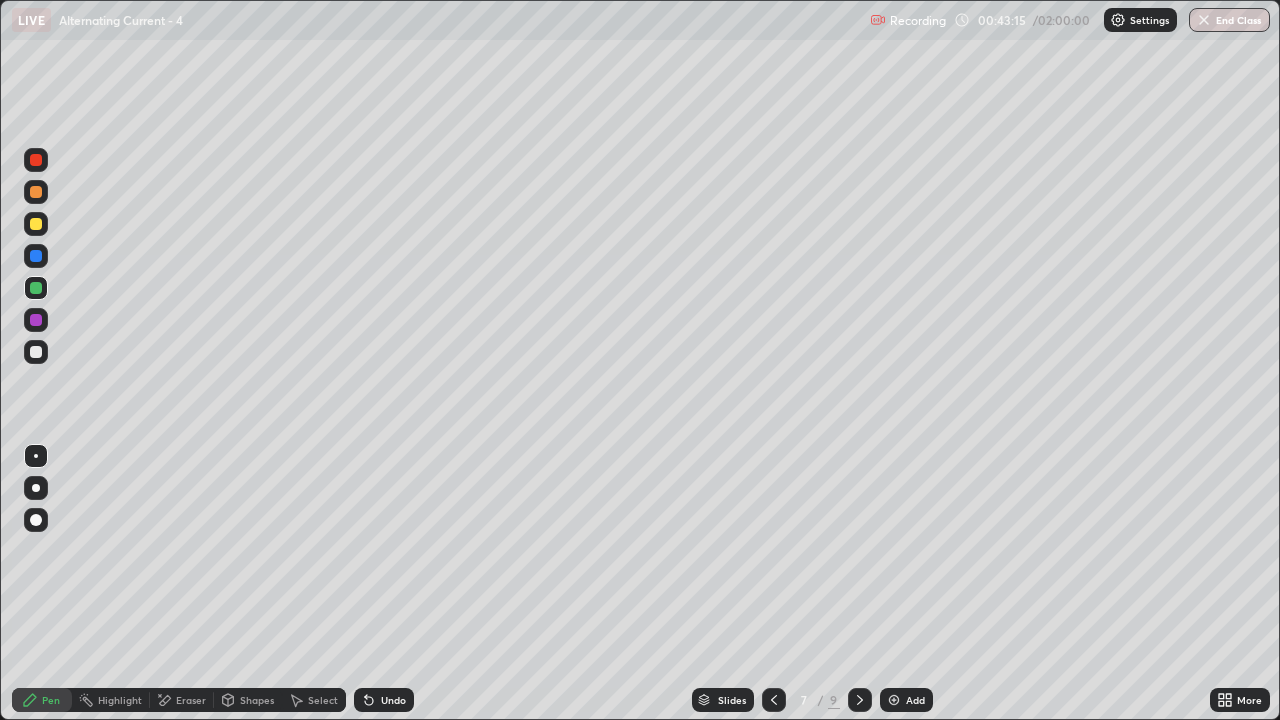 click at bounding box center (774, 700) 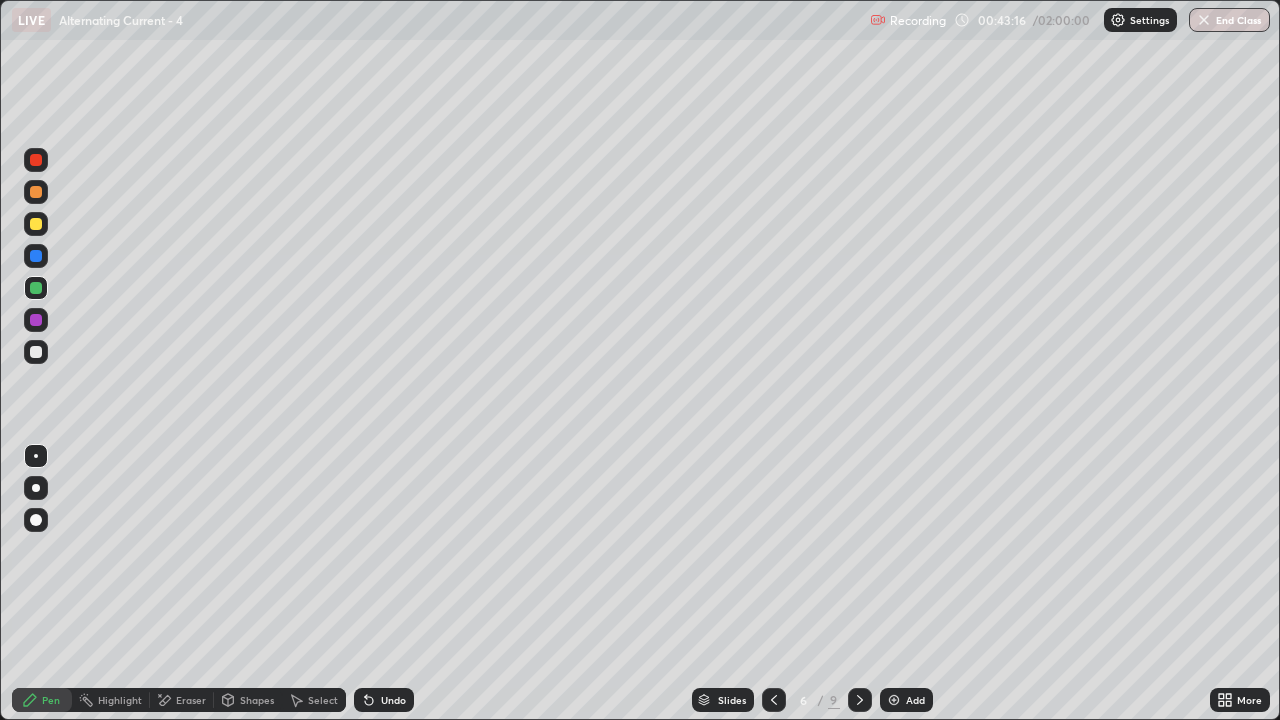 click 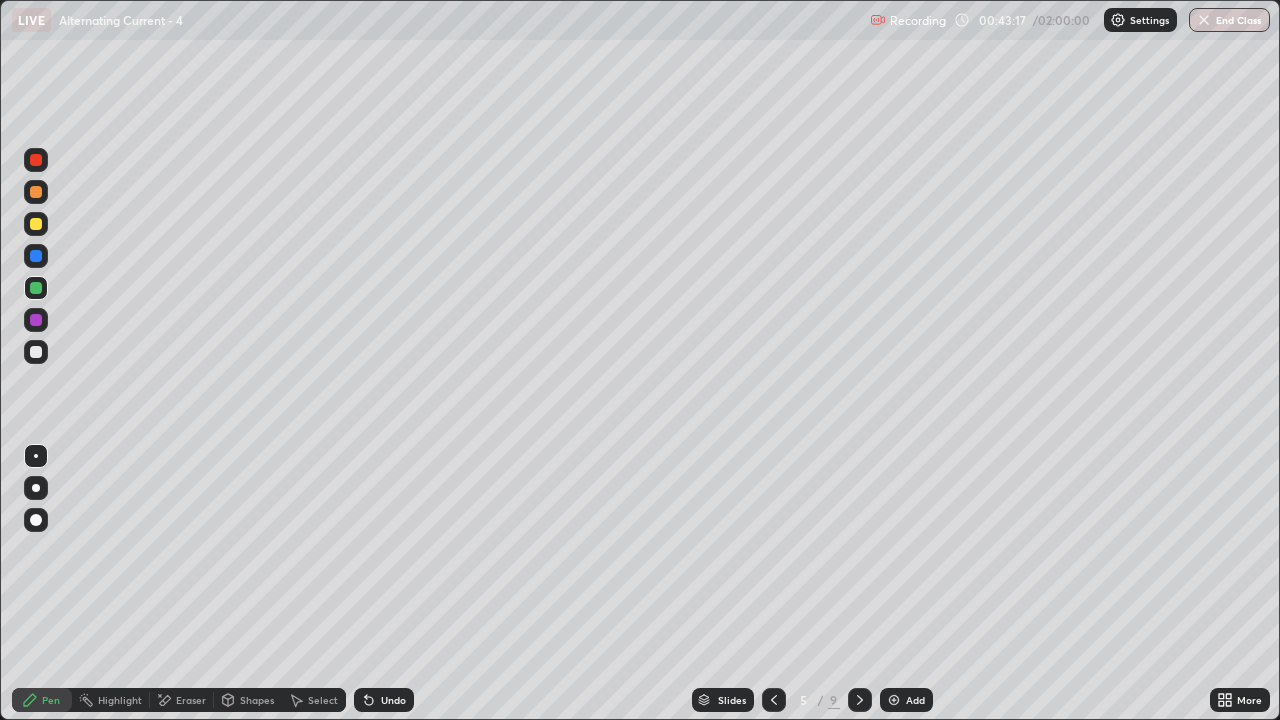 click at bounding box center (860, 700) 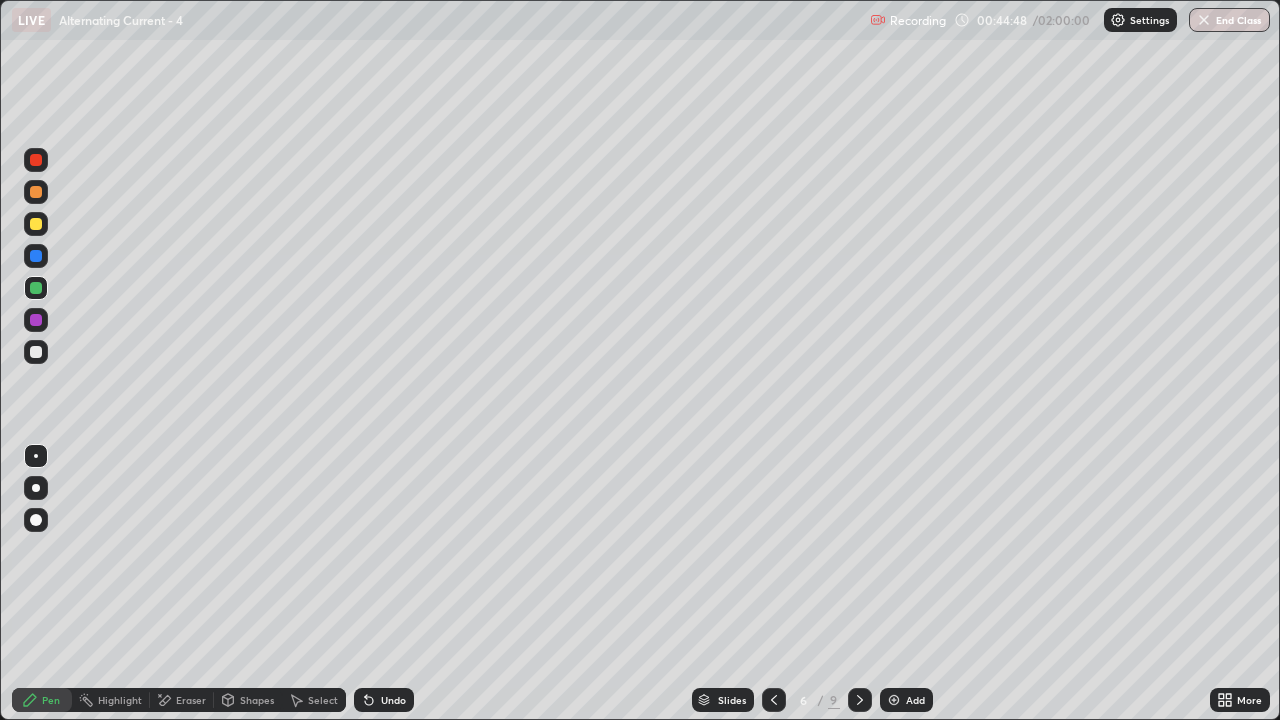 click 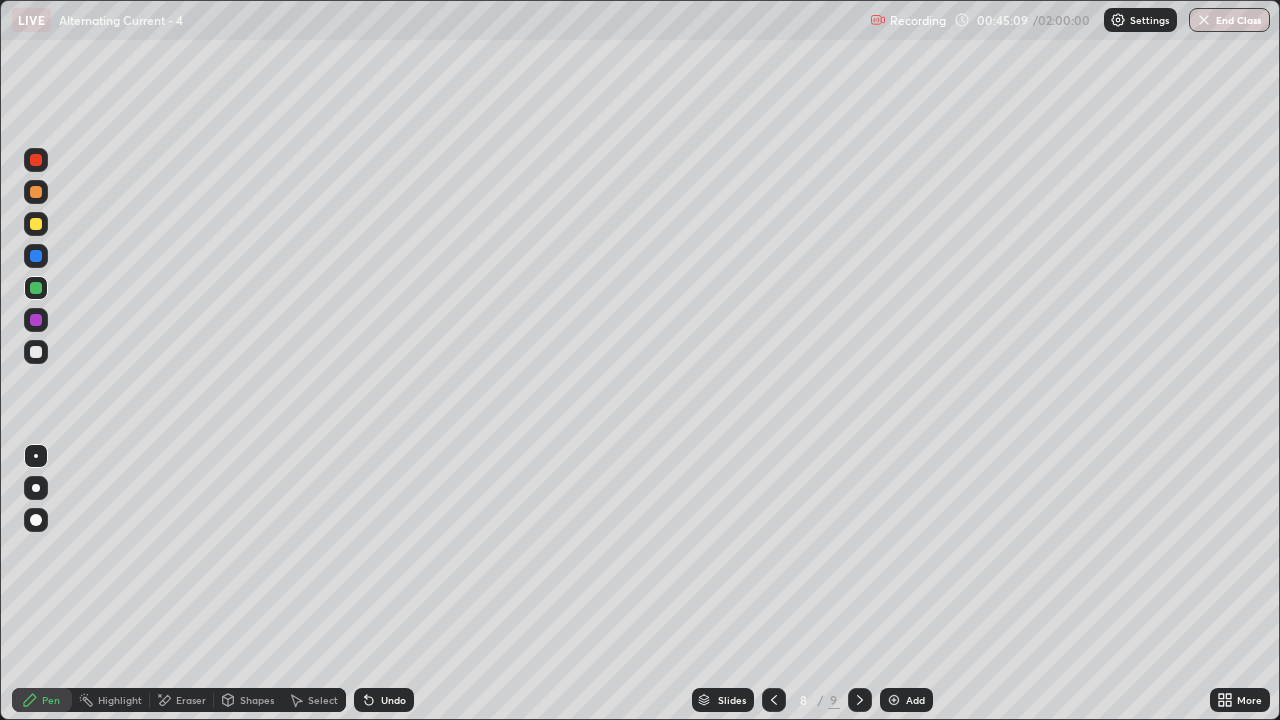 click 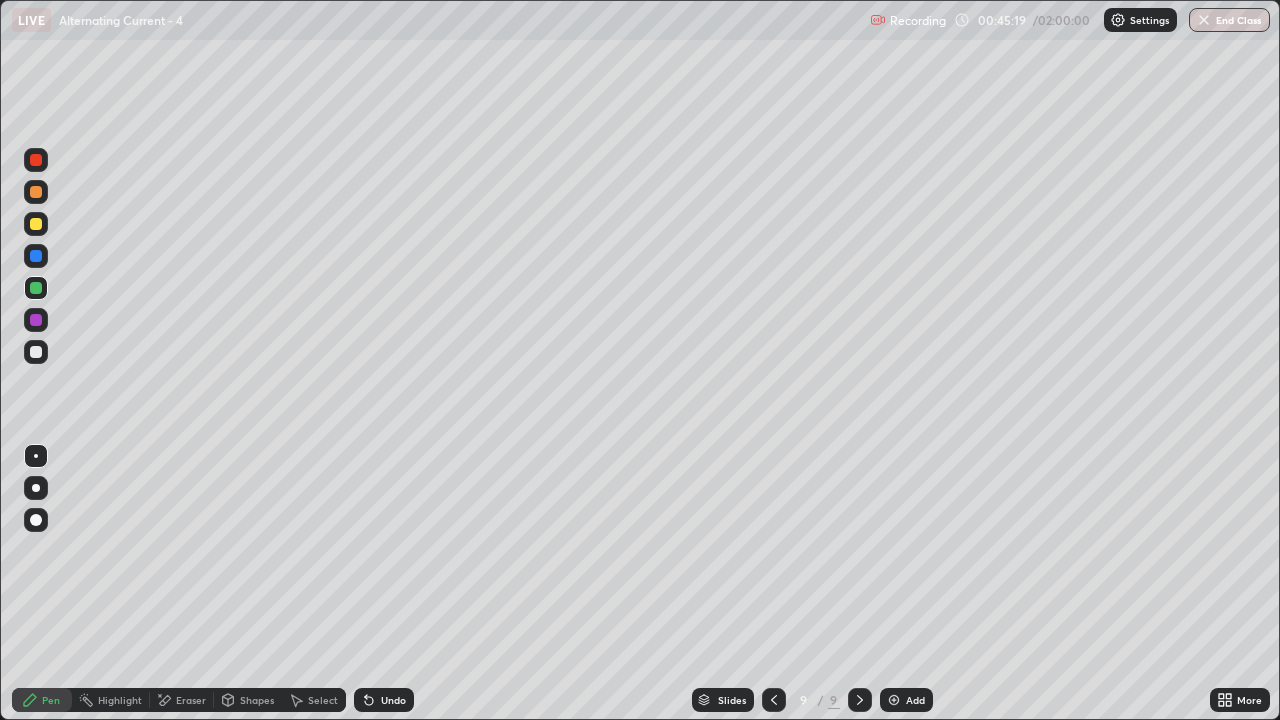 click at bounding box center (36, 352) 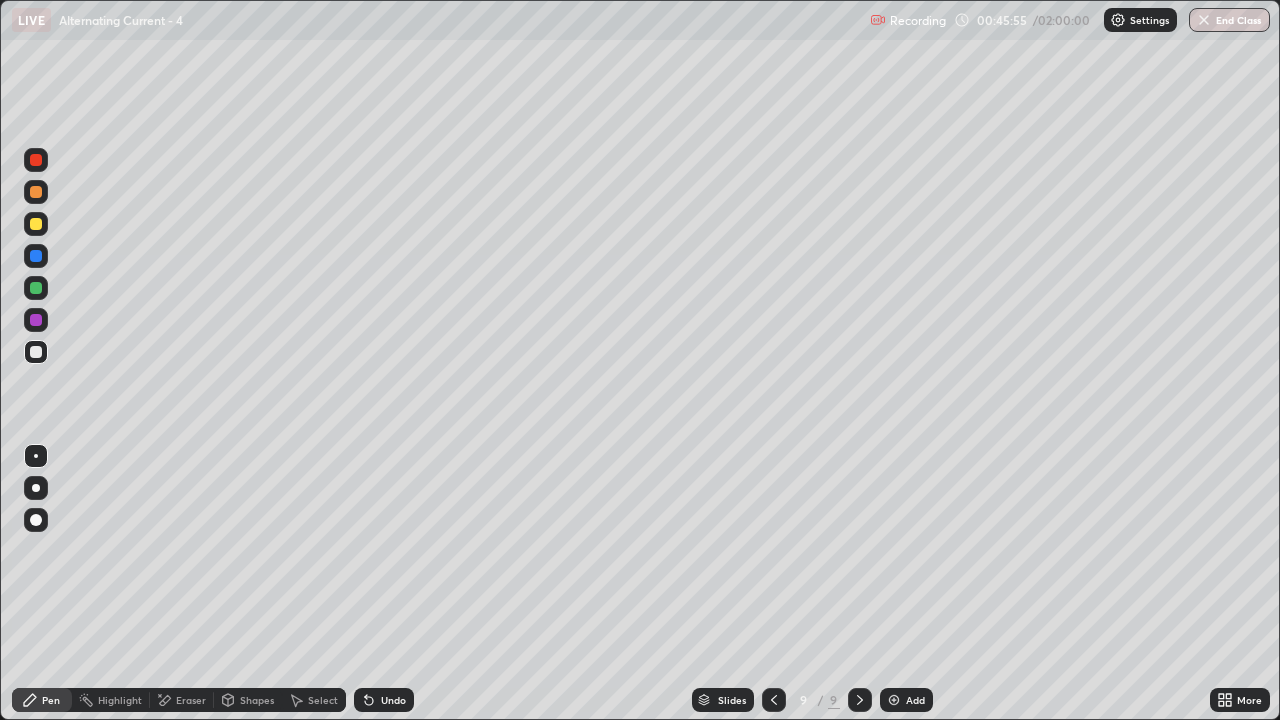 click 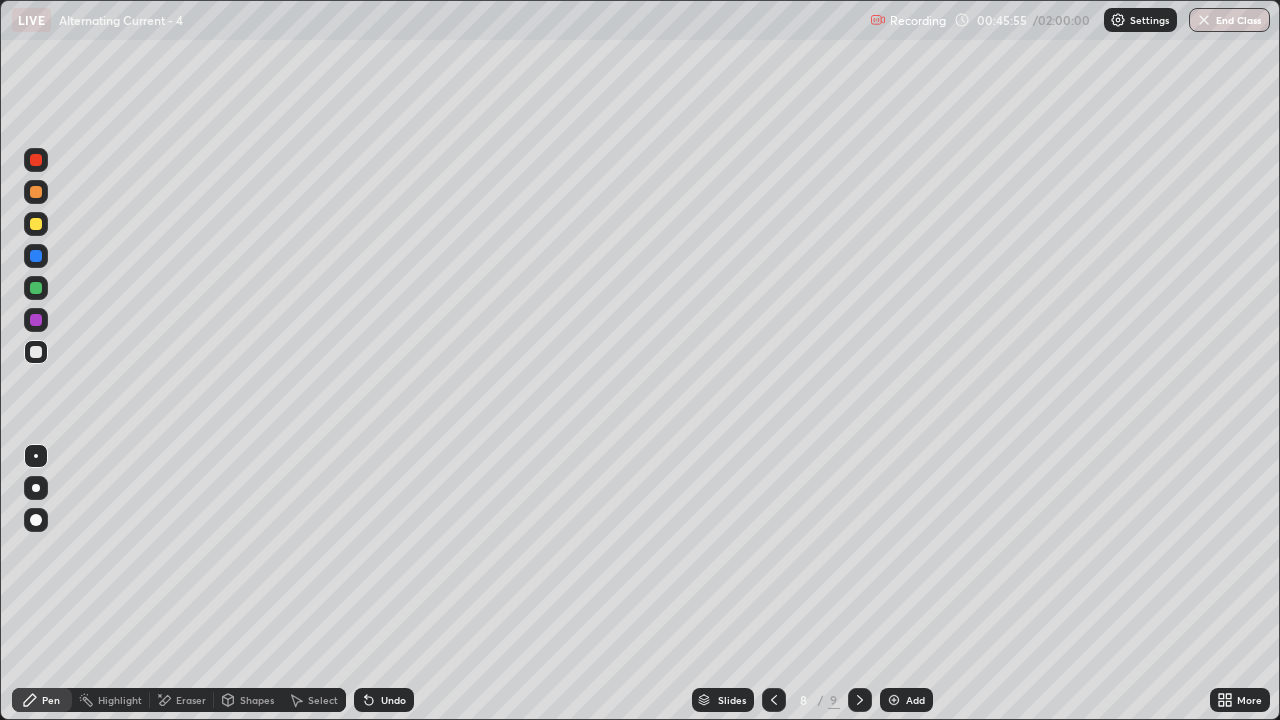 click 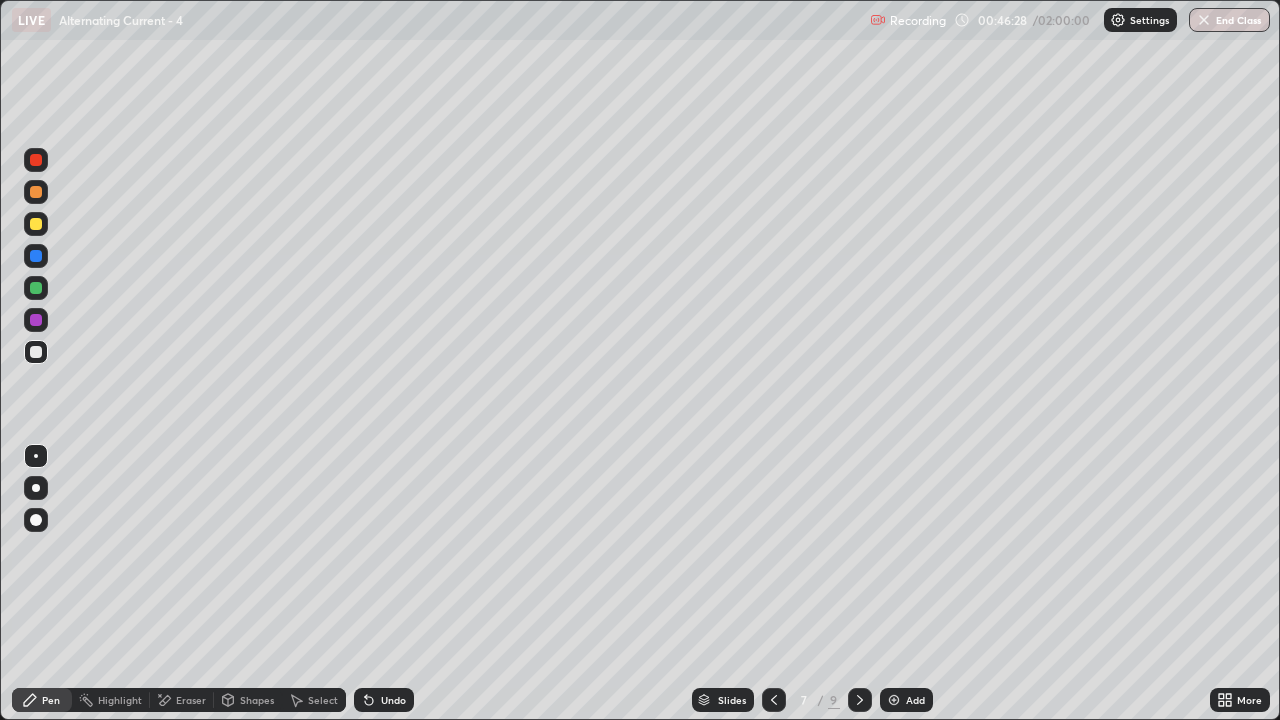 click 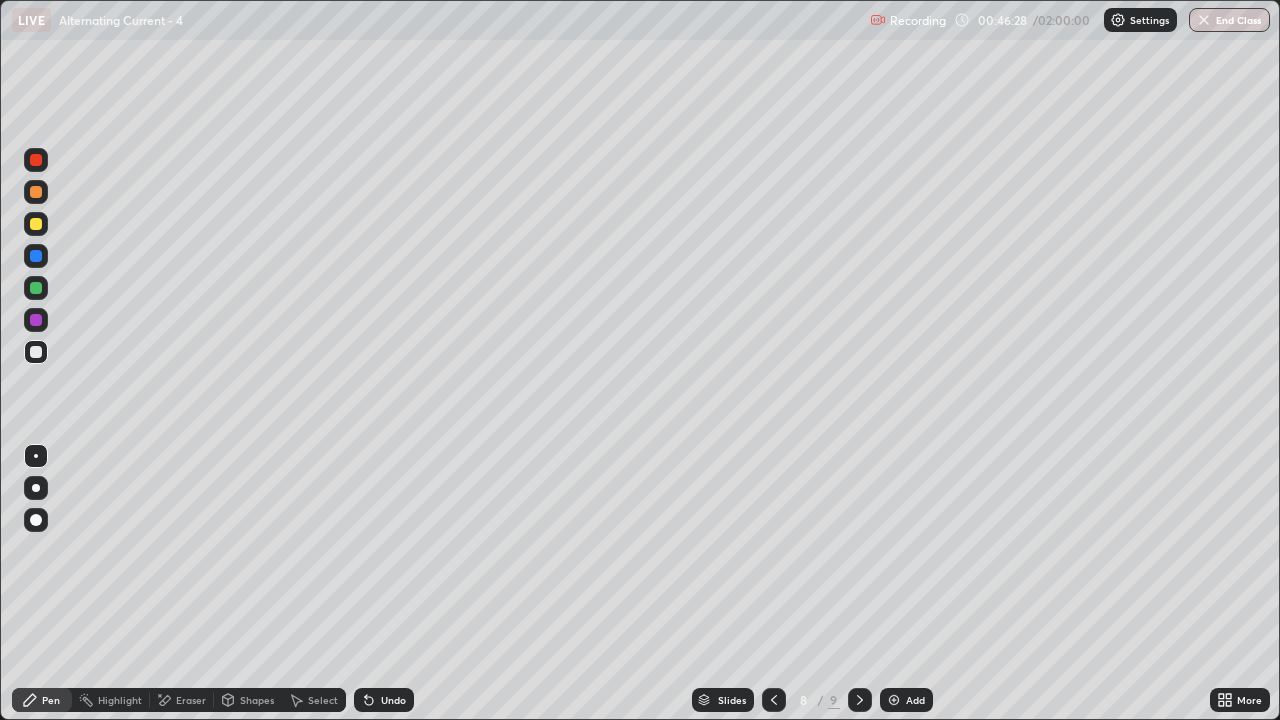 click 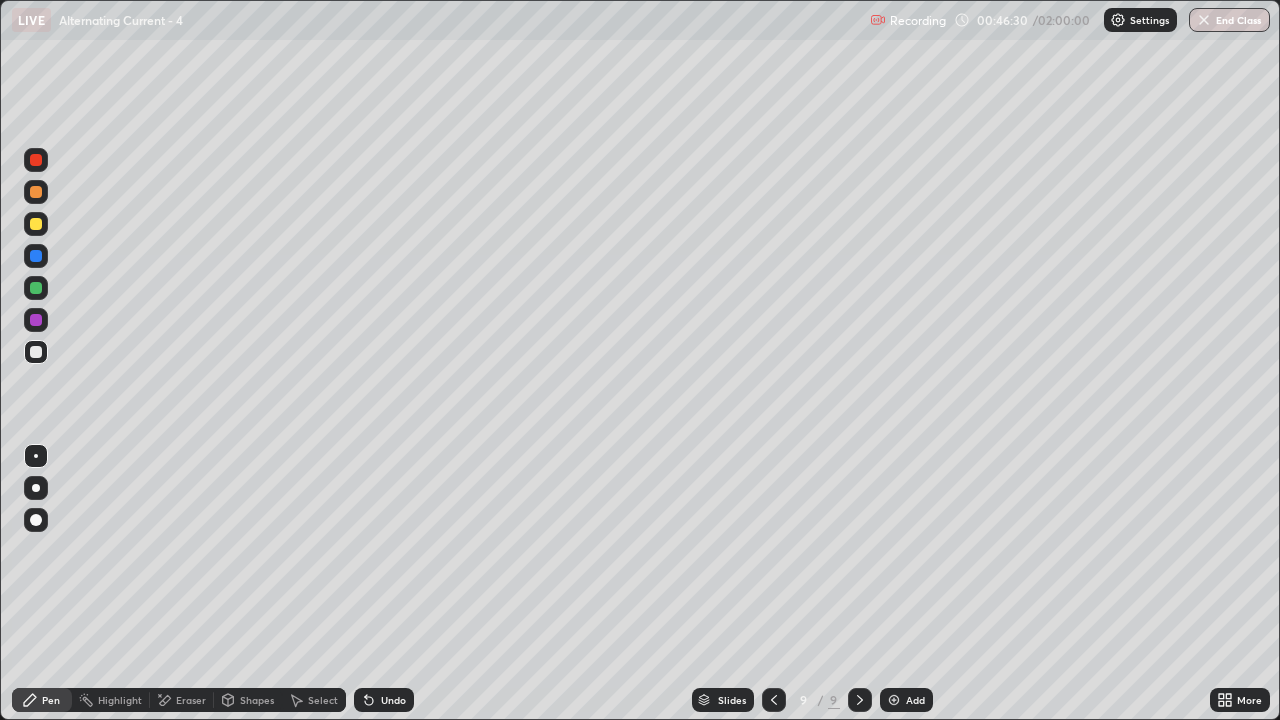 click on "Add" at bounding box center [906, 700] 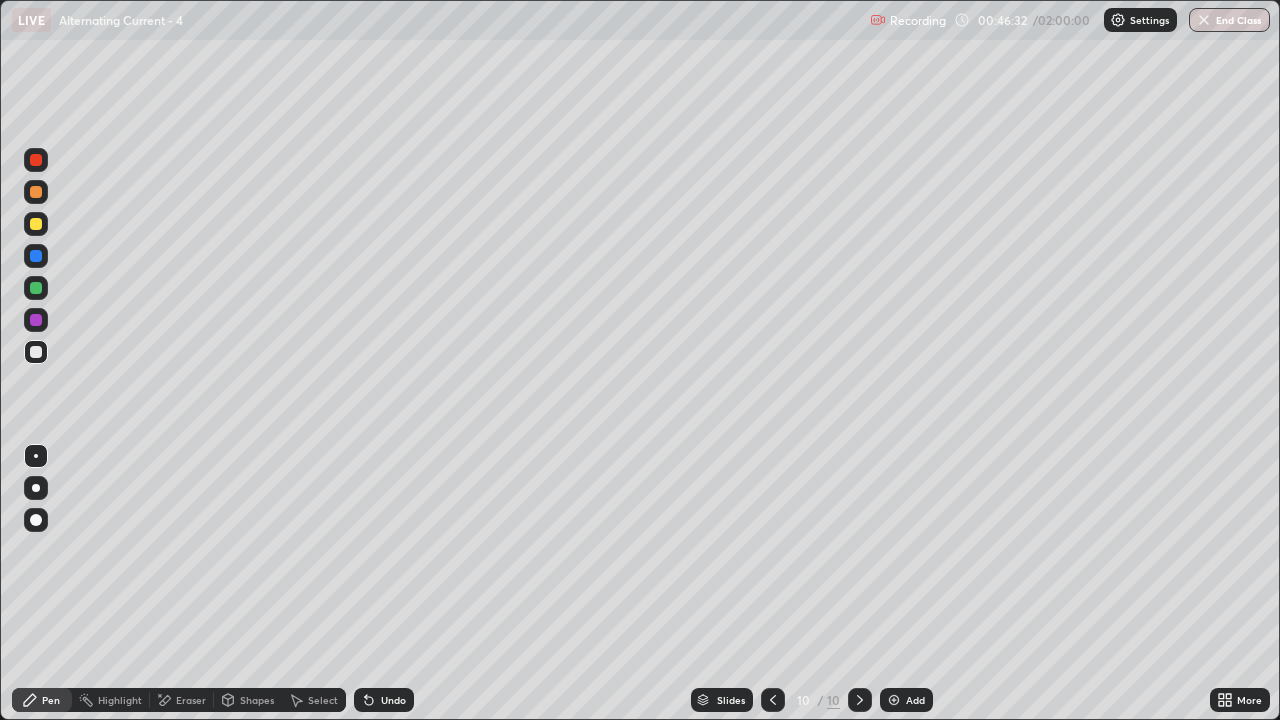 click at bounding box center [36, 352] 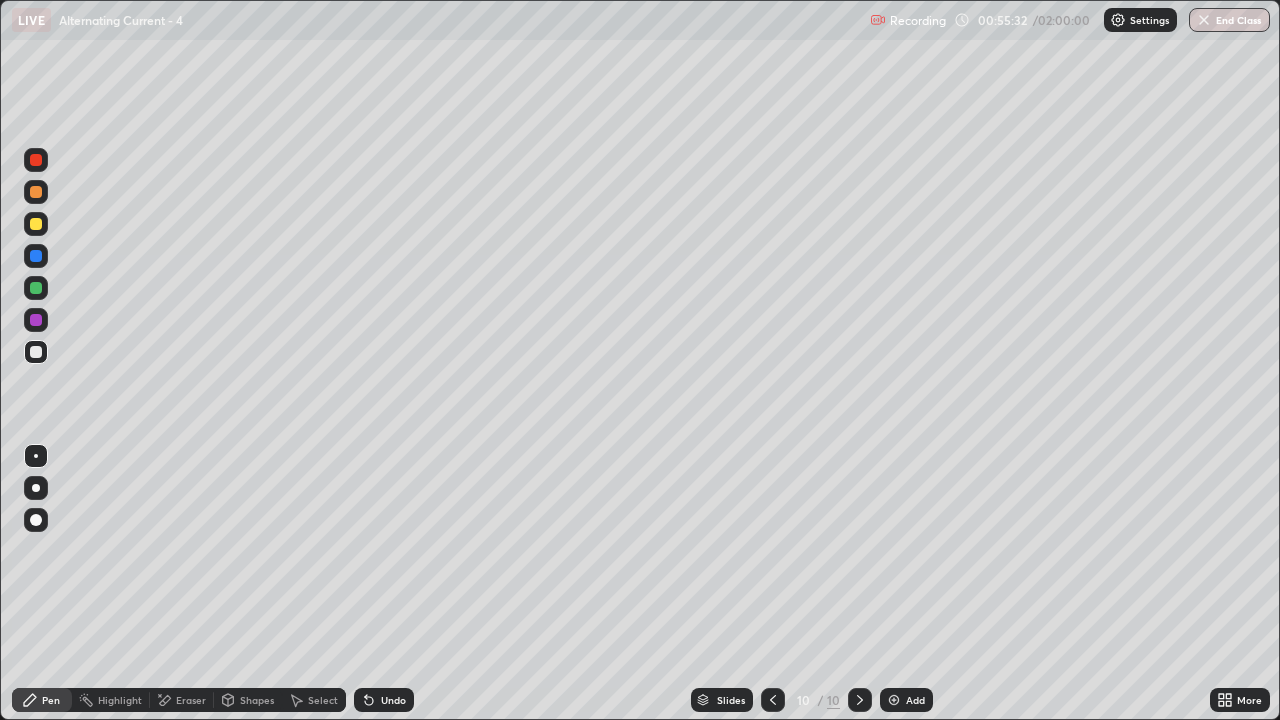 click on "Add" at bounding box center (915, 700) 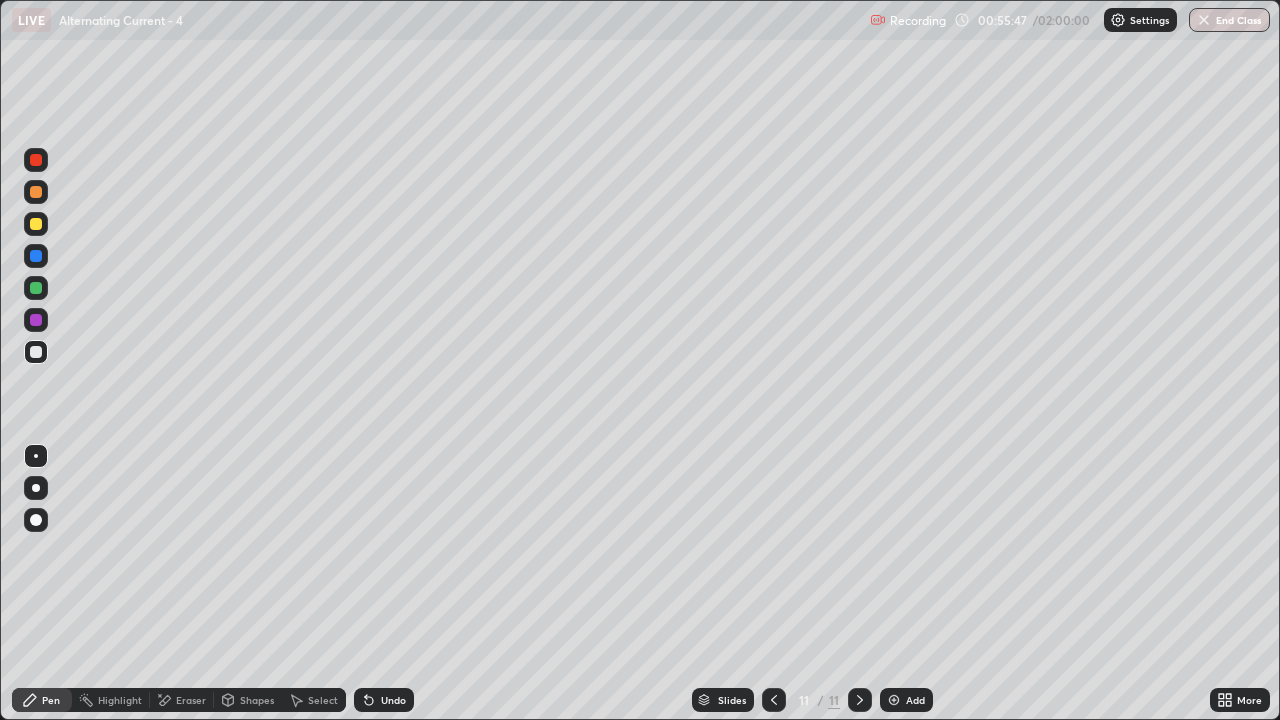 click on "Eraser" at bounding box center [191, 700] 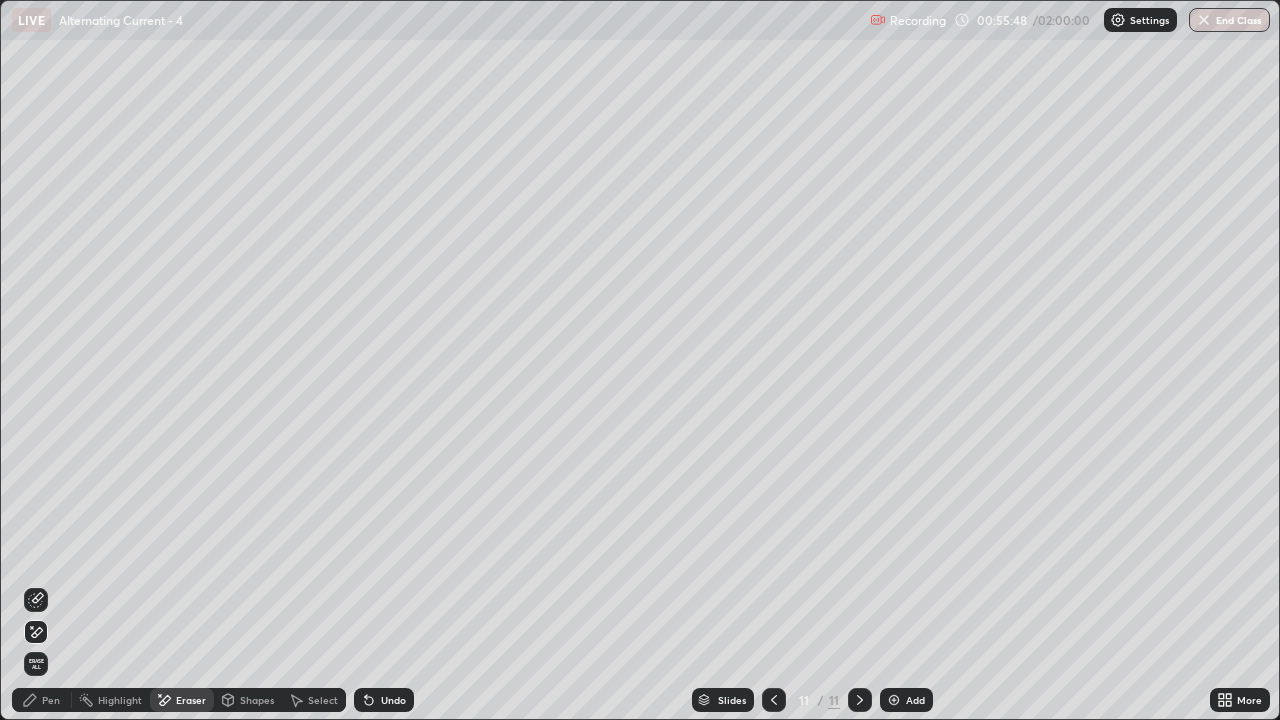 click on "Pen" at bounding box center [51, 700] 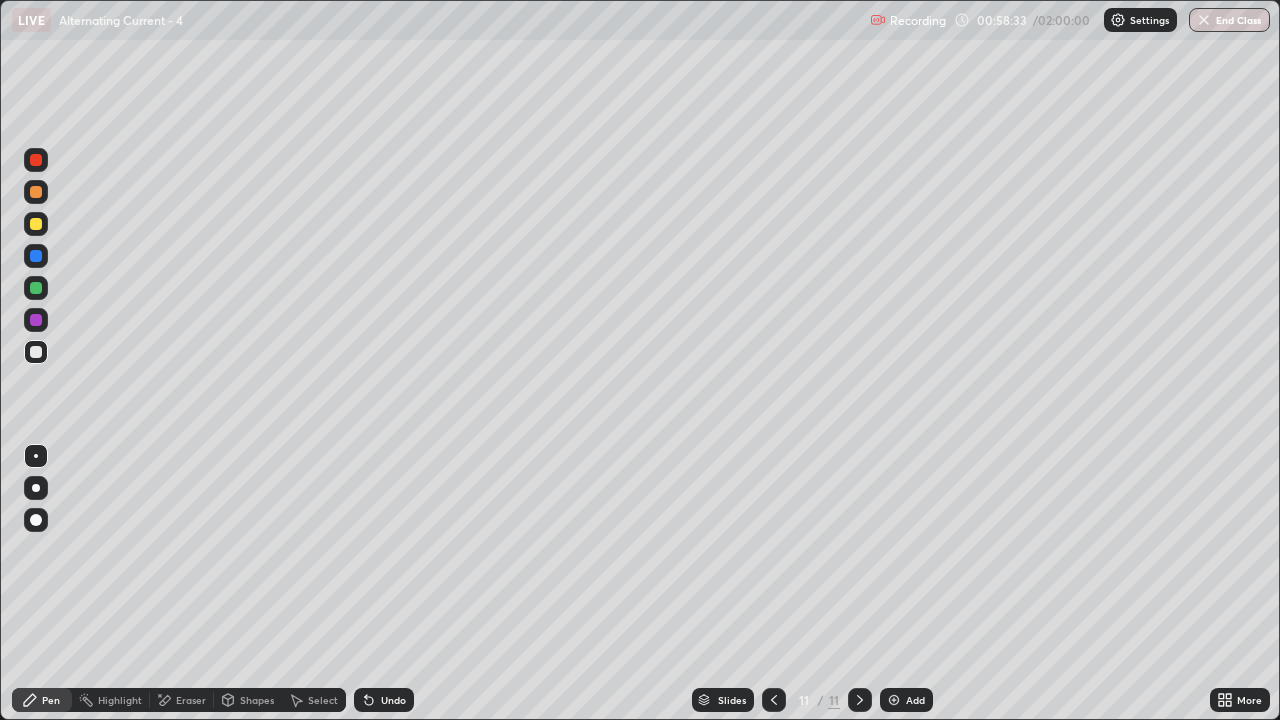 click on "Add" at bounding box center (915, 700) 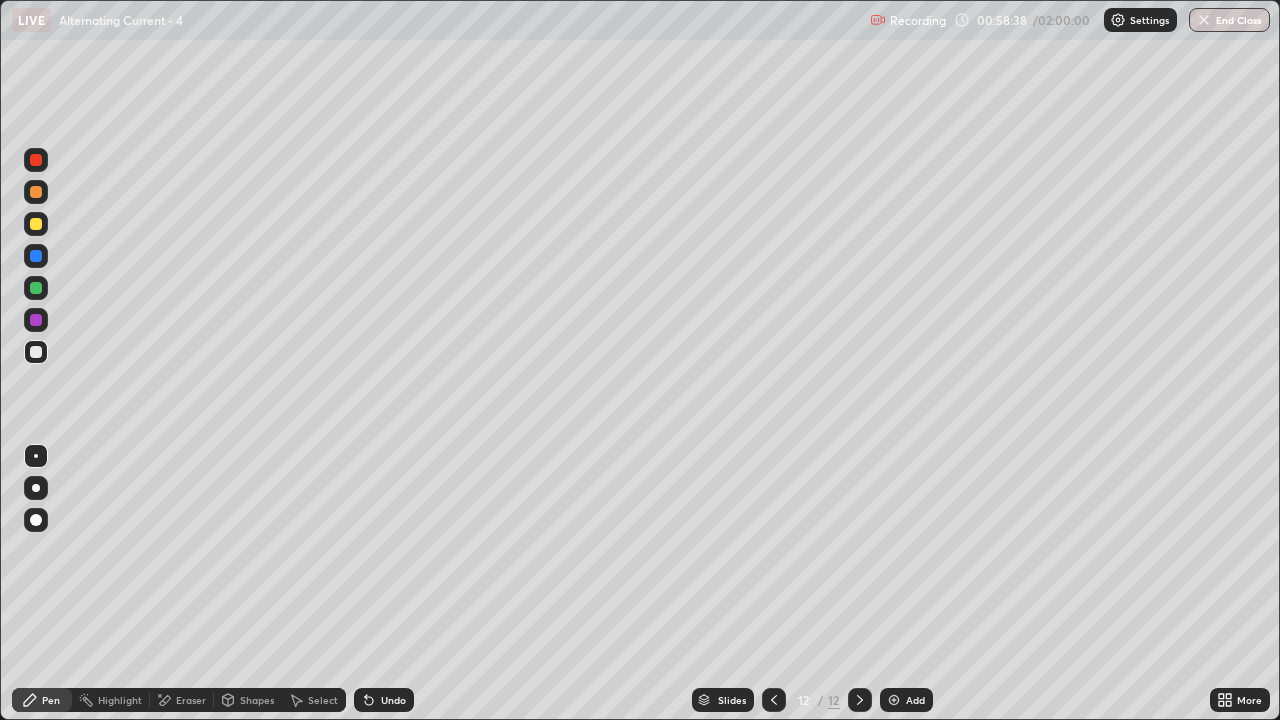 click on "Eraser" at bounding box center (182, 700) 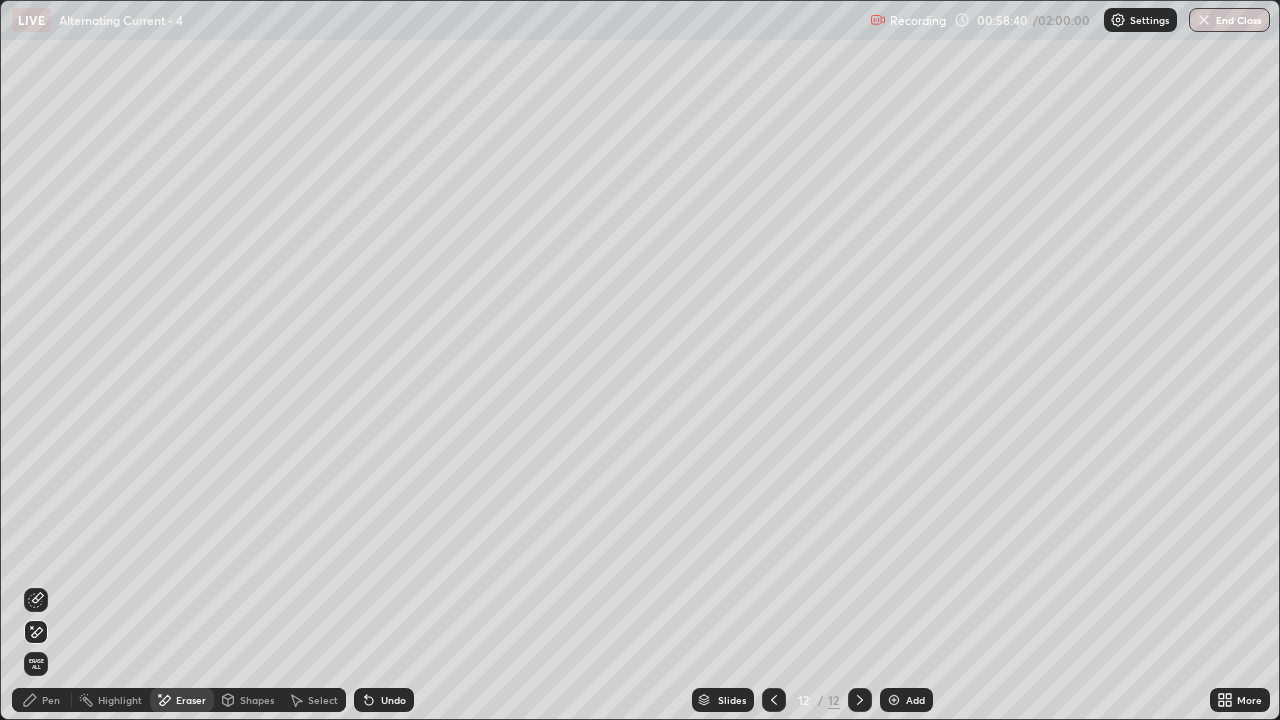 click on "Pen" at bounding box center (51, 700) 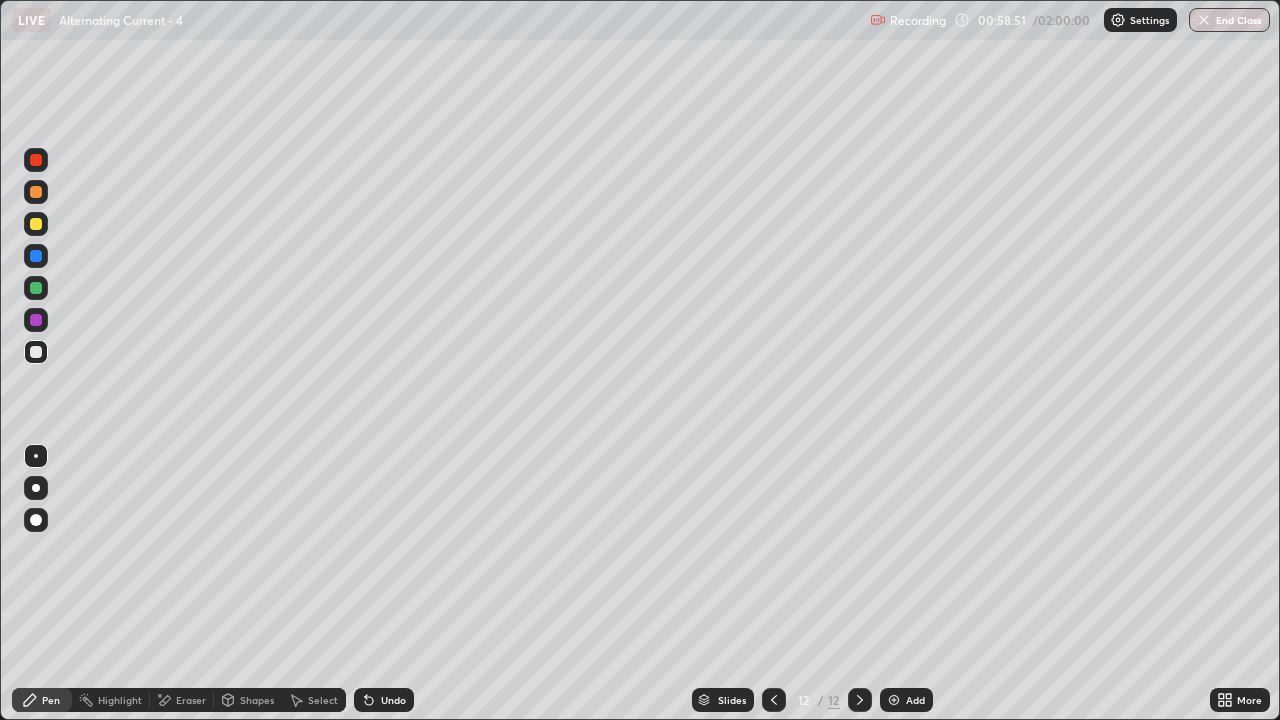 click at bounding box center [36, 352] 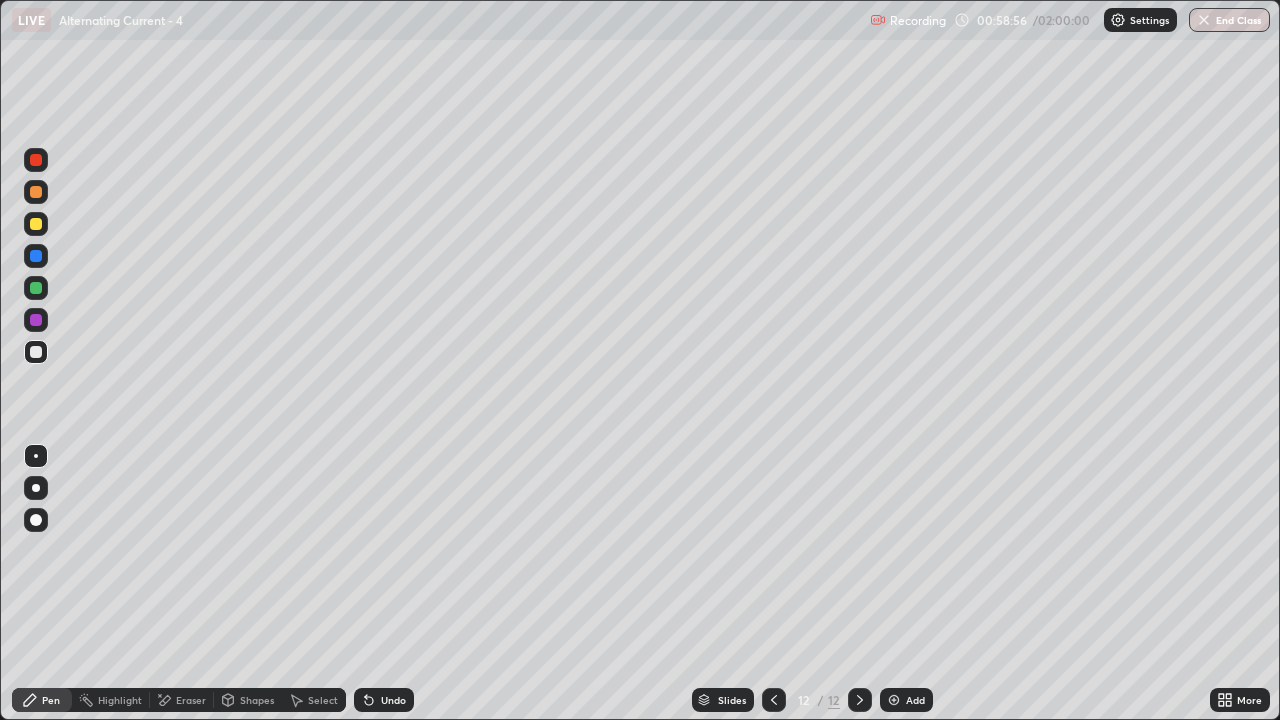click at bounding box center [36, 288] 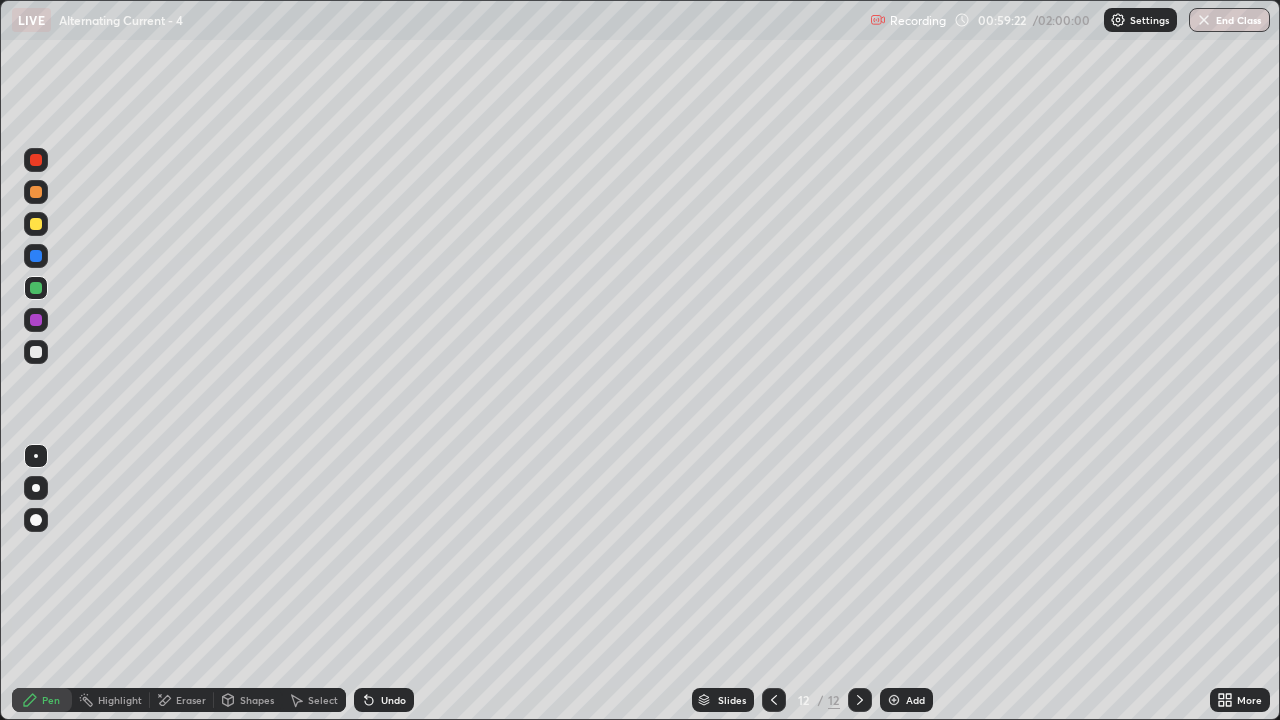 click at bounding box center (36, 160) 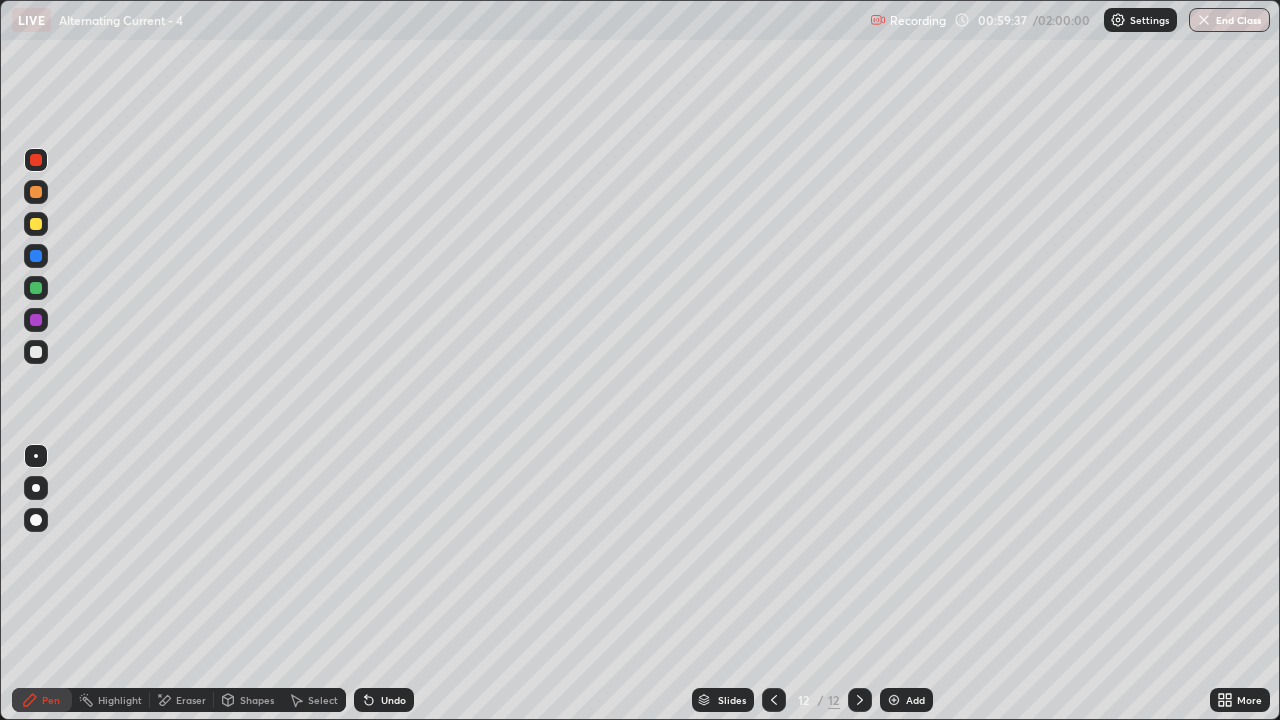 click on "Eraser" at bounding box center (191, 700) 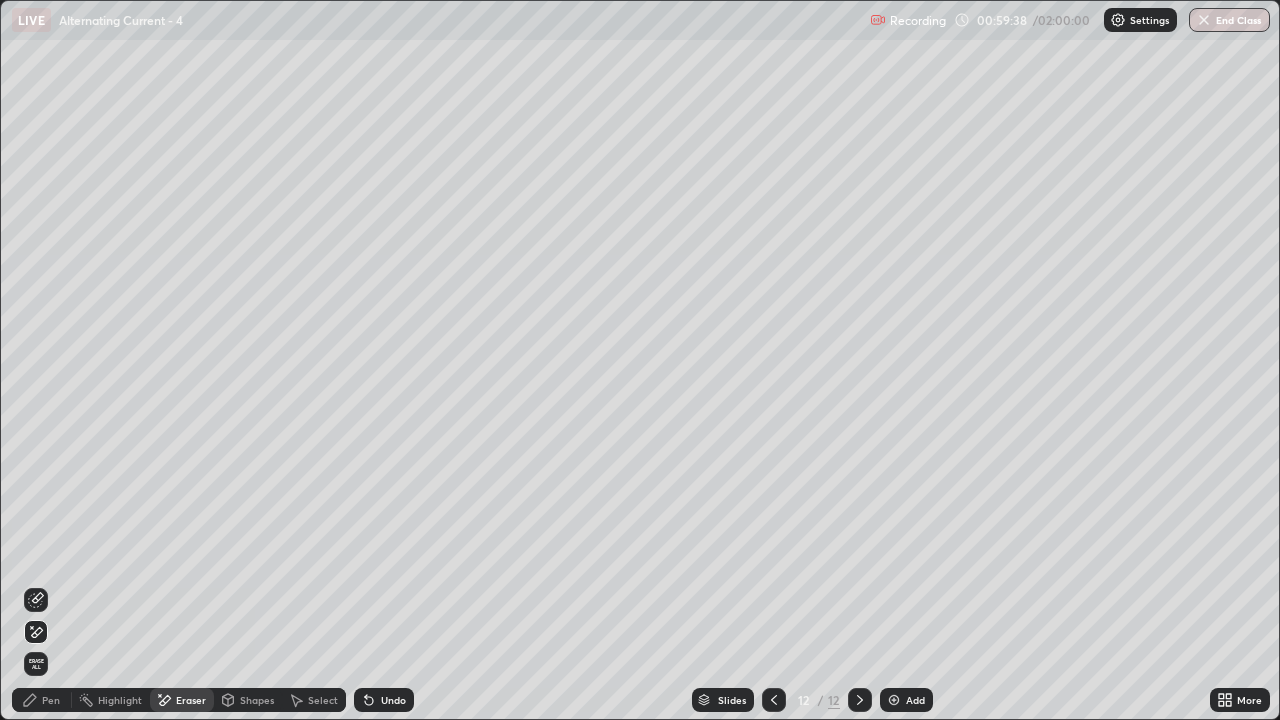 click on "Eraser" at bounding box center [182, 700] 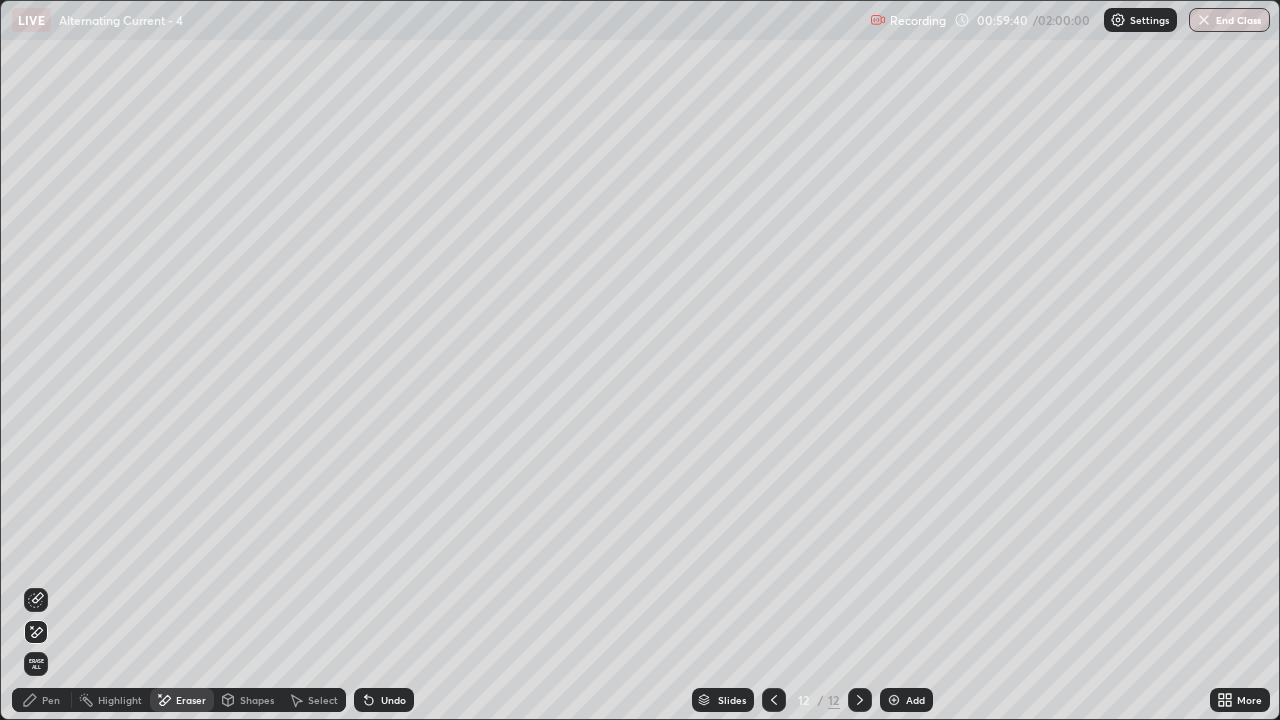 click 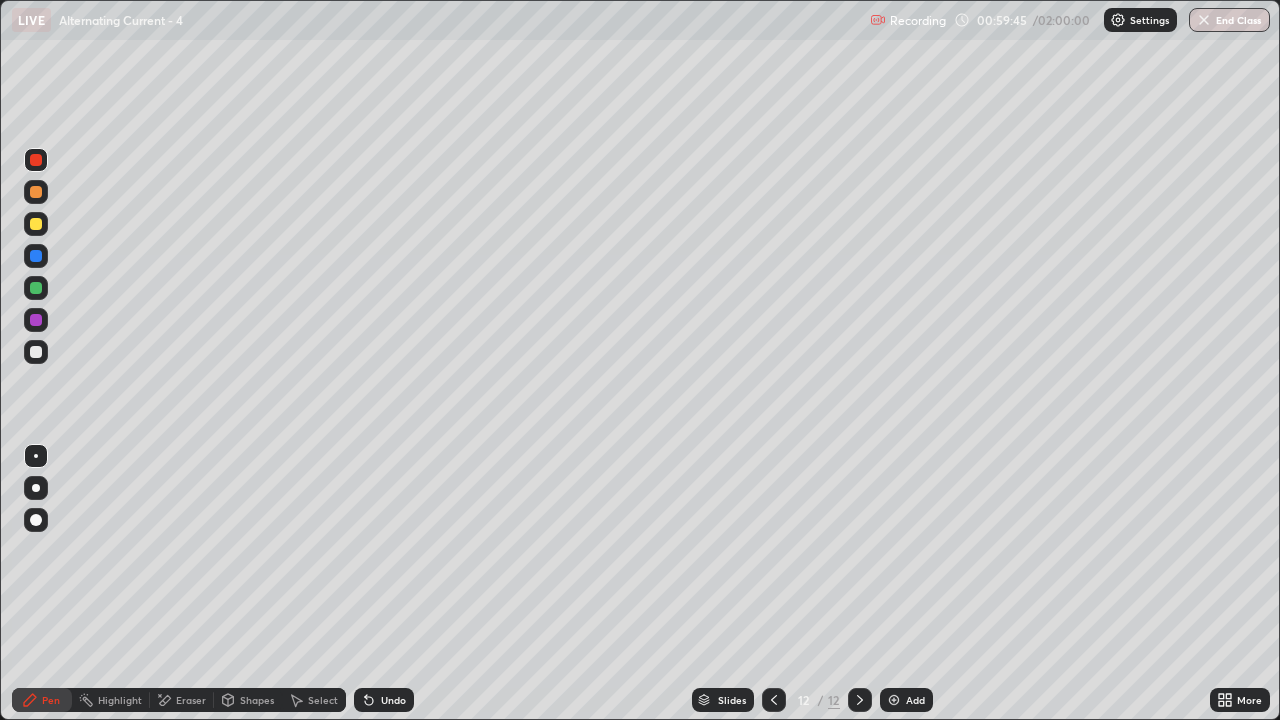 click at bounding box center (36, 352) 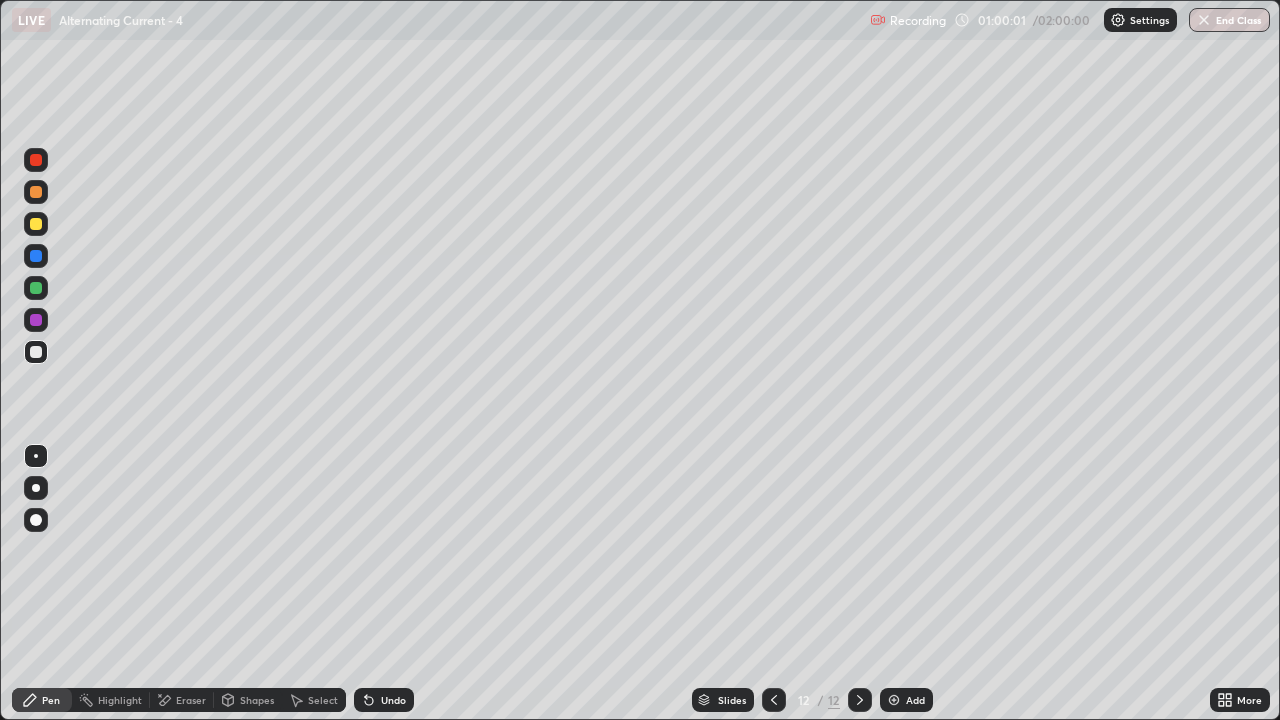 click on "Eraser" at bounding box center (191, 700) 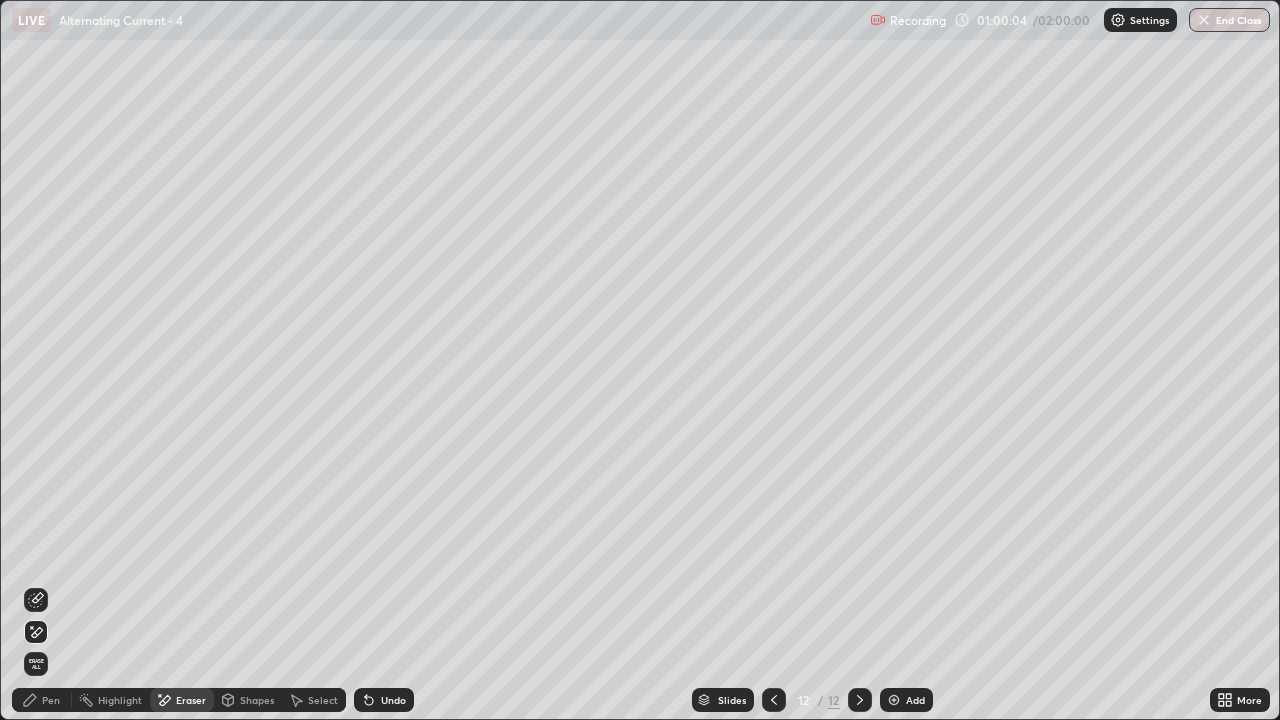 click on "Pen" at bounding box center (42, 700) 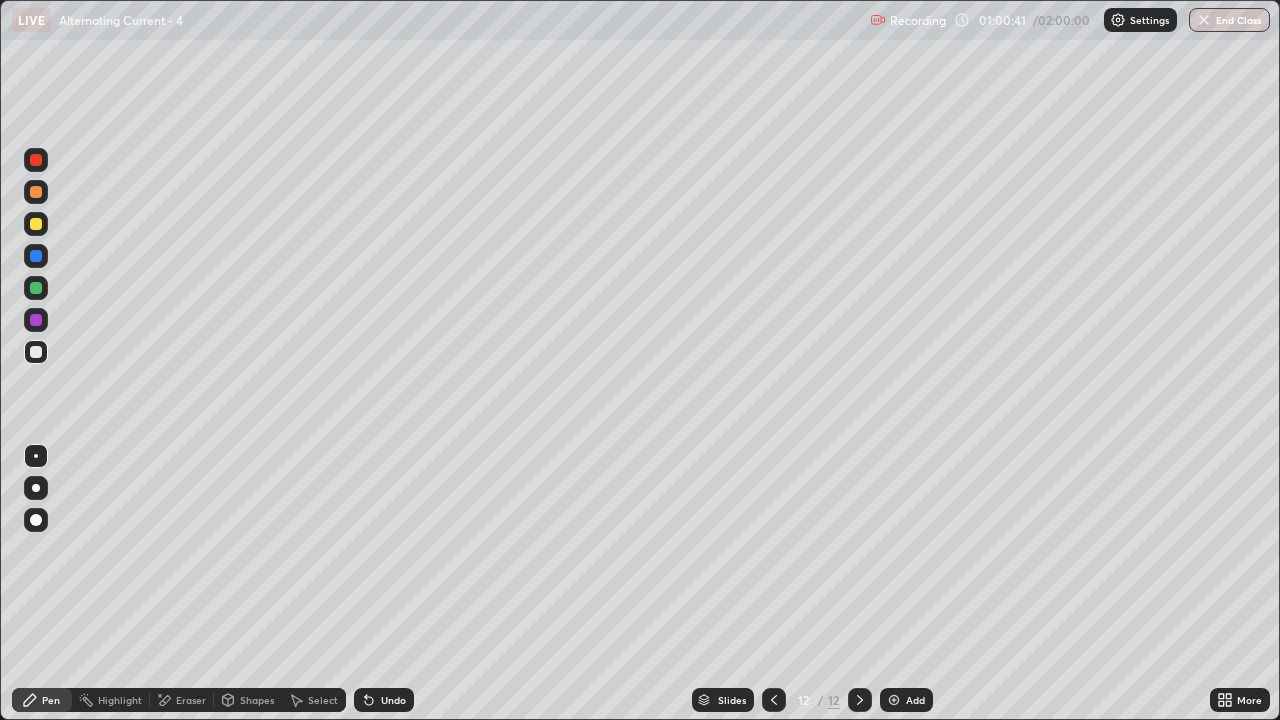 click at bounding box center [36, 160] 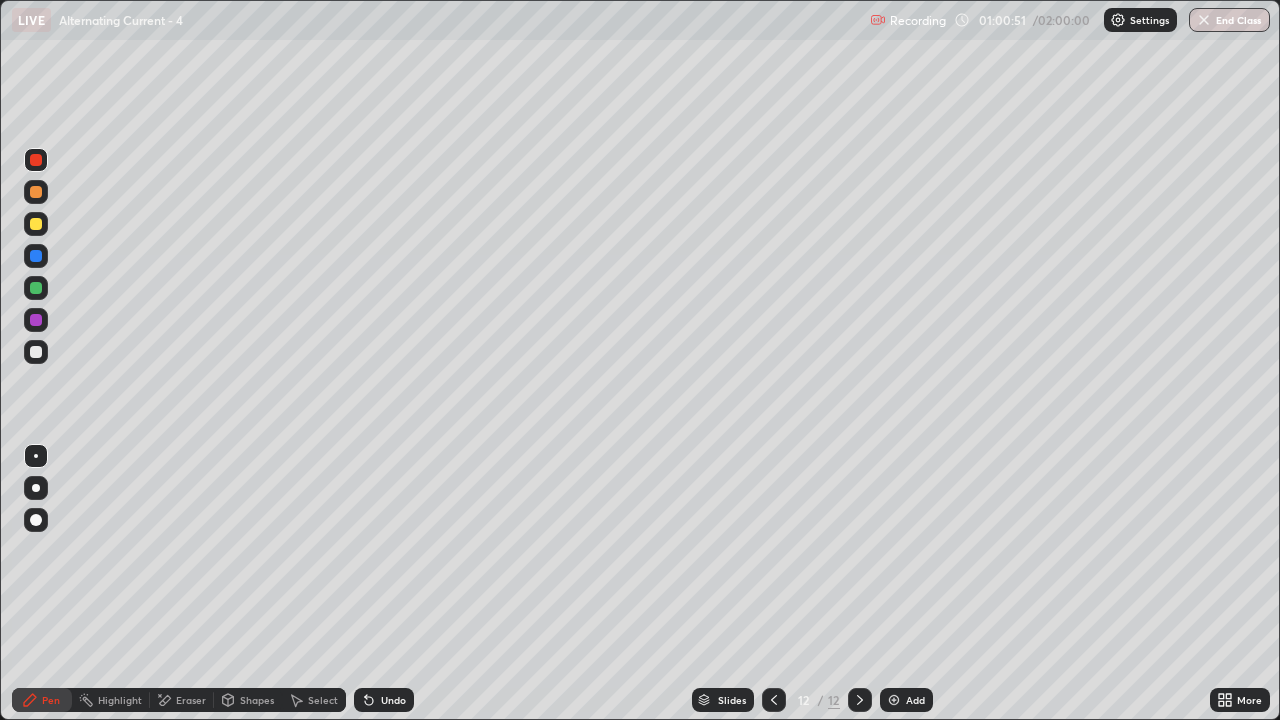 click at bounding box center [36, 352] 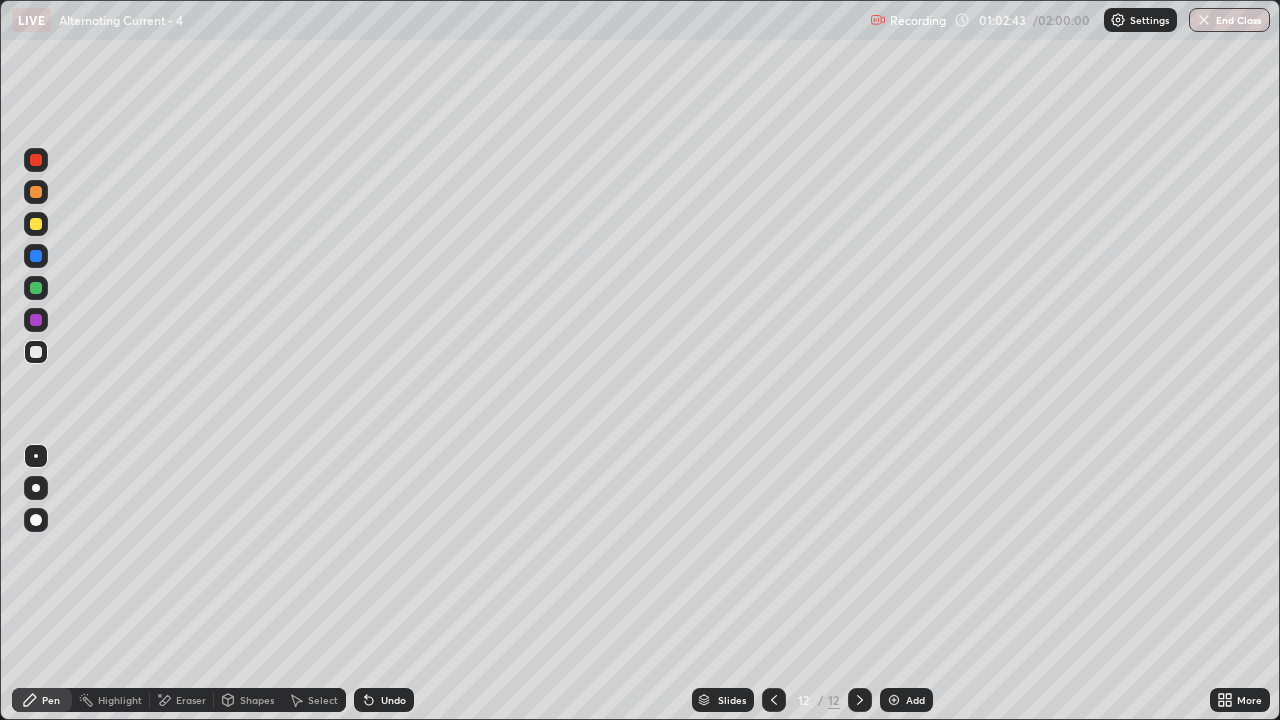 click on "Eraser" at bounding box center [191, 700] 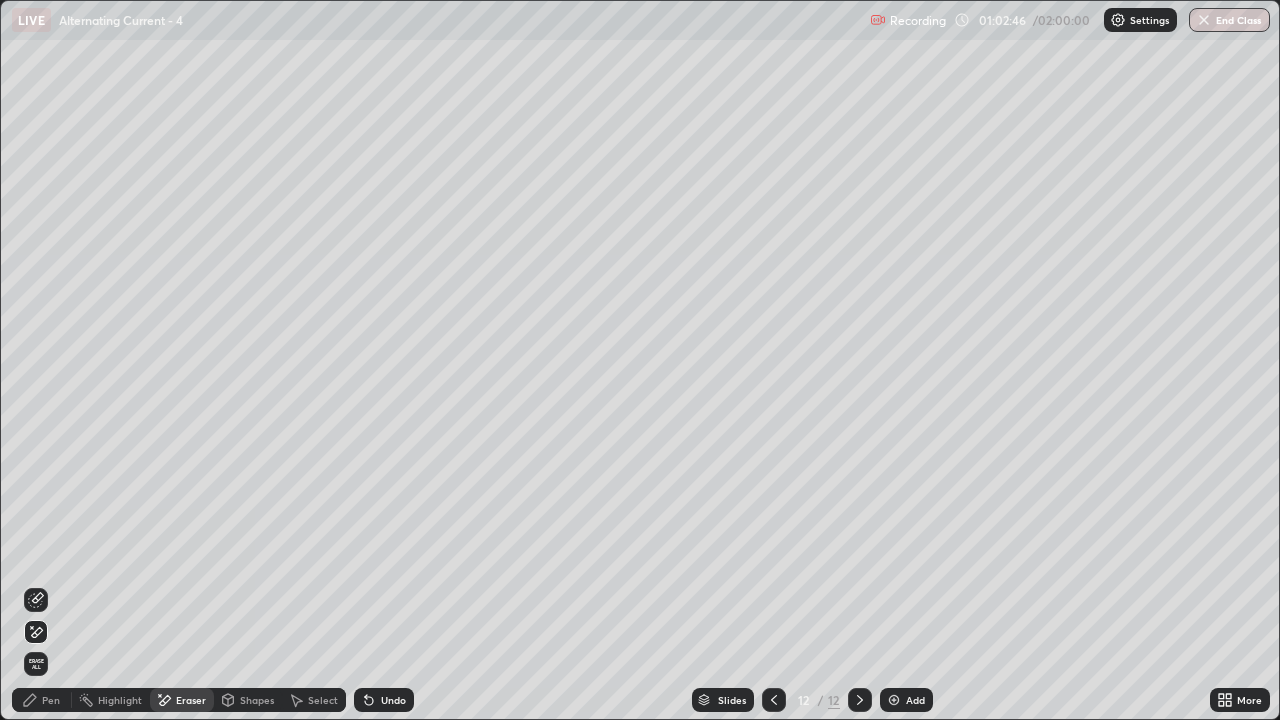 click on "Pen" at bounding box center [42, 700] 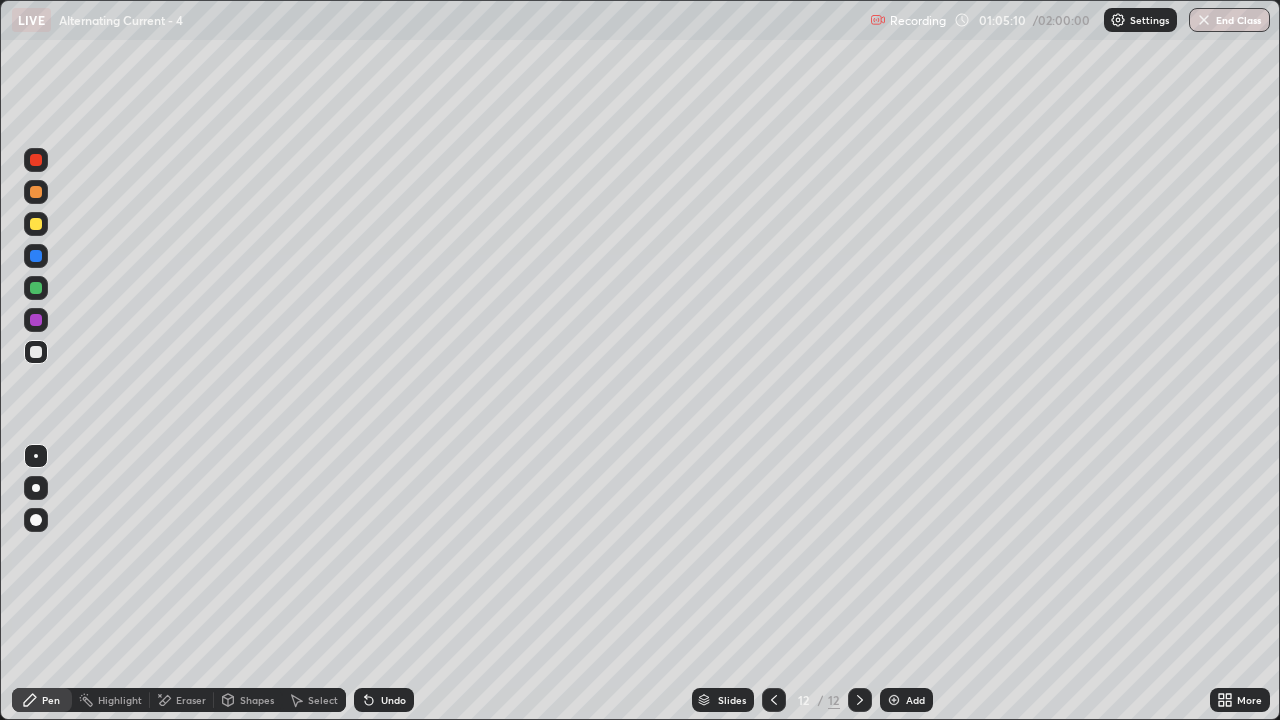 click on "Add" at bounding box center [906, 700] 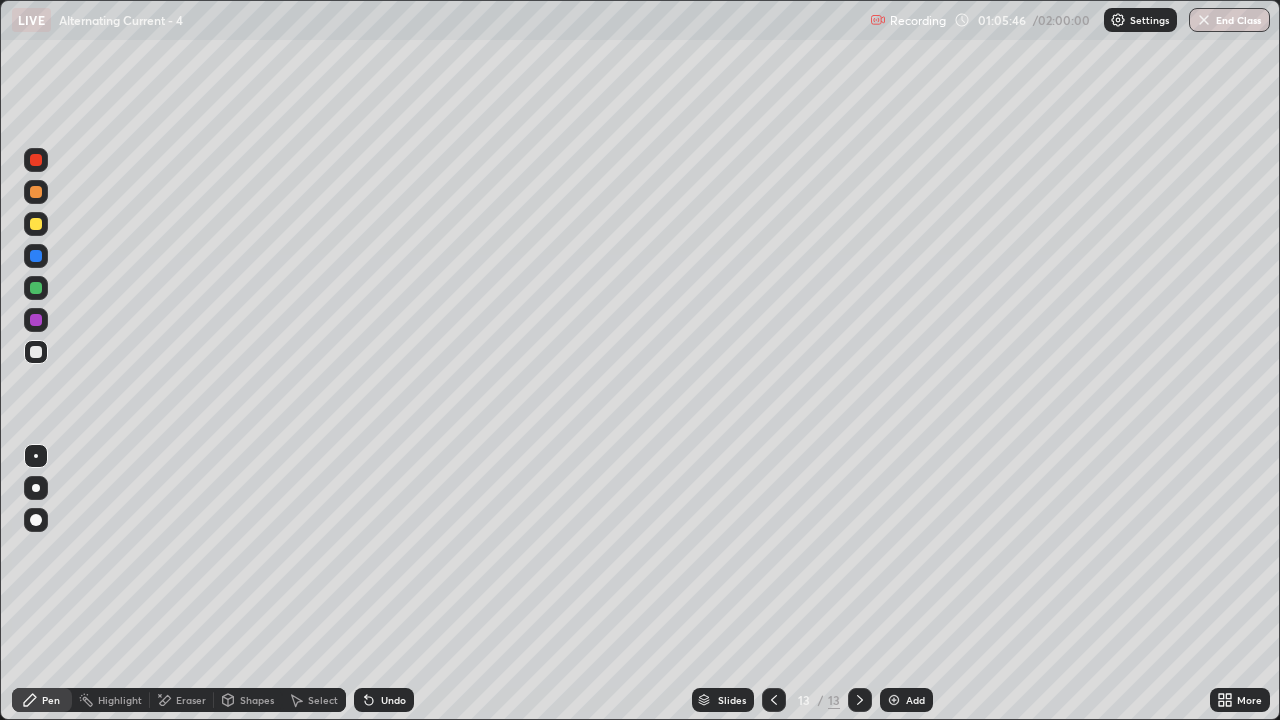 click on "Eraser" at bounding box center [182, 700] 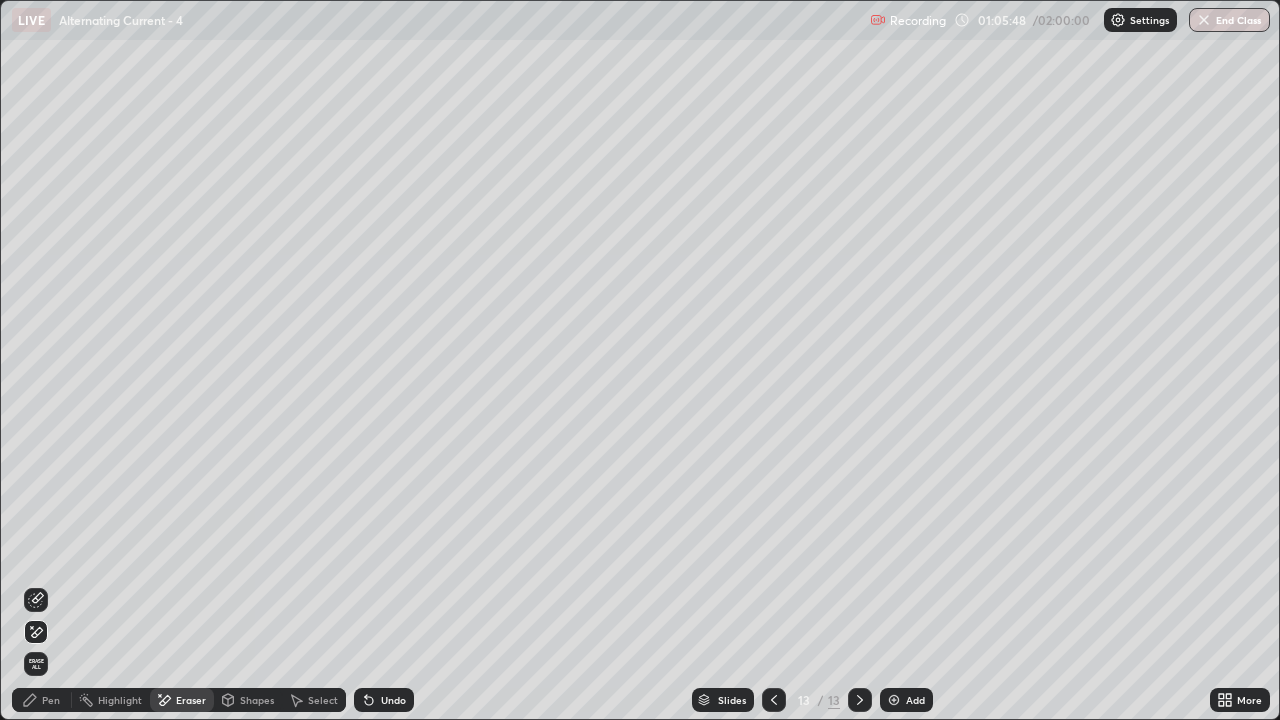 click on "Pen" at bounding box center [51, 700] 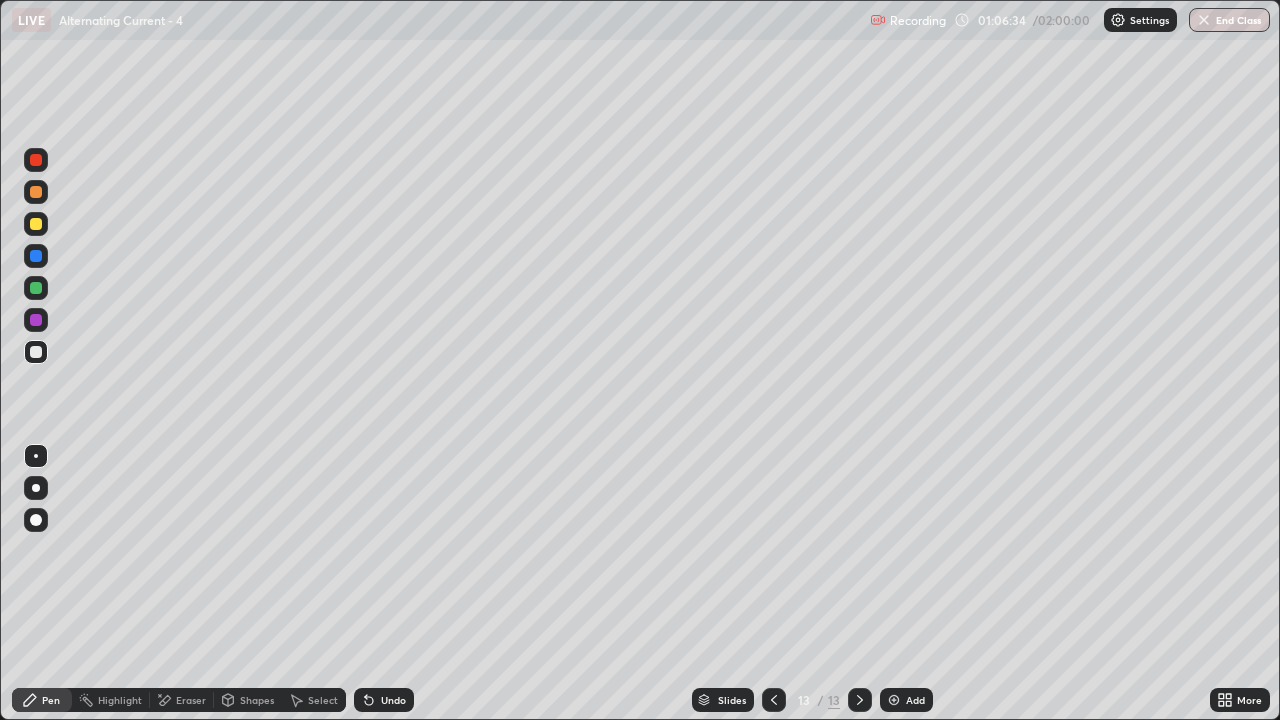 click at bounding box center (36, 288) 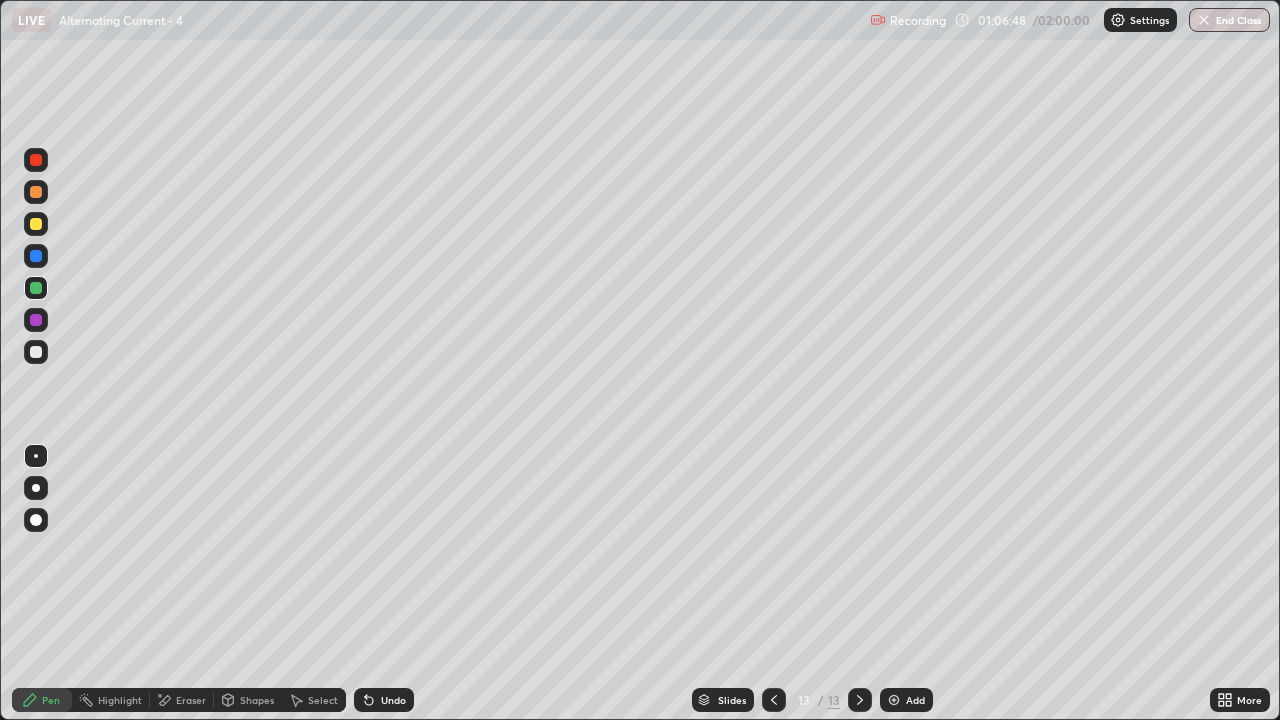click on "Eraser" at bounding box center (182, 700) 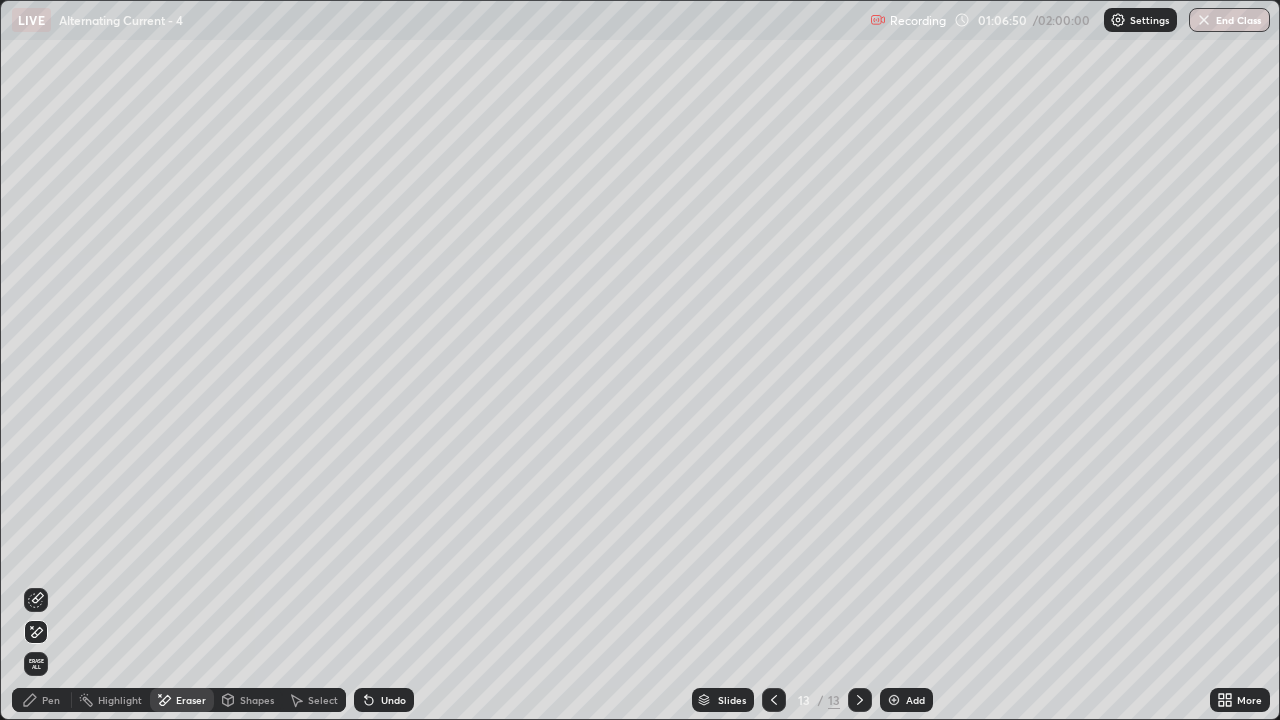 click on "Pen" at bounding box center (51, 700) 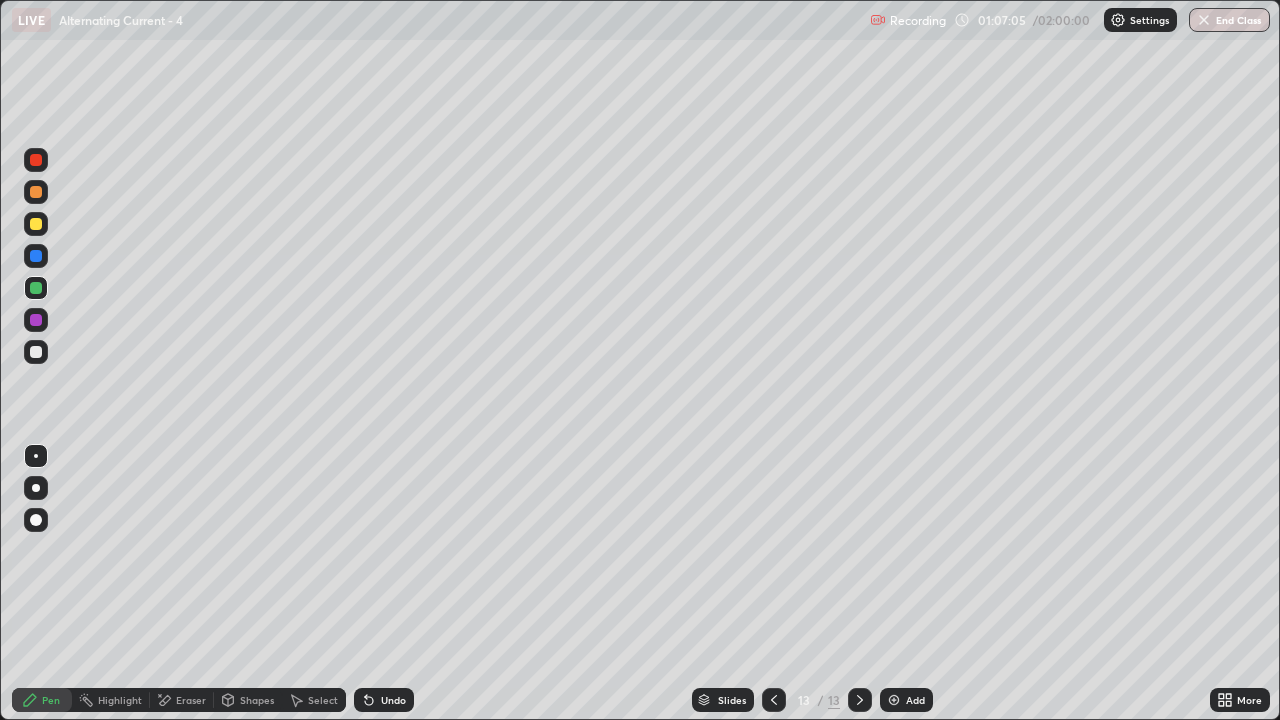 click 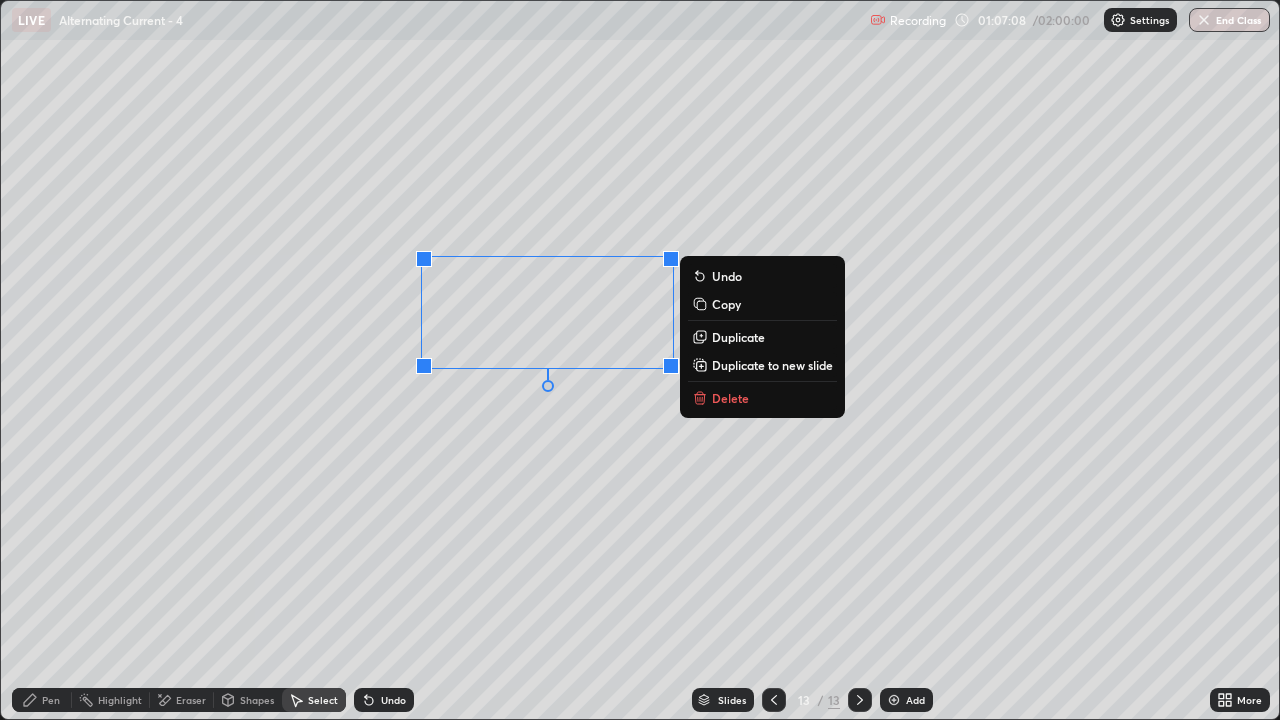 click on "0 ° Undo Copy Duplicate Duplicate to new slide Delete" at bounding box center [640, 360] 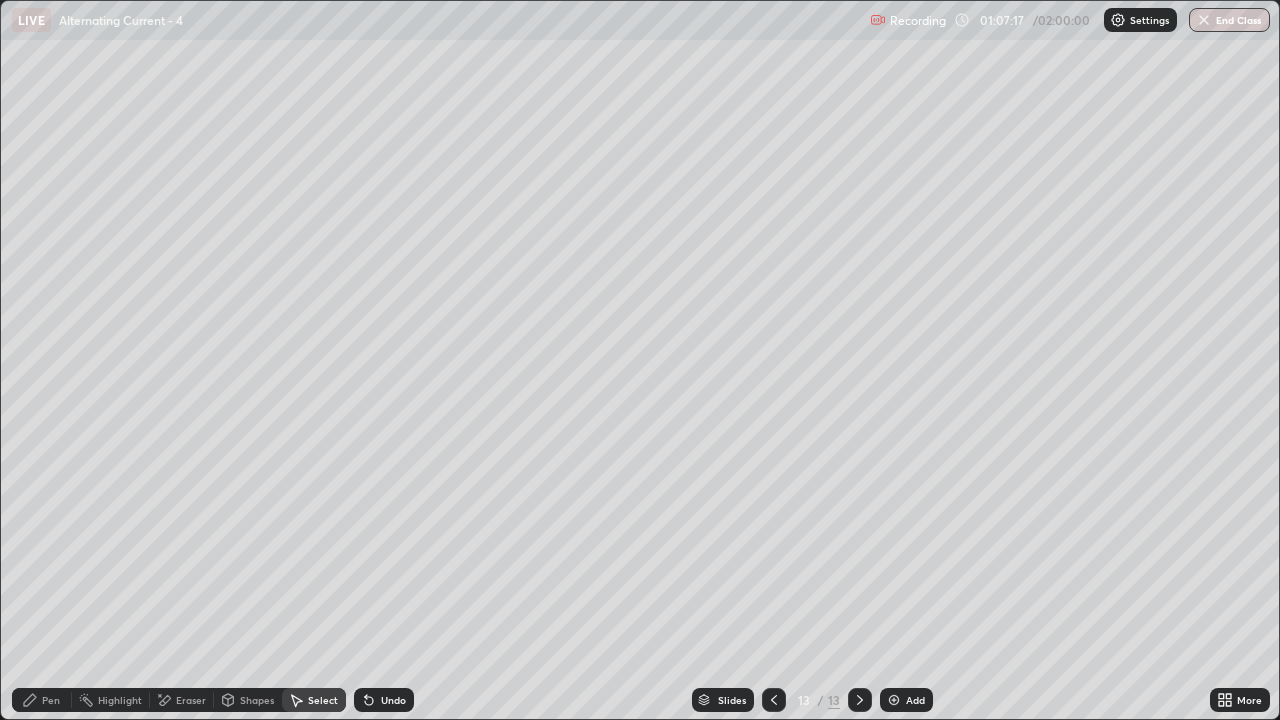 click on "Pen" at bounding box center (42, 700) 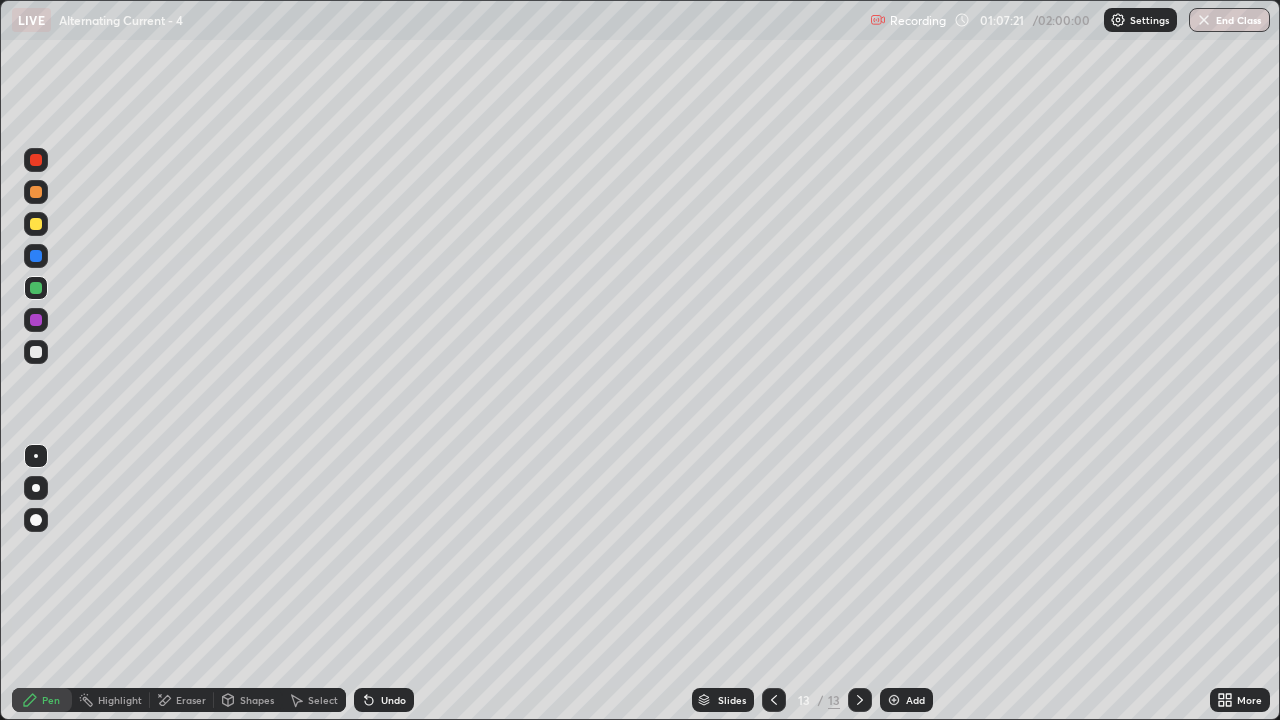 click at bounding box center (36, 352) 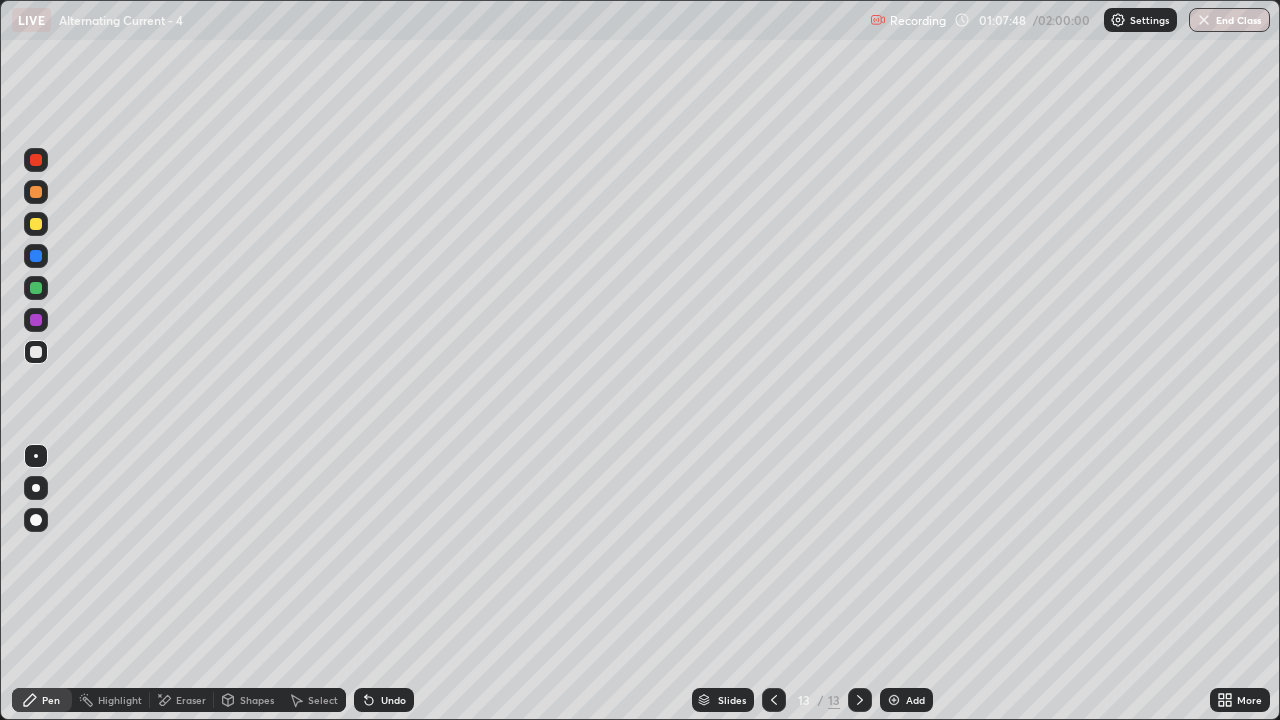 click at bounding box center (36, 288) 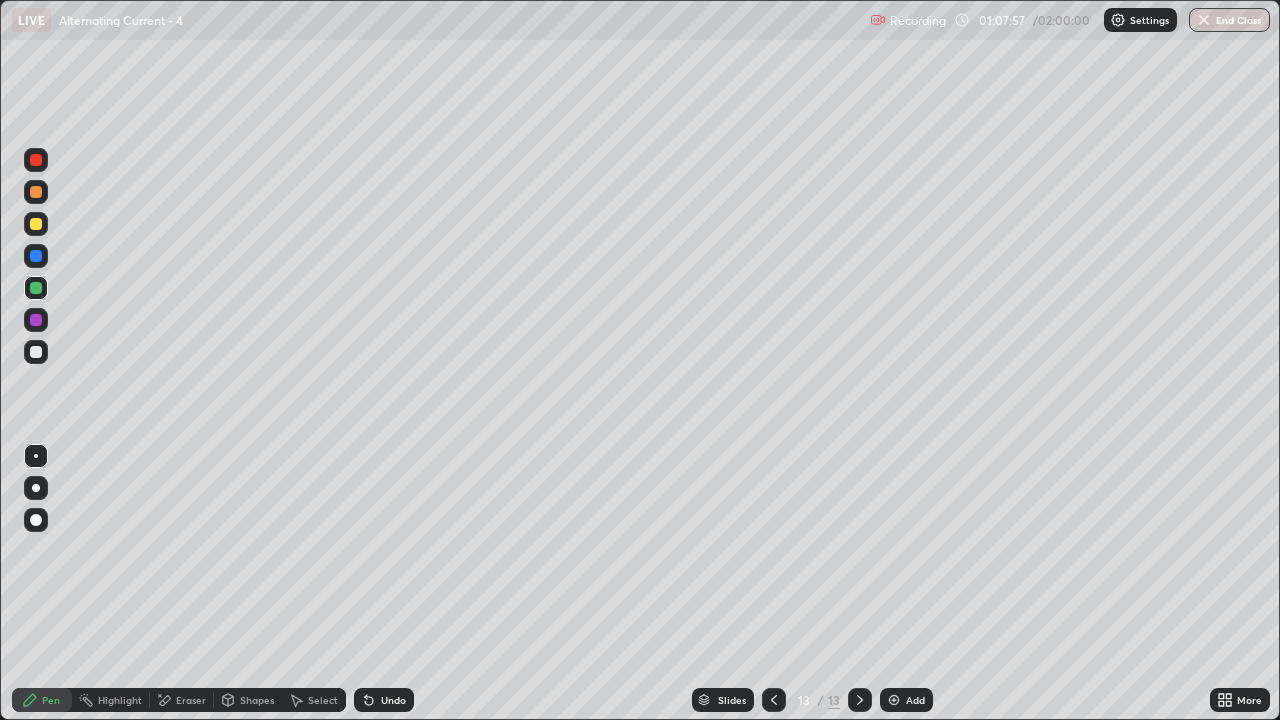 click on "Eraser" at bounding box center [191, 700] 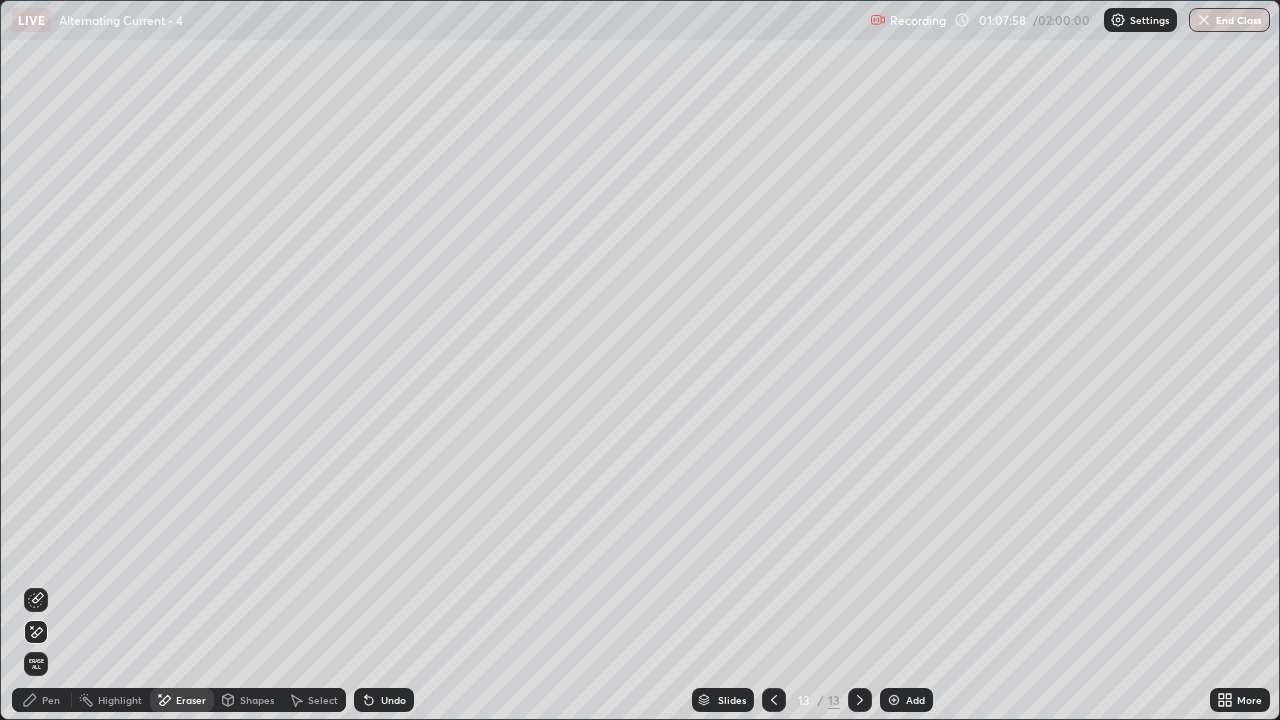 click on "Pen" at bounding box center (51, 700) 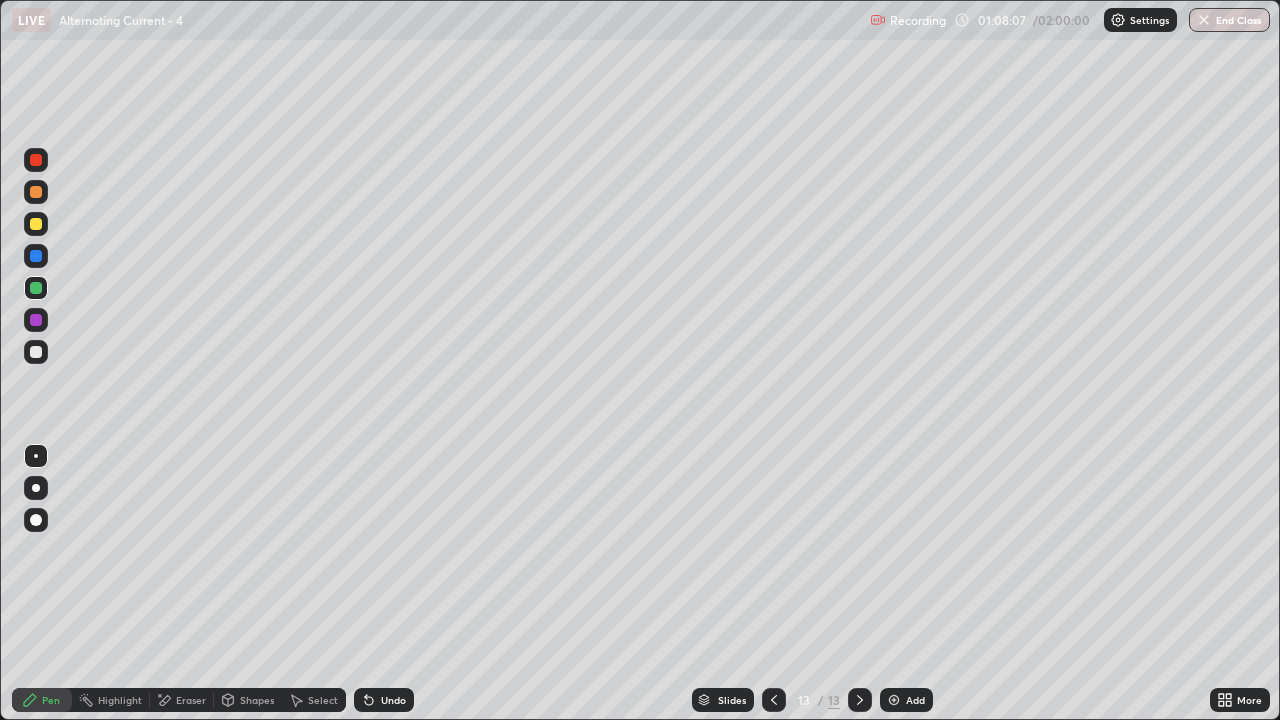 click at bounding box center [36, 352] 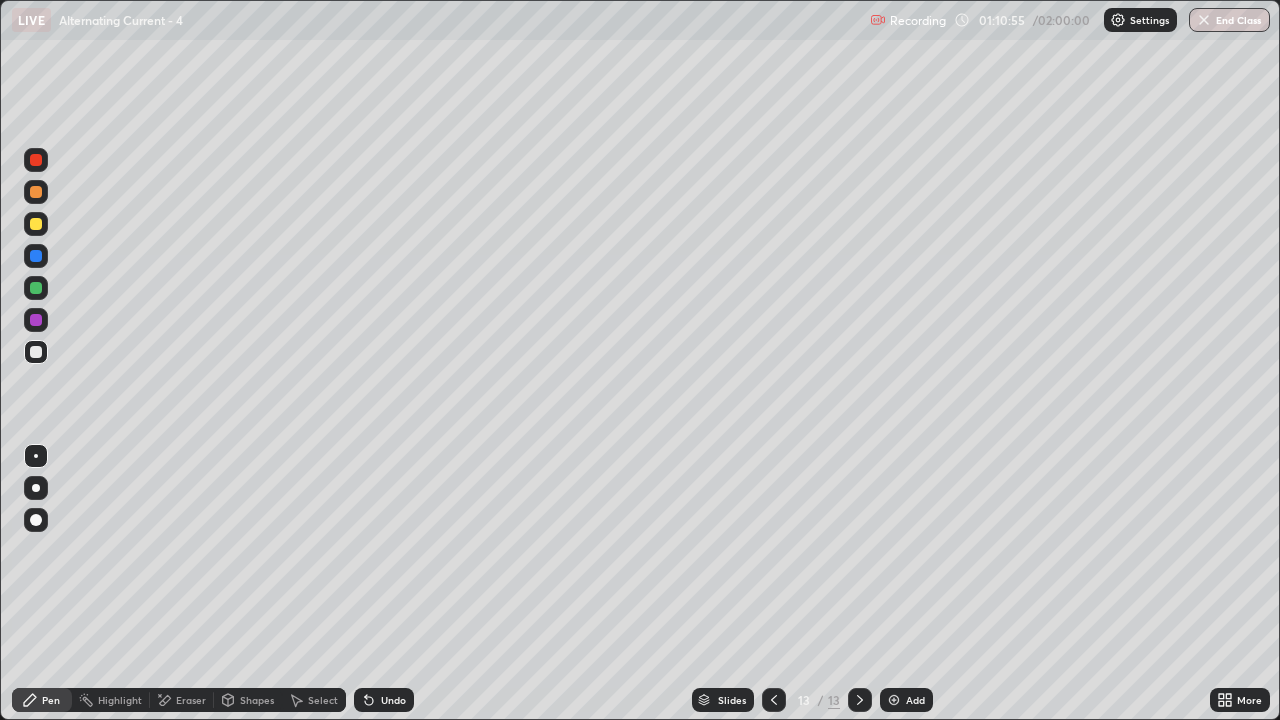 click on "Add" at bounding box center [906, 700] 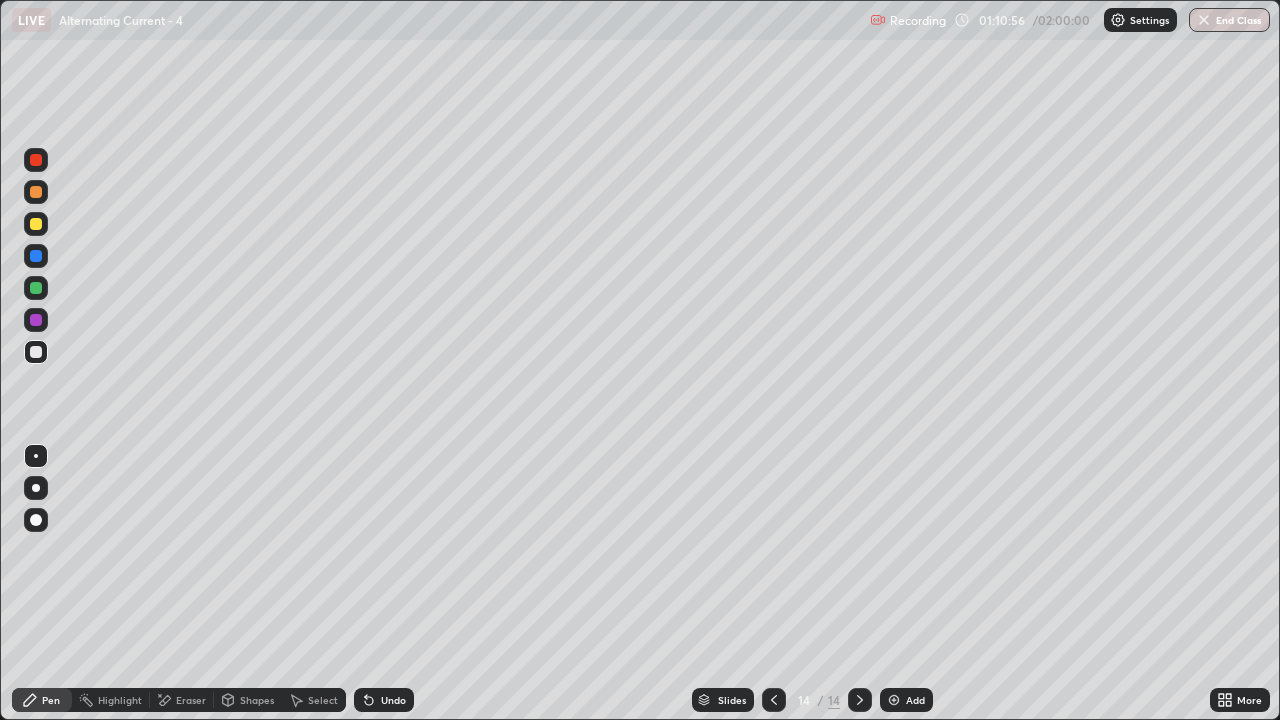click at bounding box center [36, 352] 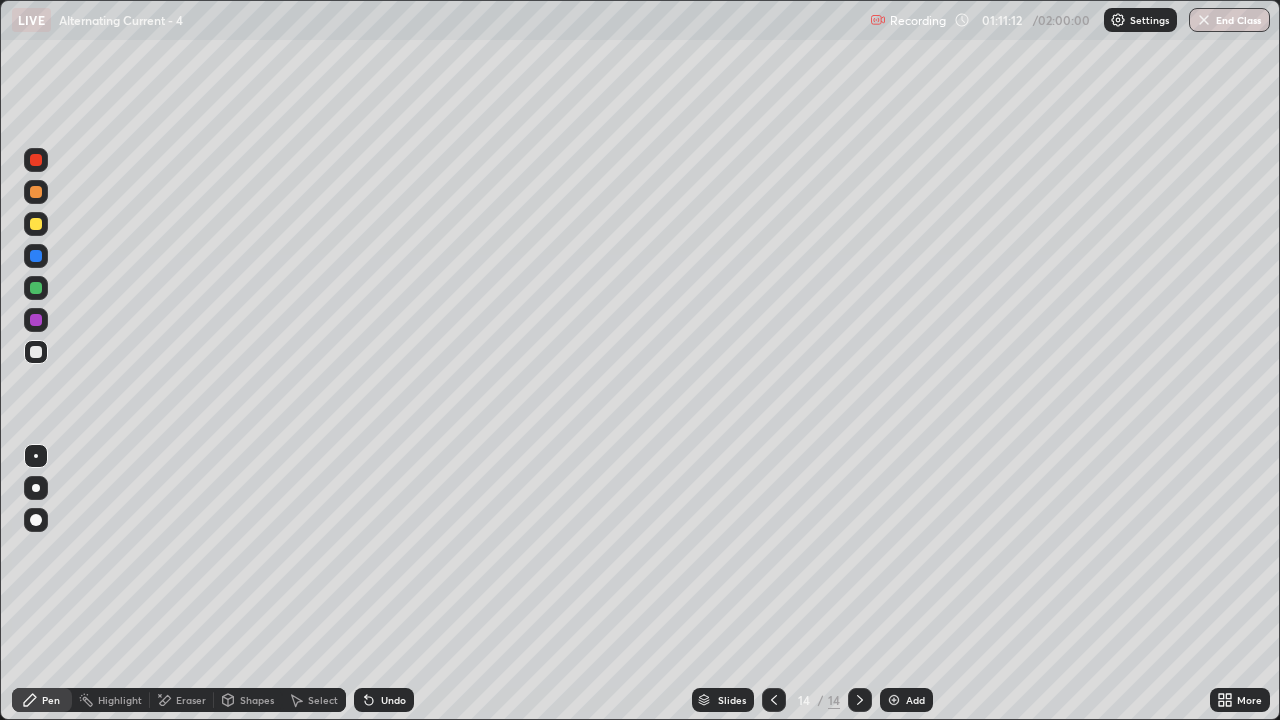 click 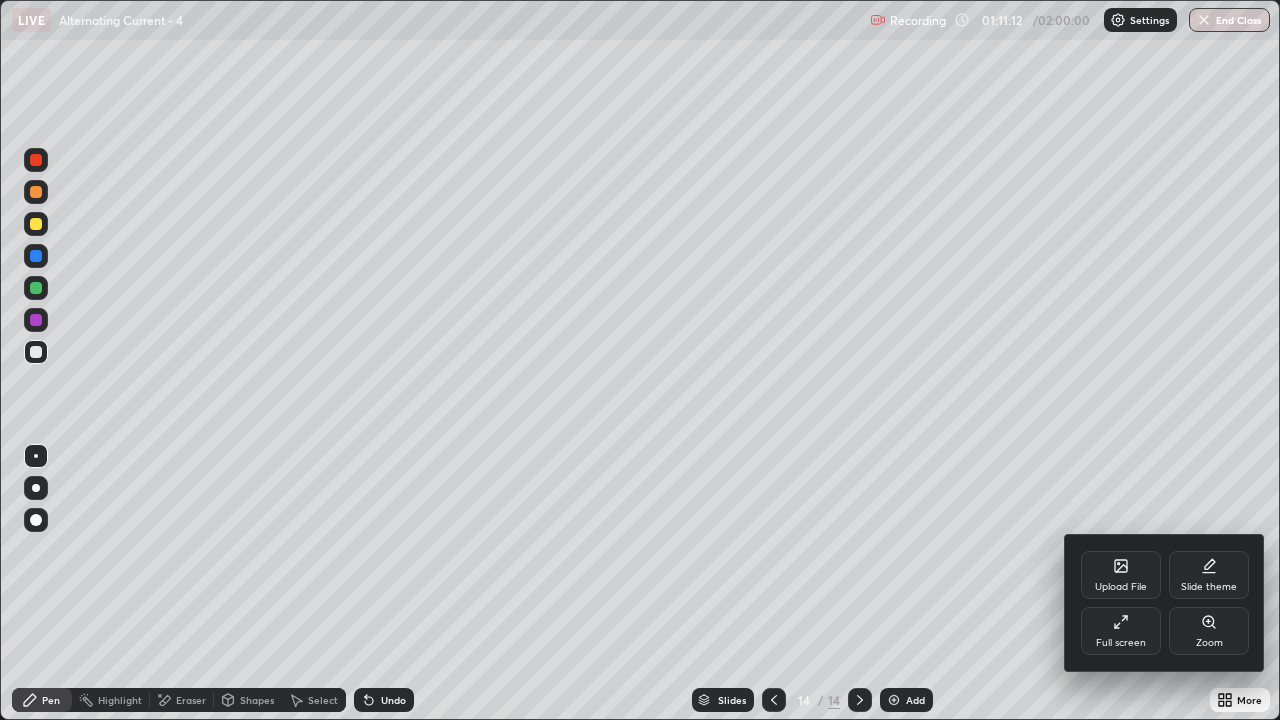 click on "Full screen" at bounding box center [1121, 643] 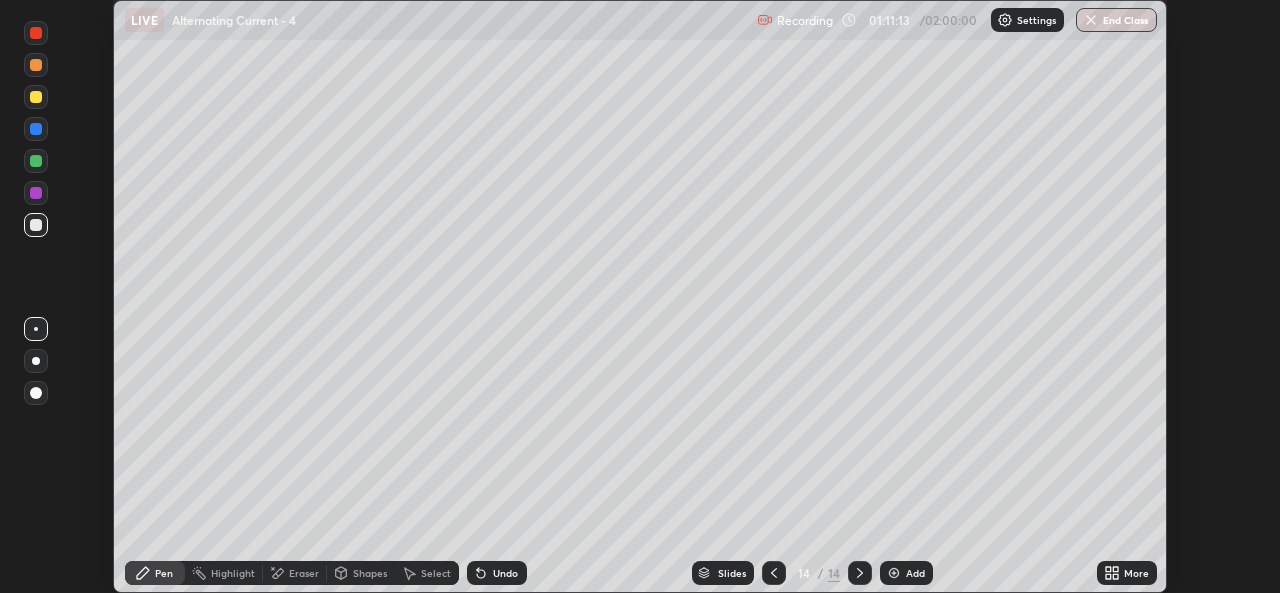 scroll, scrollTop: 593, scrollLeft: 1280, axis: both 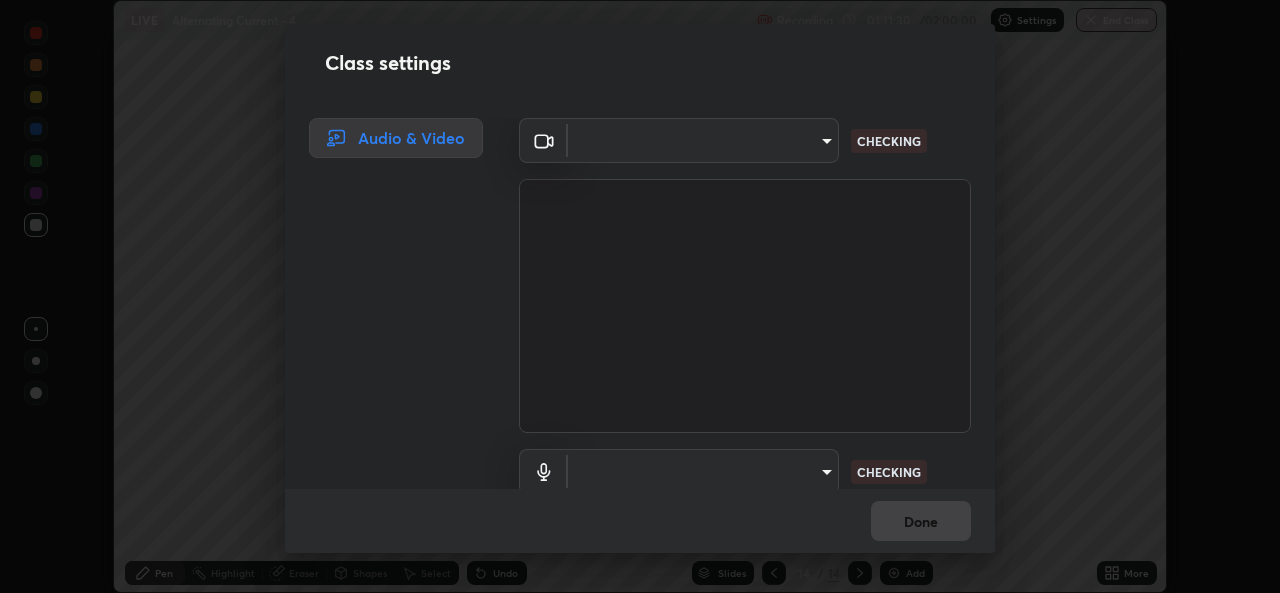 type on "02c526a7d083af2ea0f9b848da83c41b37d7728a07c2247aa6837277cf3aa32d" 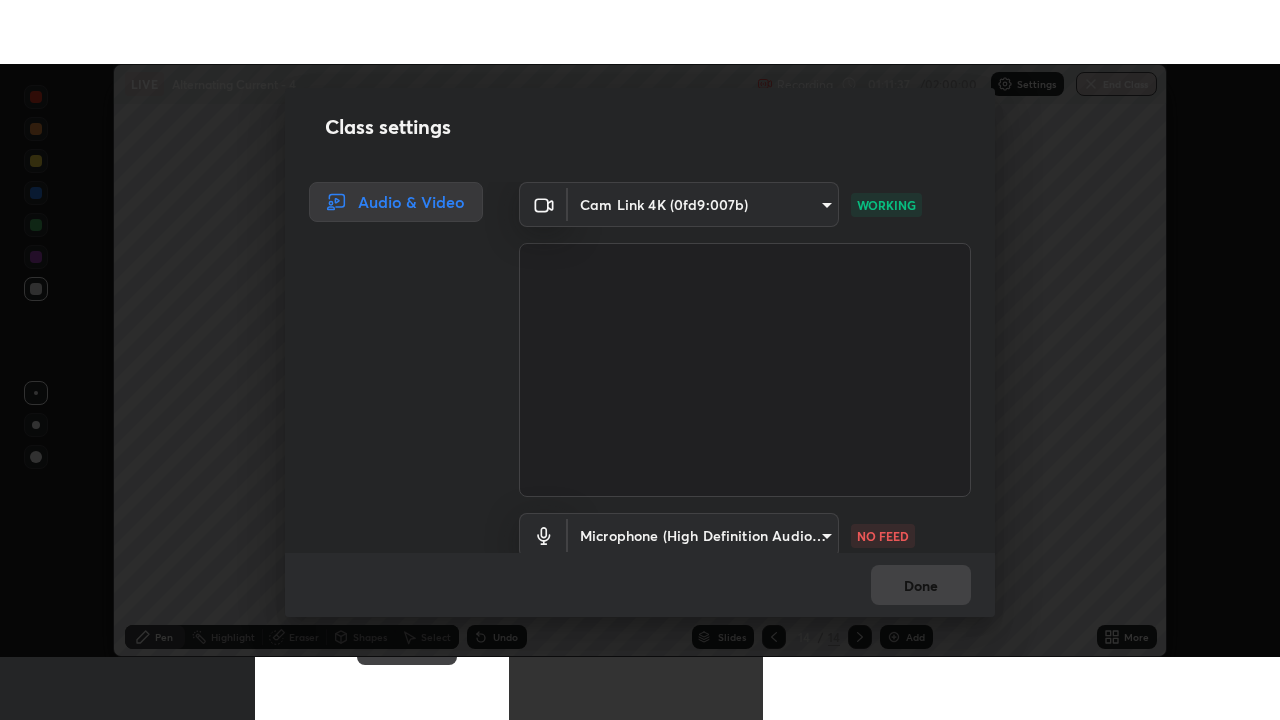 scroll, scrollTop: 83, scrollLeft: 0, axis: vertical 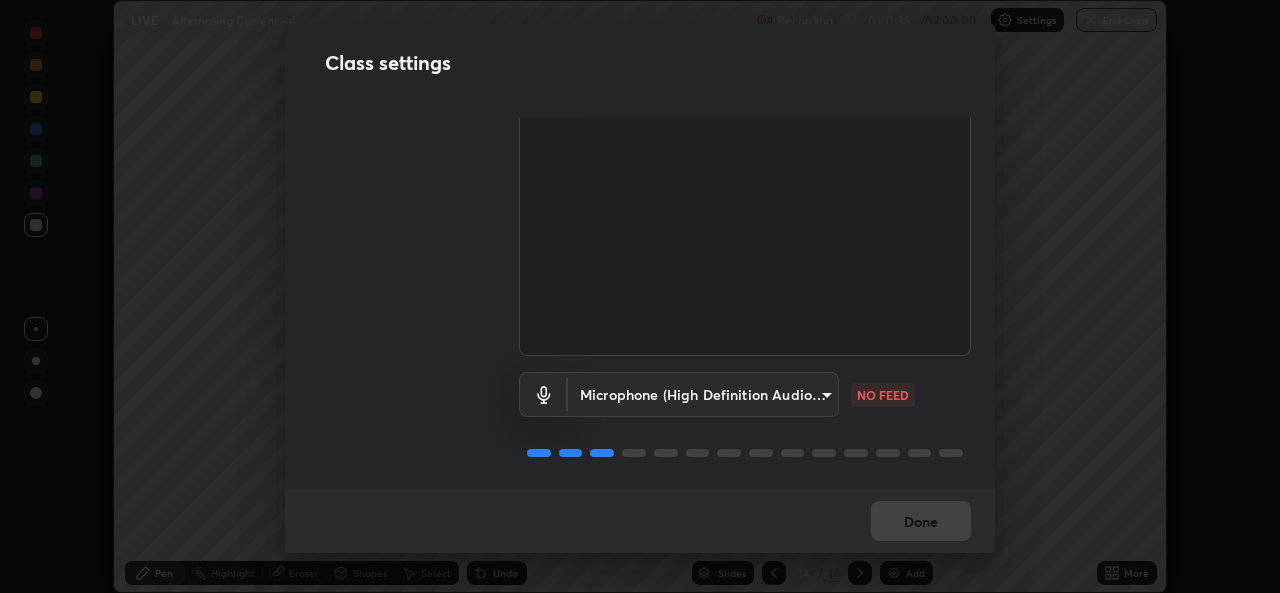 click on "Erase all LIVE Alternating Current - 4 Recording [TIME] /  [TIME] Settings End Class Setting up your live class Alternating Current - 4 • L48 of Course On Physics for JEE Excel 1 2026 [FIRST] [LAST] Pen Highlight Eraser Shapes Select Undo Slides 14 / 14 Add More No doubts shared Encourage your learners to ask a doubt for better clarity Report an issue Reason for reporting Buffering Chat not working Audio - Video sync issue Educator video quality low ​ Attach an image Report Class settings Audio & Video Cam Link 4K ([HASH]) [HASH] WORKING Microphone (High Definition Audio Device) [HASH] NO FEED Done" at bounding box center [640, 296] 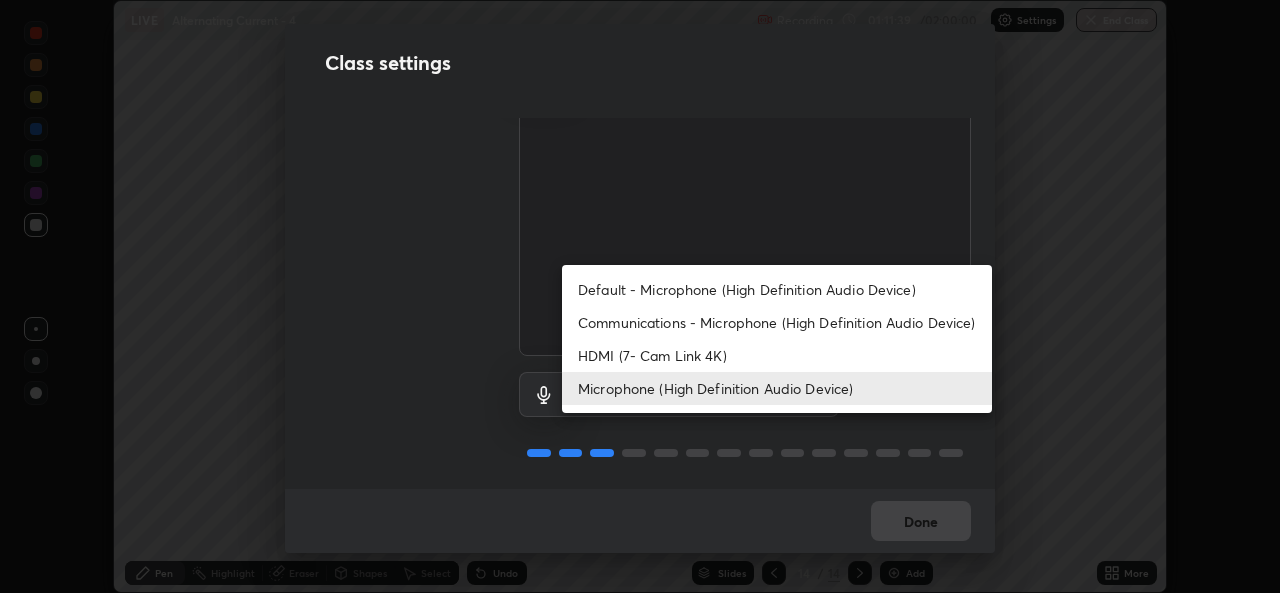 click on "HDMI (7- Cam Link 4K)" at bounding box center [777, 355] 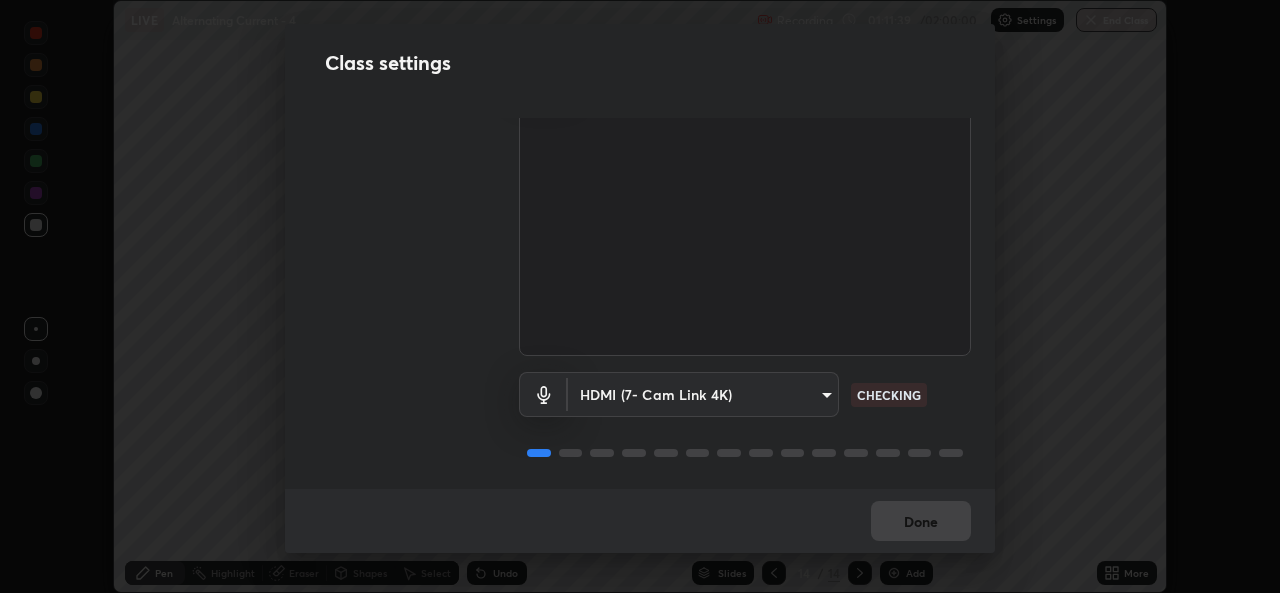 click on "Erase all LIVE Alternating Current - 4 Recording [TIME] /  [TIME] Settings End Class Setting up your live class Alternating Current - 4 • L48 of Course On Physics for JEE Excel 1 2026 [FIRST] [LAST] Pen Highlight Eraser Shapes Select Undo Slides 14 / 14 Add More No doubts shared Encourage your learners to ask a doubt for better clarity Report an issue Reason for reporting Buffering Chat not working Audio - Video sync issue Educator video quality low ​ Attach an image Report Class settings Audio & Video Cam Link 4K ([HASH]) [HASH] WORKING HDMI (7- Cam Link 4K) [HASH] CHECKING Done" at bounding box center (640, 296) 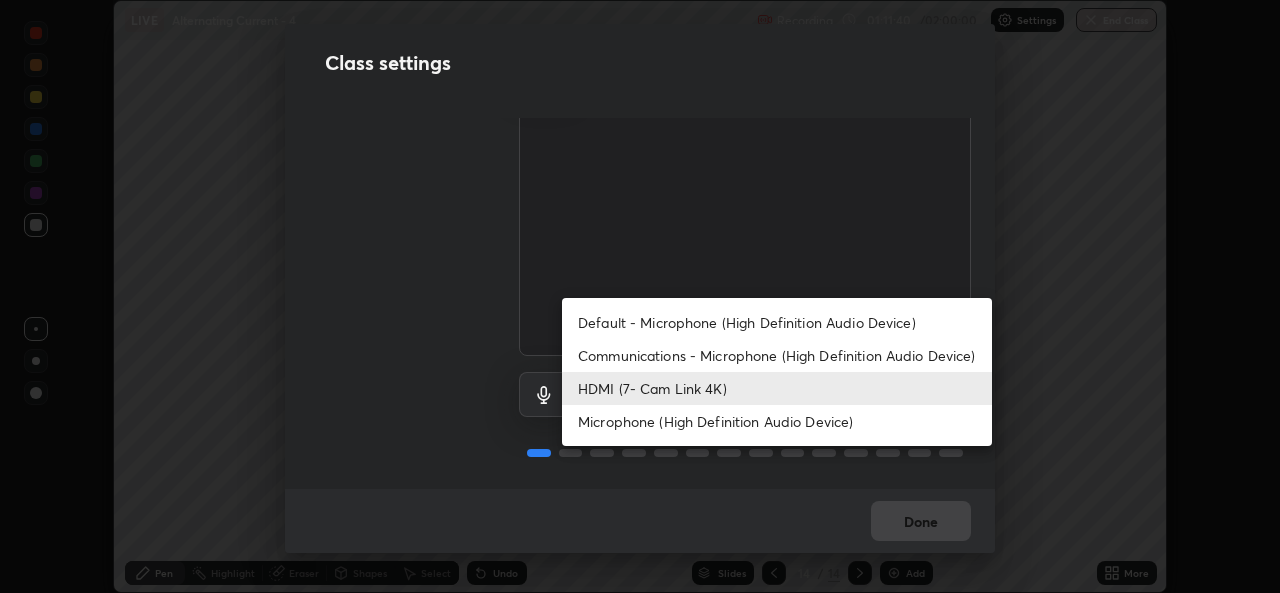click on "Microphone (High Definition Audio Device)" at bounding box center (777, 421) 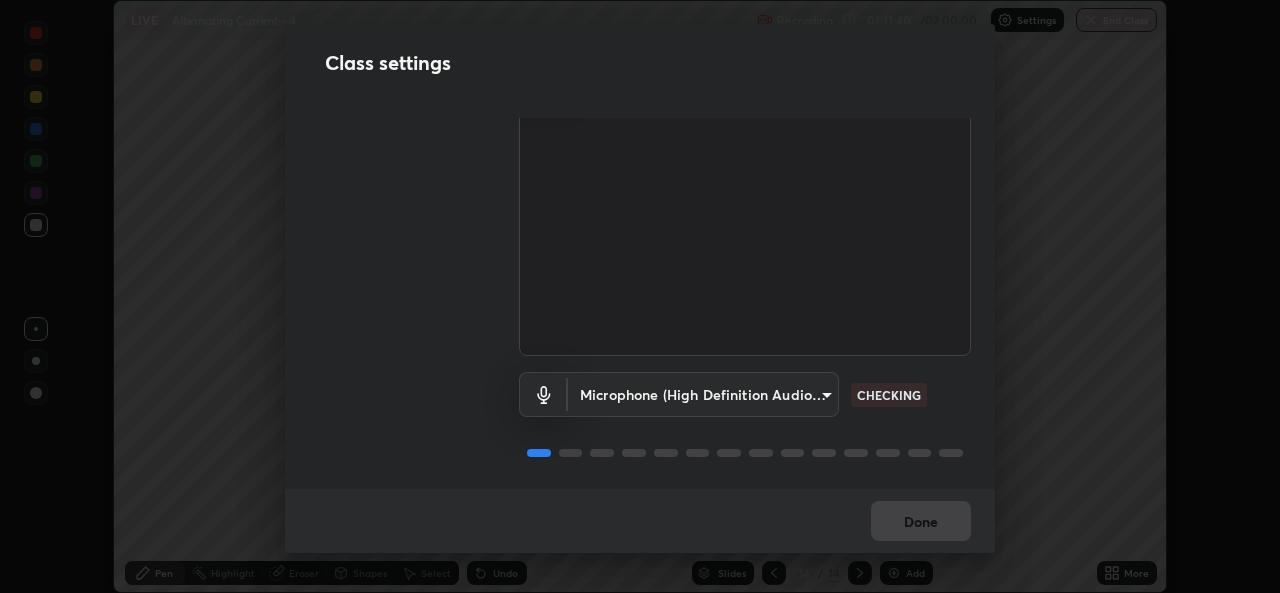 type on "1f9b2b7b856d792cc5f4e166810154640c8dc3d584de9c331c588b9cd70d1665" 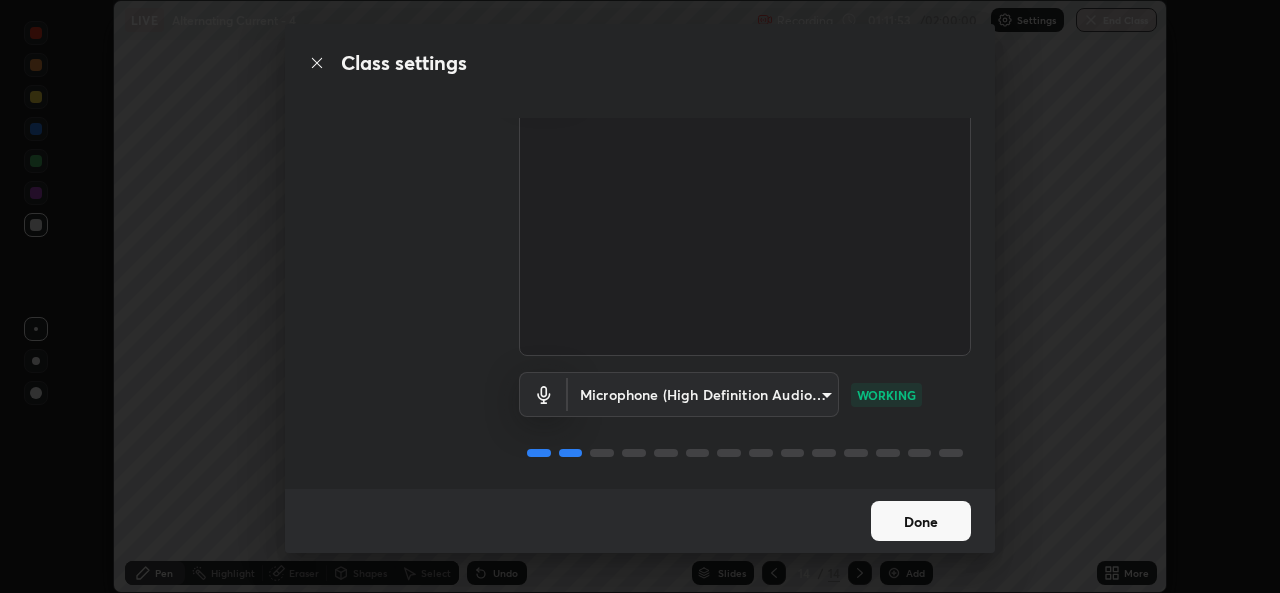 click on "Done" at bounding box center [921, 521] 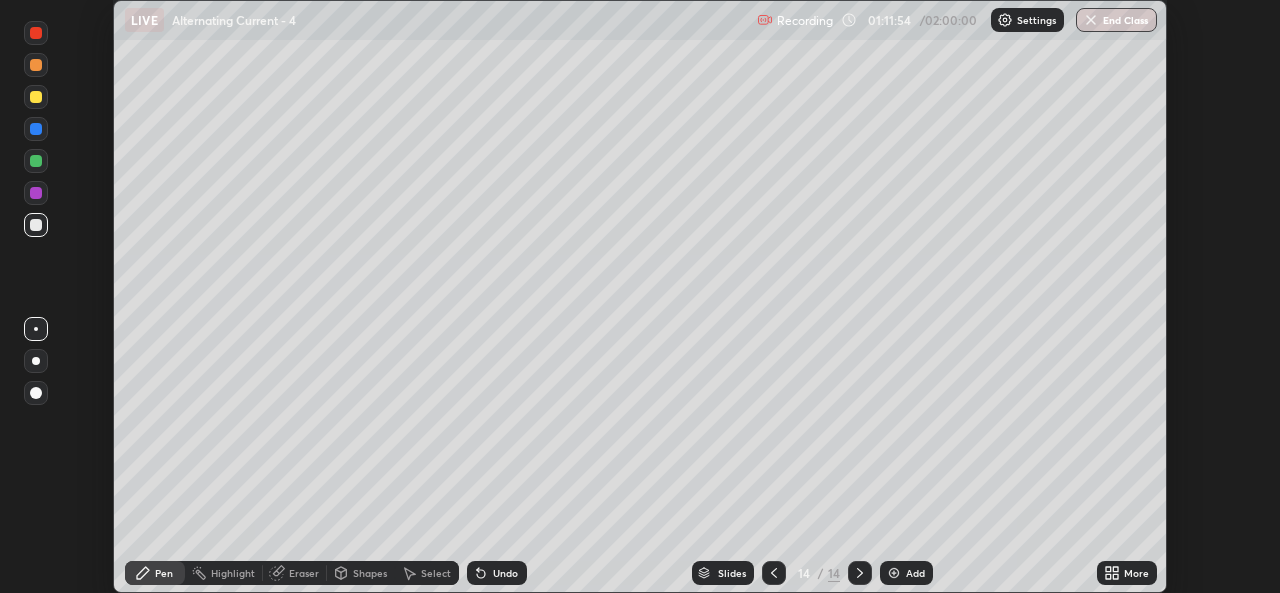 click 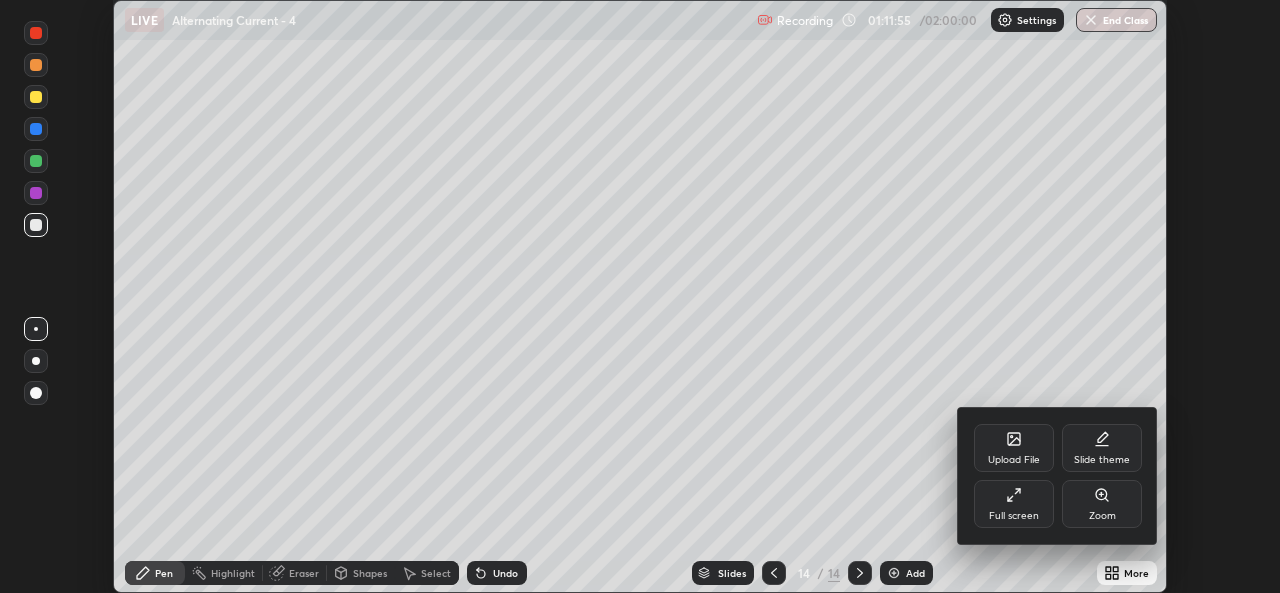 click on "Full screen" at bounding box center [1014, 504] 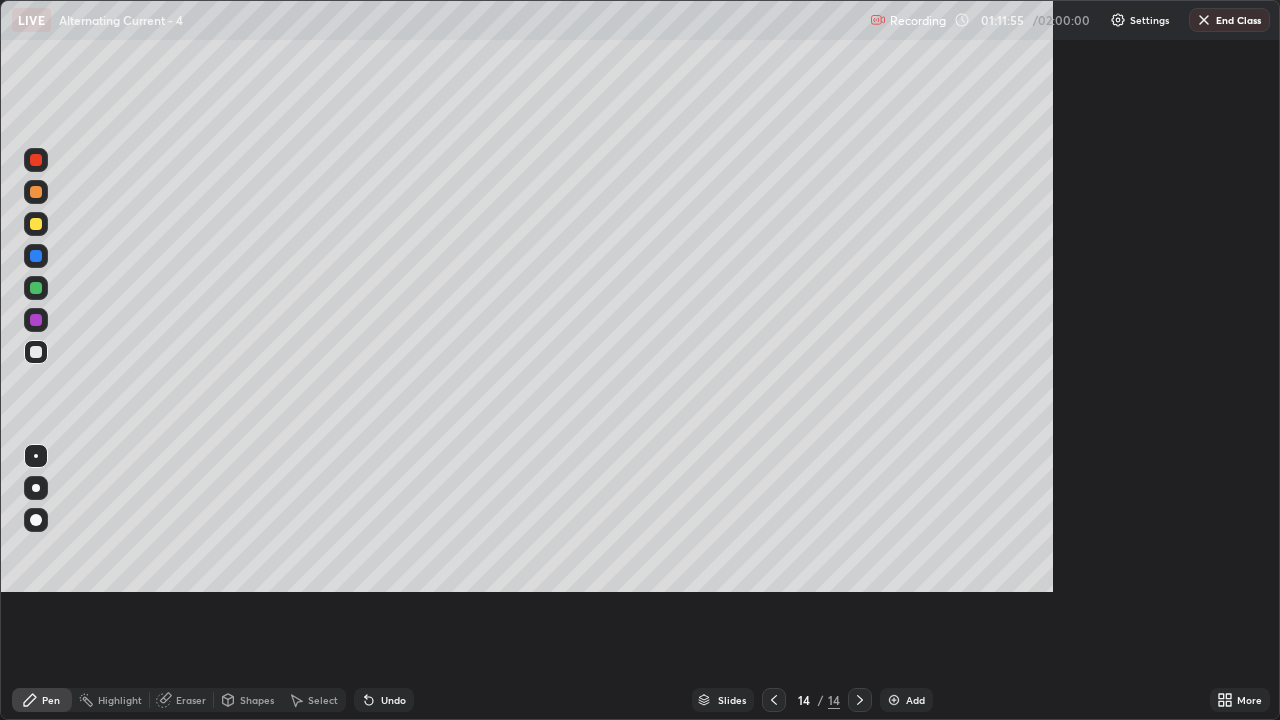 scroll, scrollTop: 99280, scrollLeft: 98720, axis: both 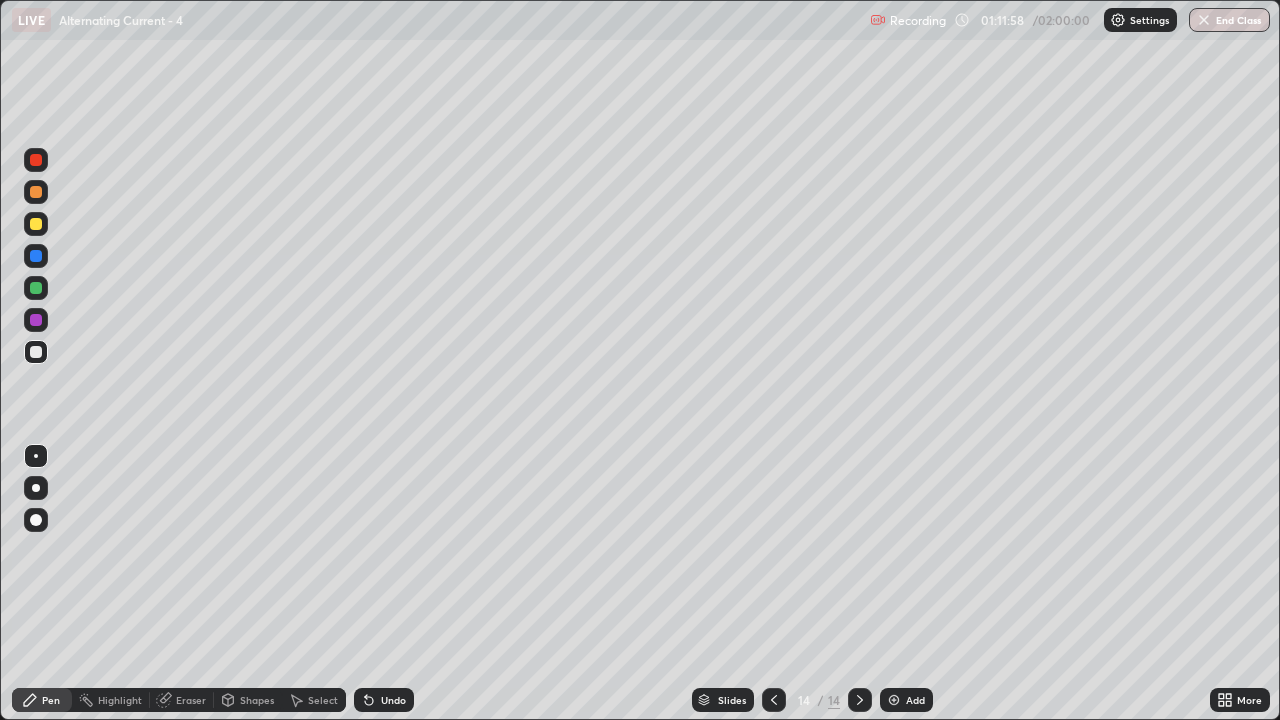 click 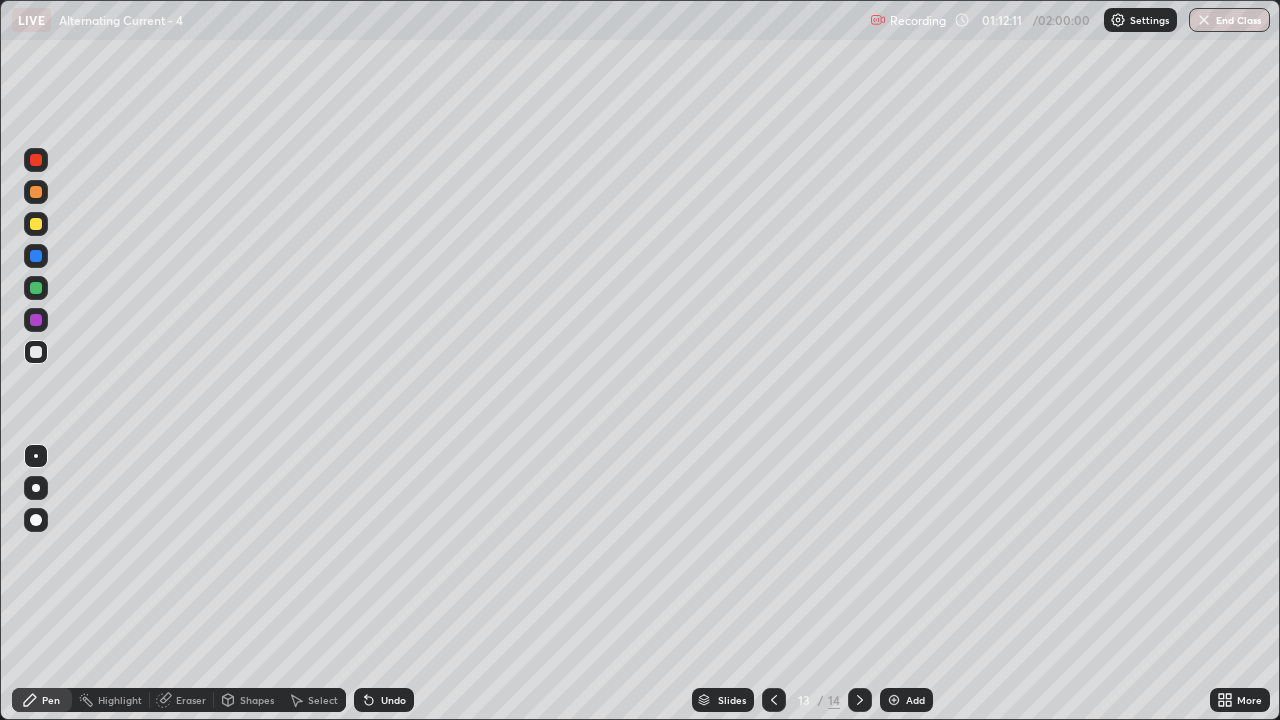 click 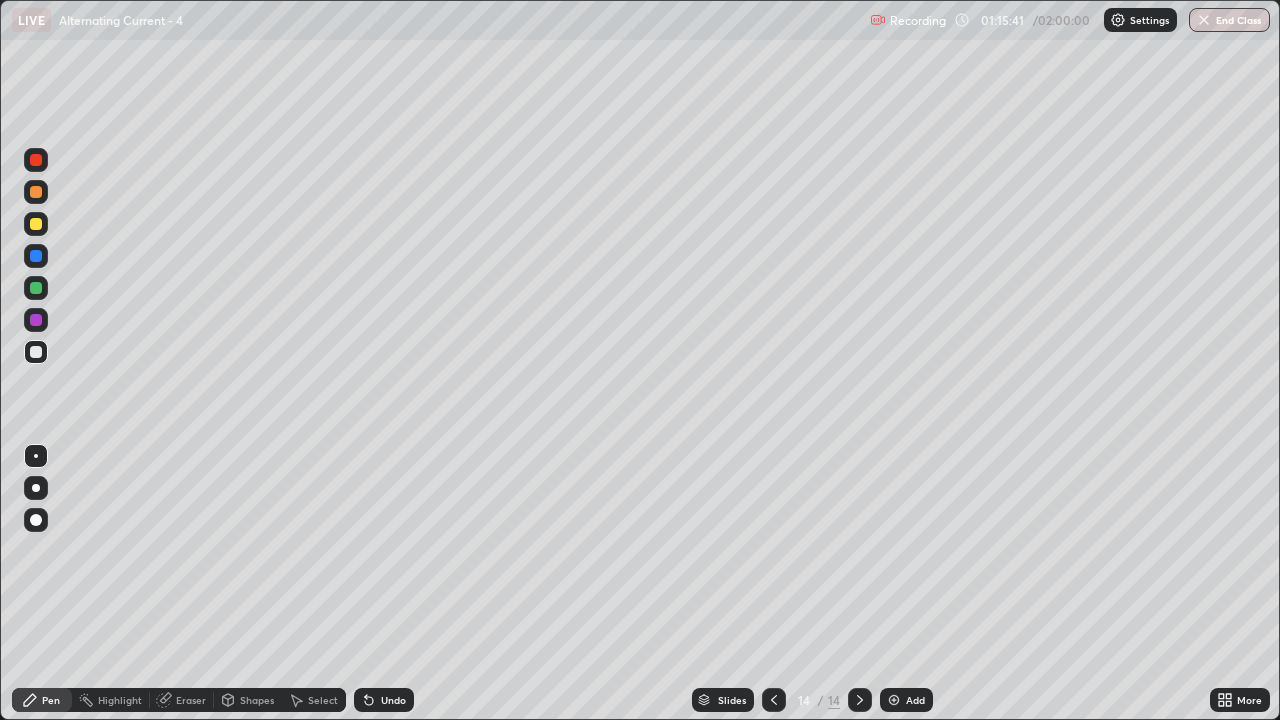 click on "Highlight" at bounding box center (120, 700) 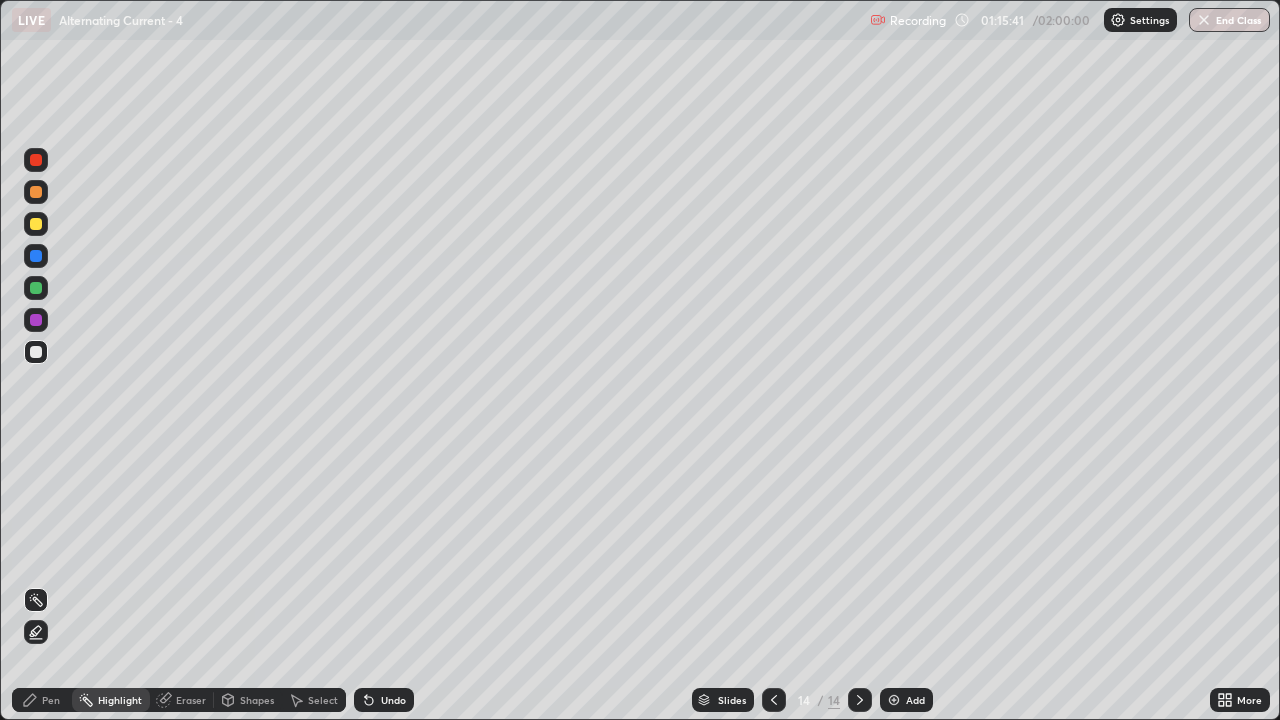 click on "Eraser" at bounding box center [191, 700] 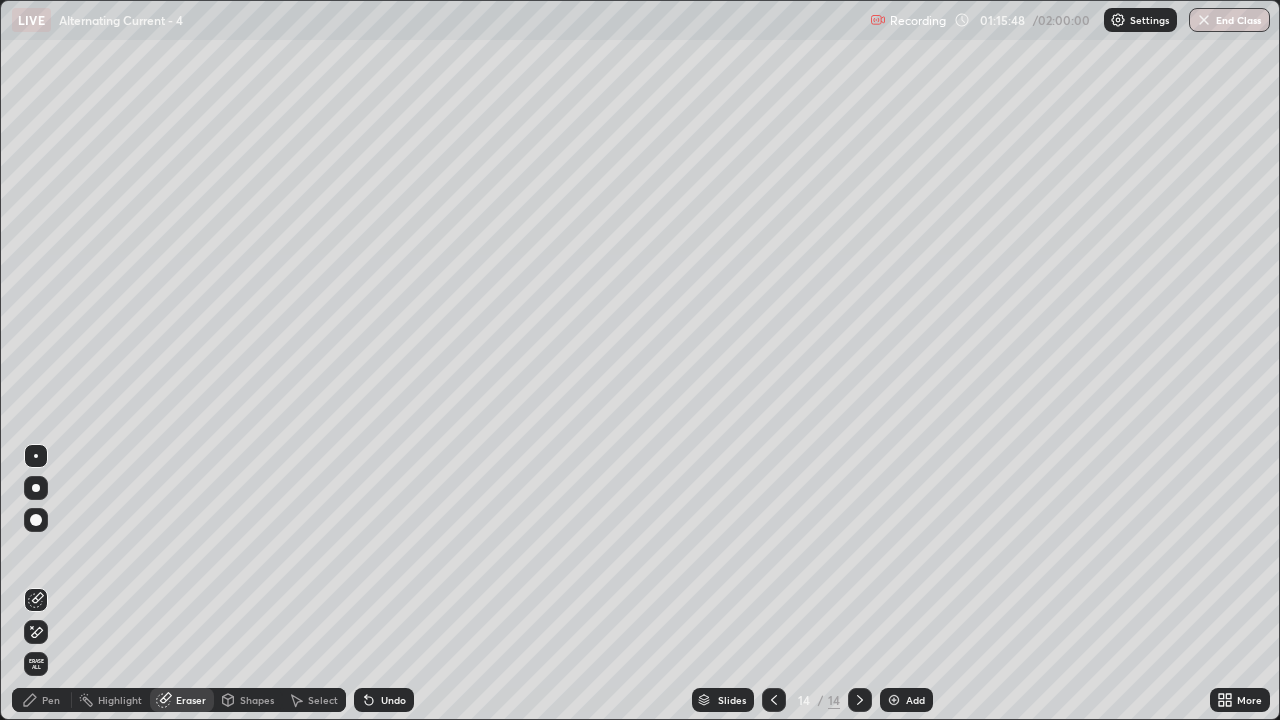 click on "Pen" at bounding box center [51, 700] 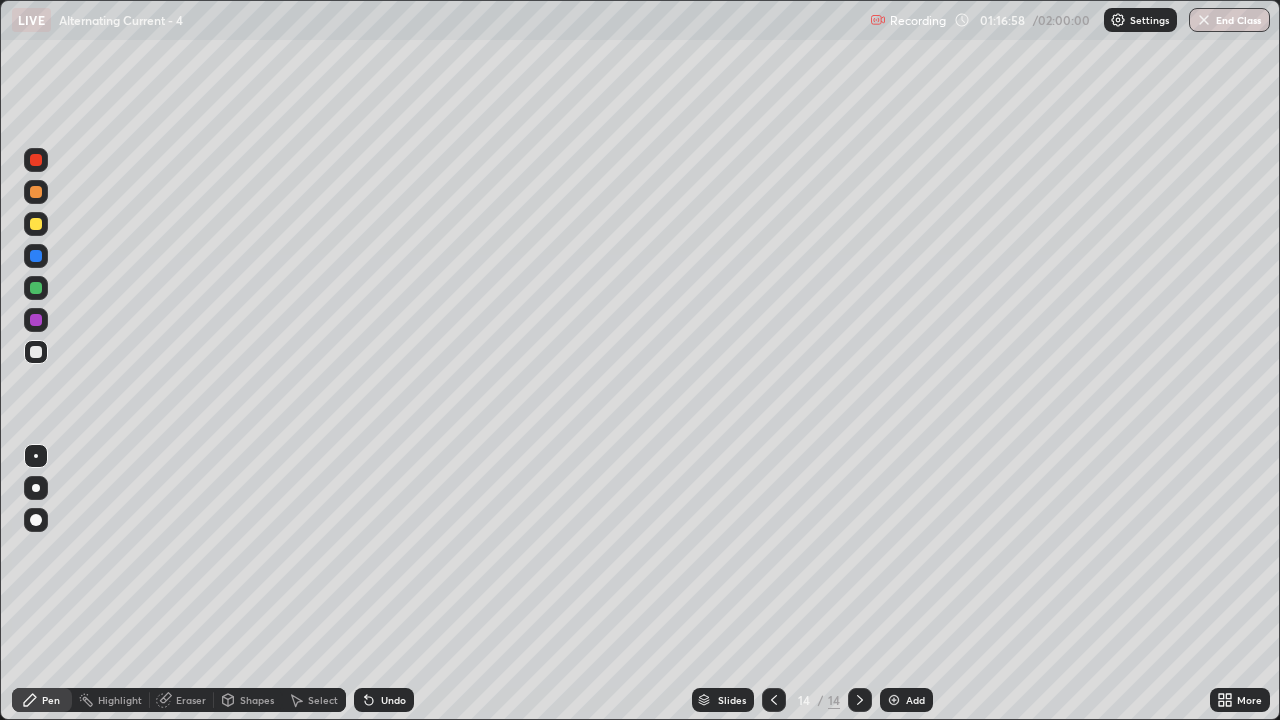 click at bounding box center (36, 160) 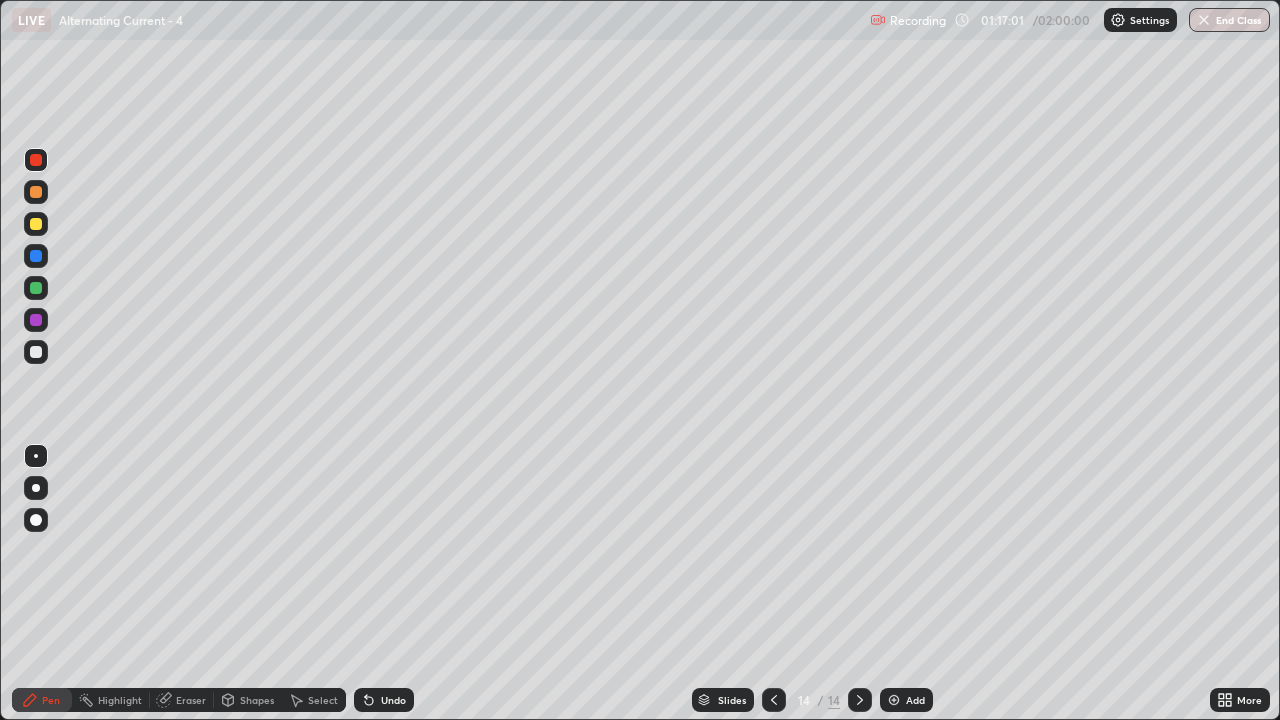 click at bounding box center [36, 352] 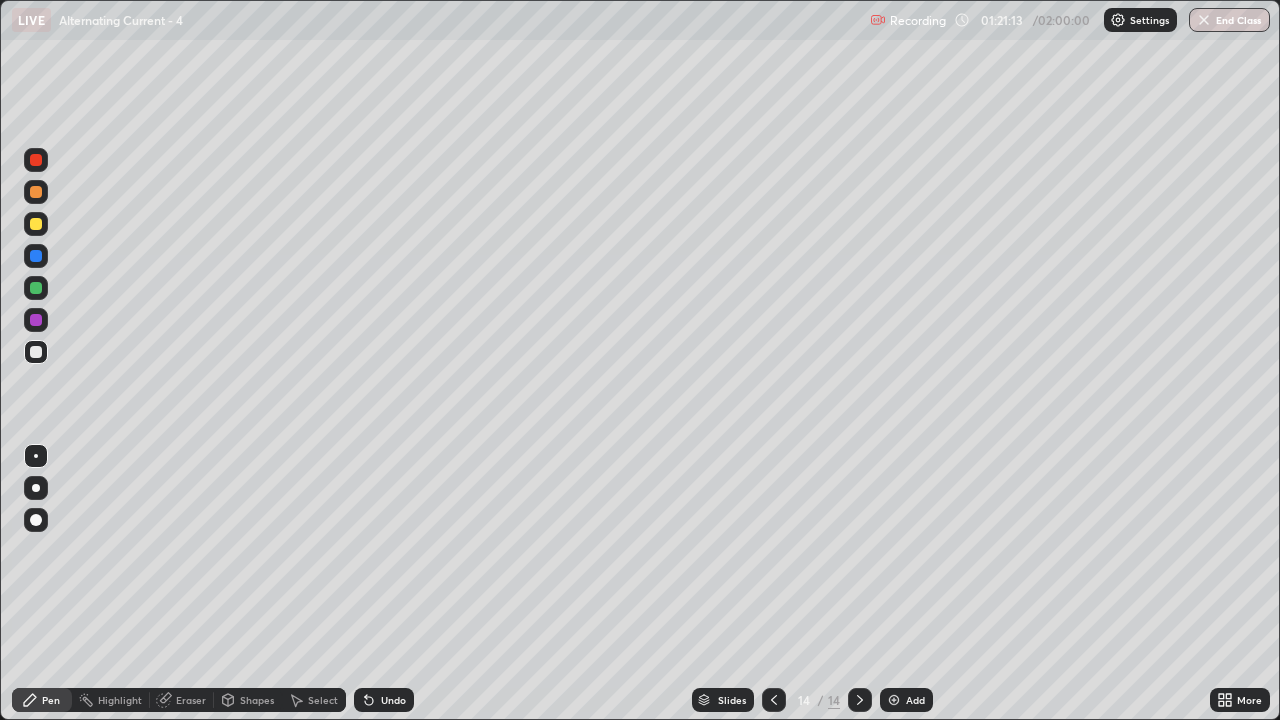 click on "Select" at bounding box center (323, 700) 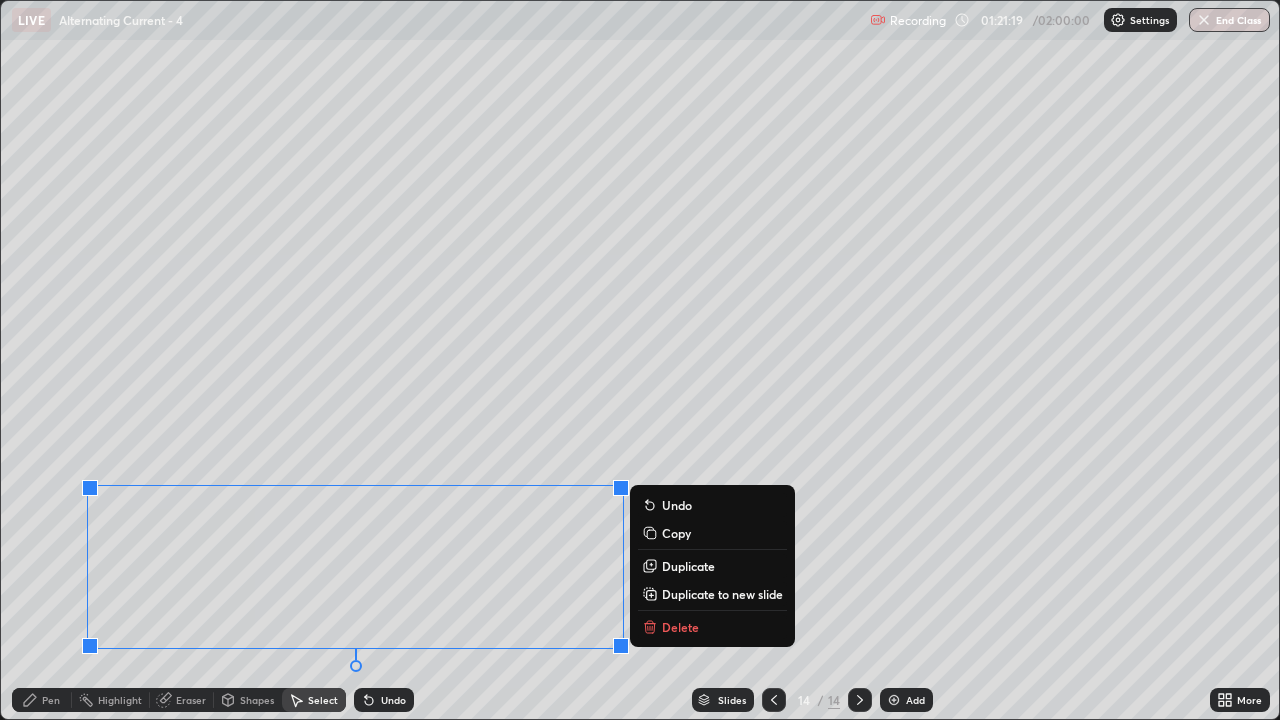 click on "Duplicate to new slide" at bounding box center (722, 594) 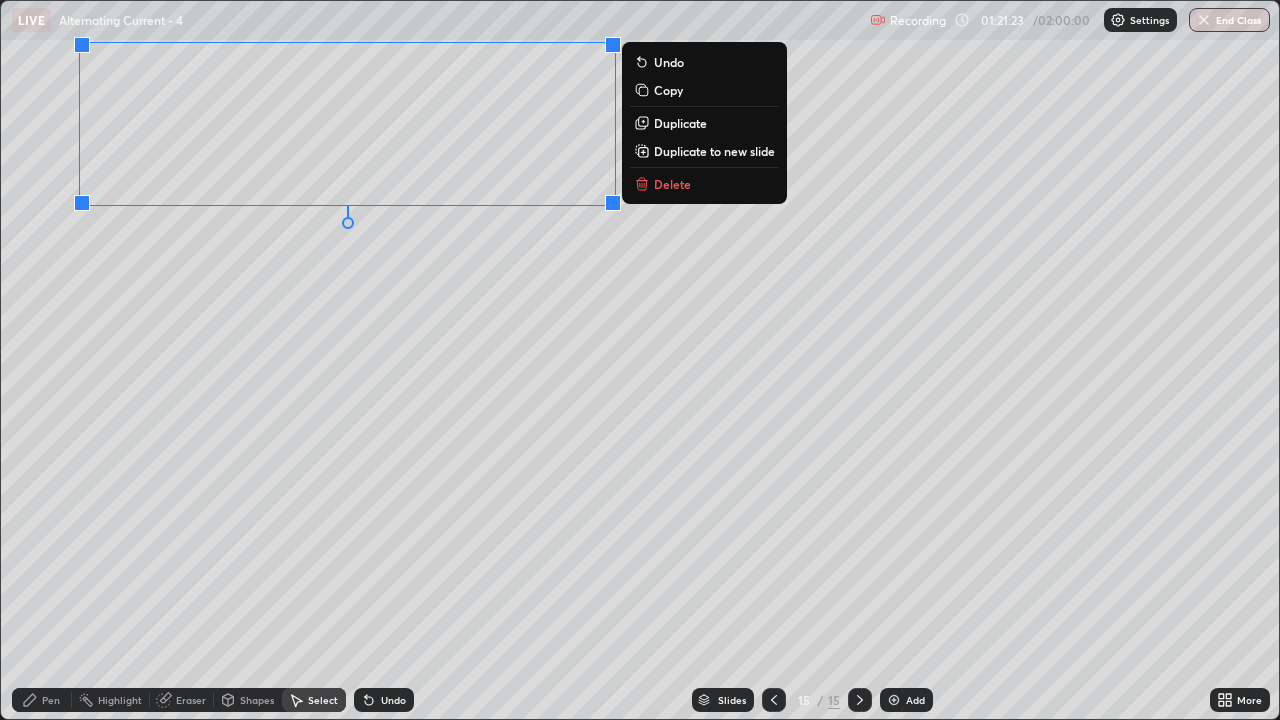 click on "0 ° Undo Copy Duplicate Duplicate to new slide Delete" at bounding box center (640, 360) 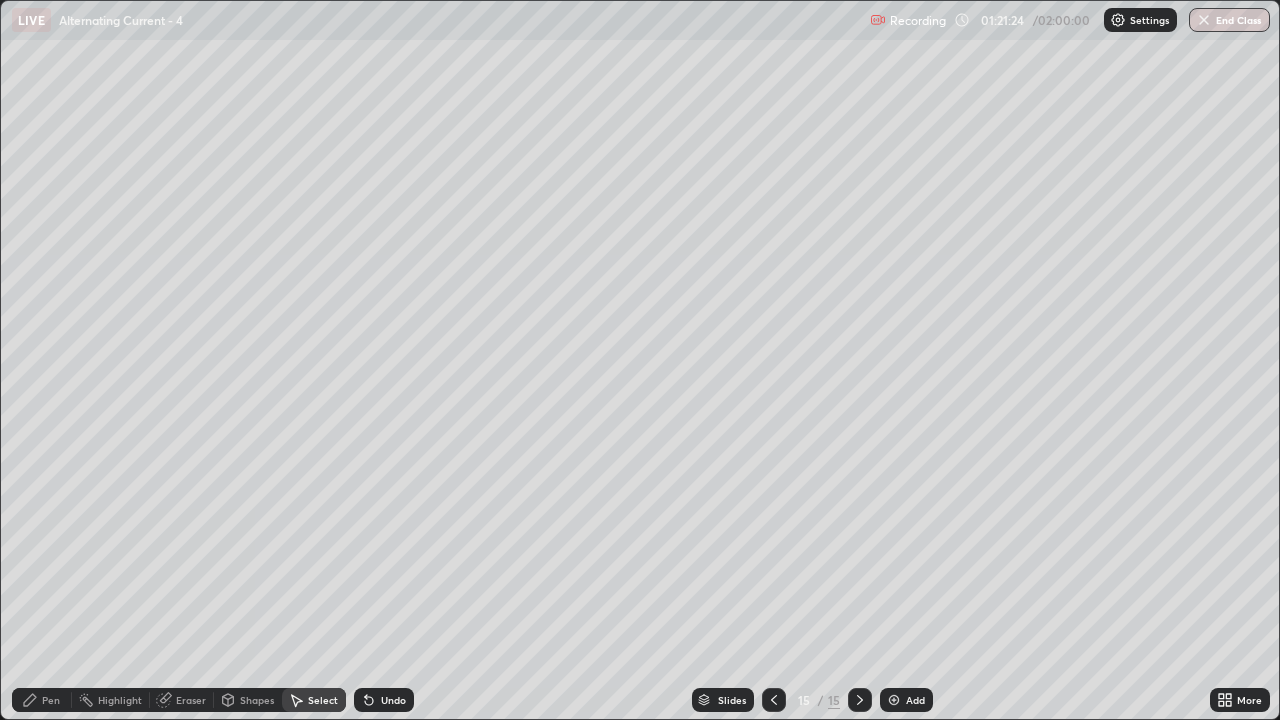 click on "Pen" at bounding box center [51, 700] 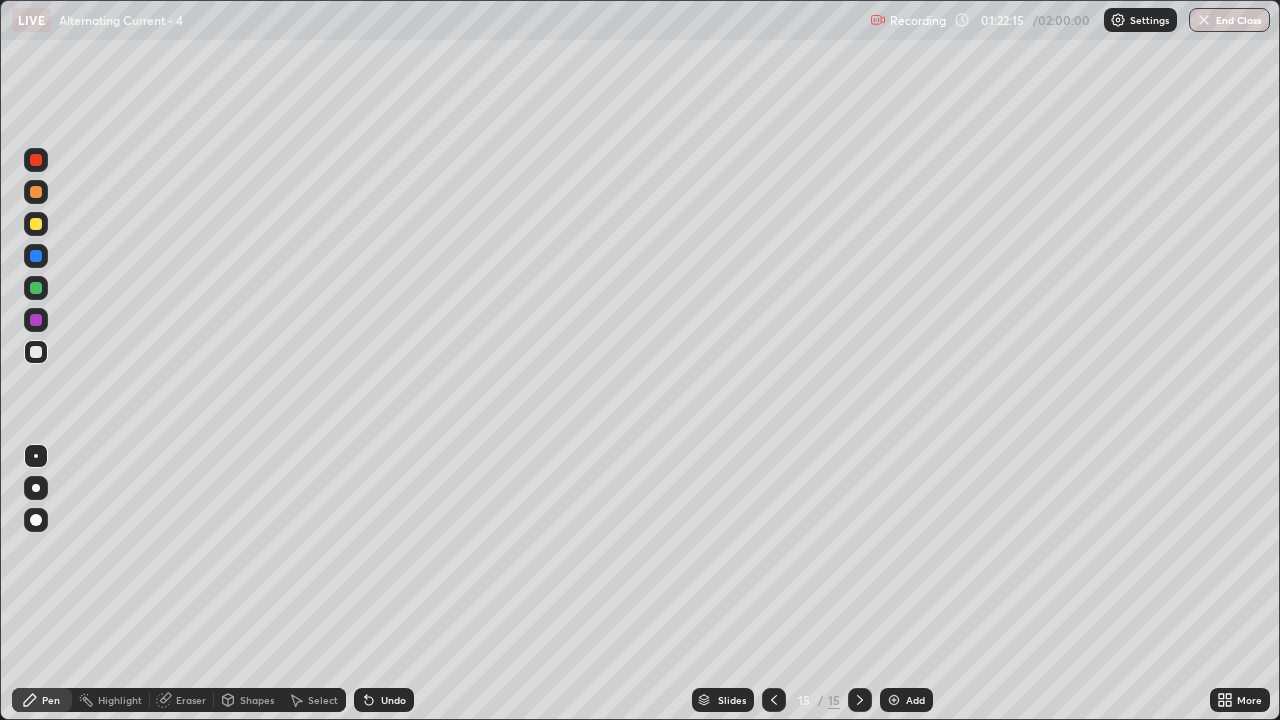 click on "Eraser" at bounding box center (182, 700) 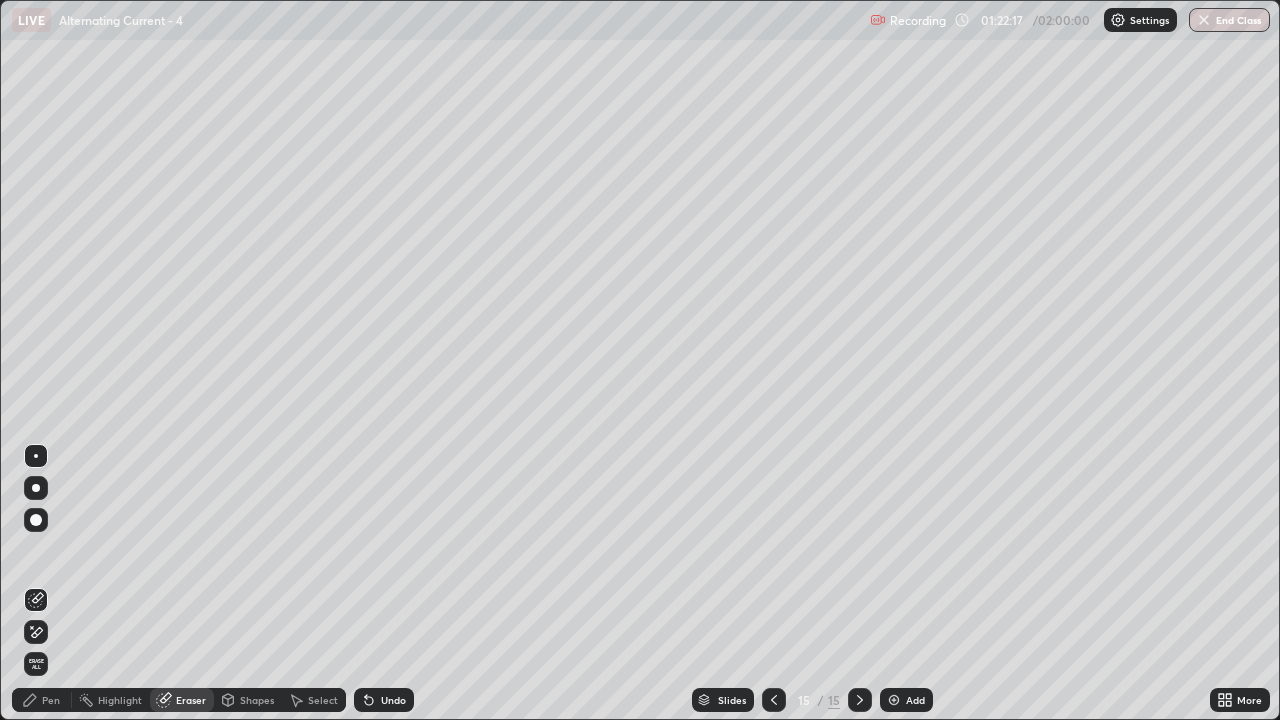 click on "Pen" at bounding box center (51, 700) 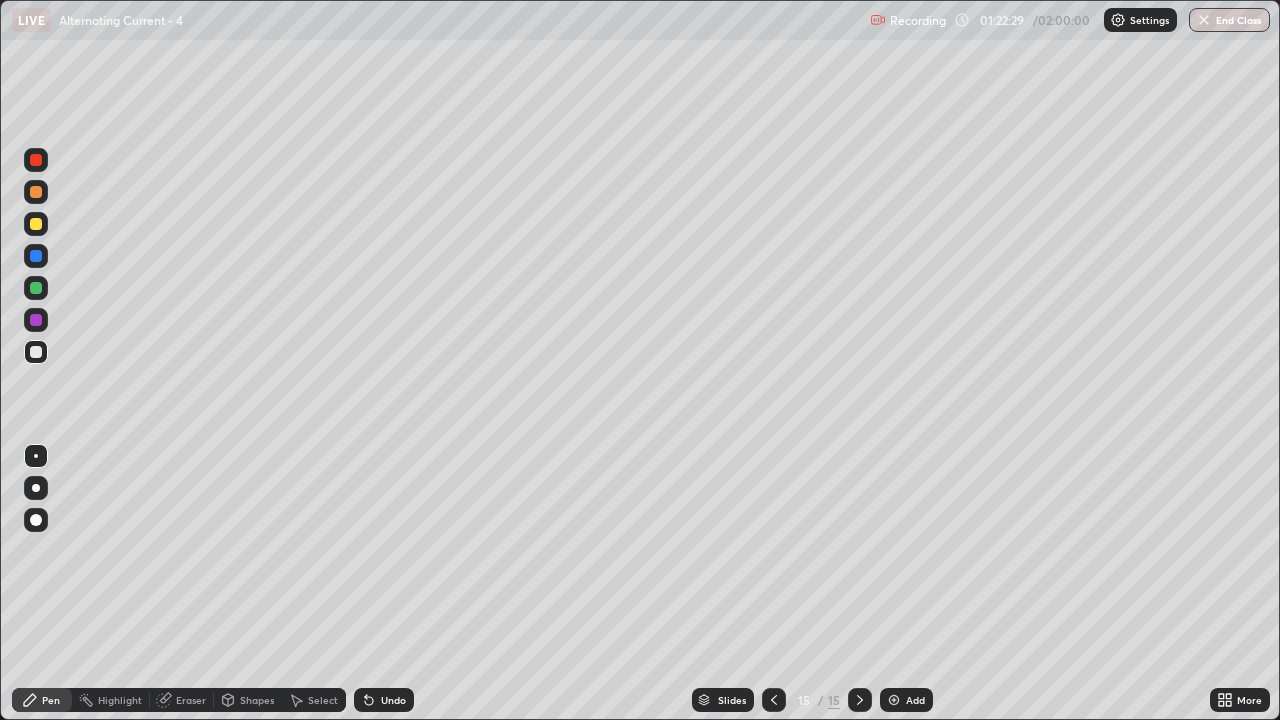 click on "Eraser" at bounding box center (182, 700) 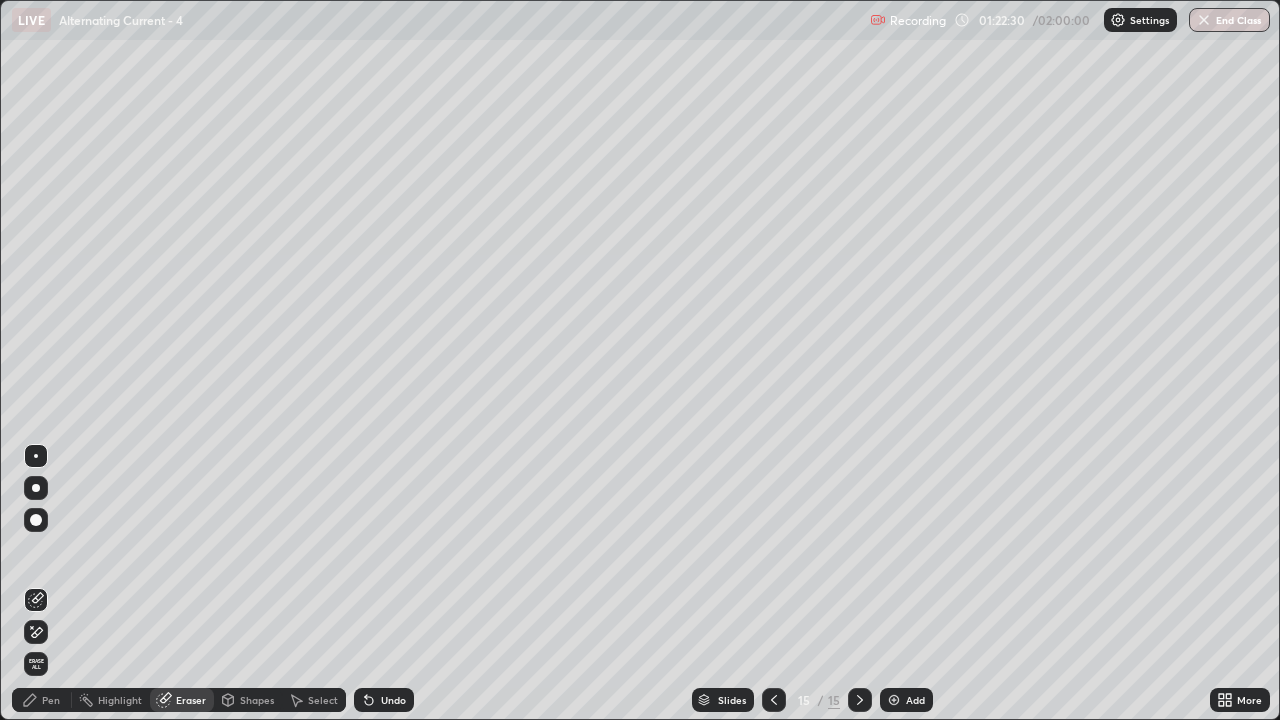 click on "Pen" at bounding box center (42, 700) 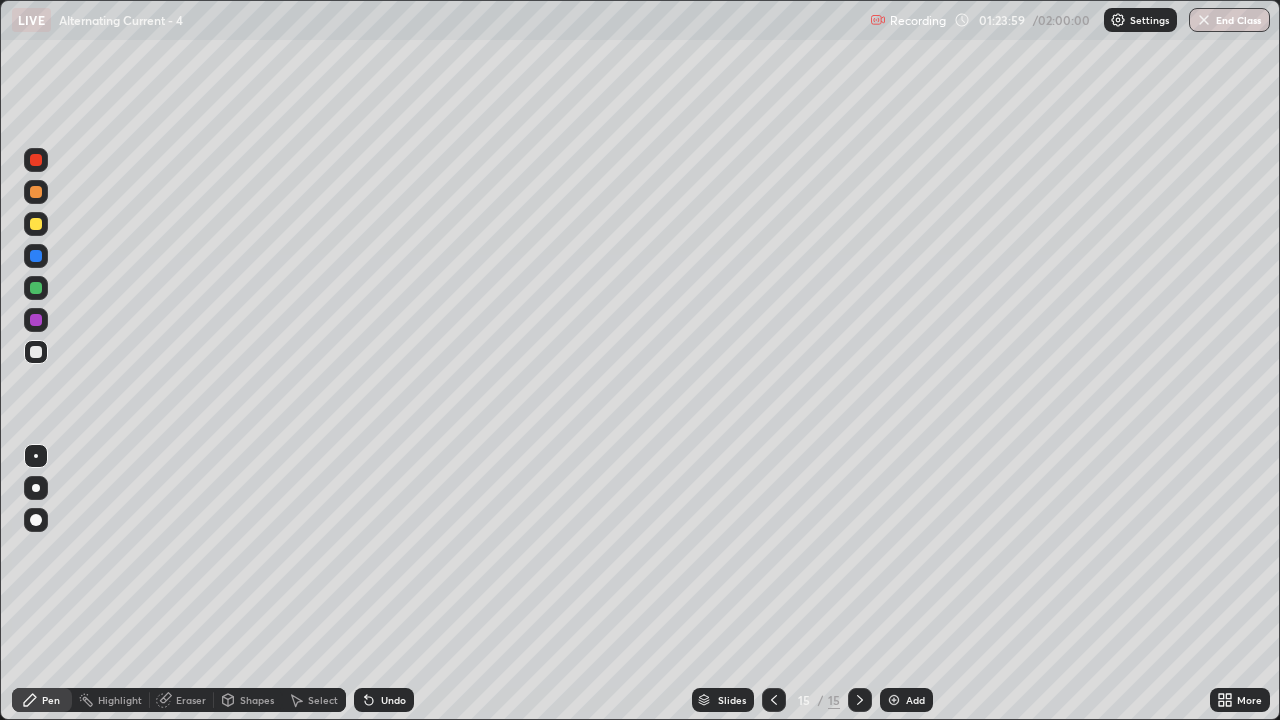 click on "Eraser" at bounding box center [191, 700] 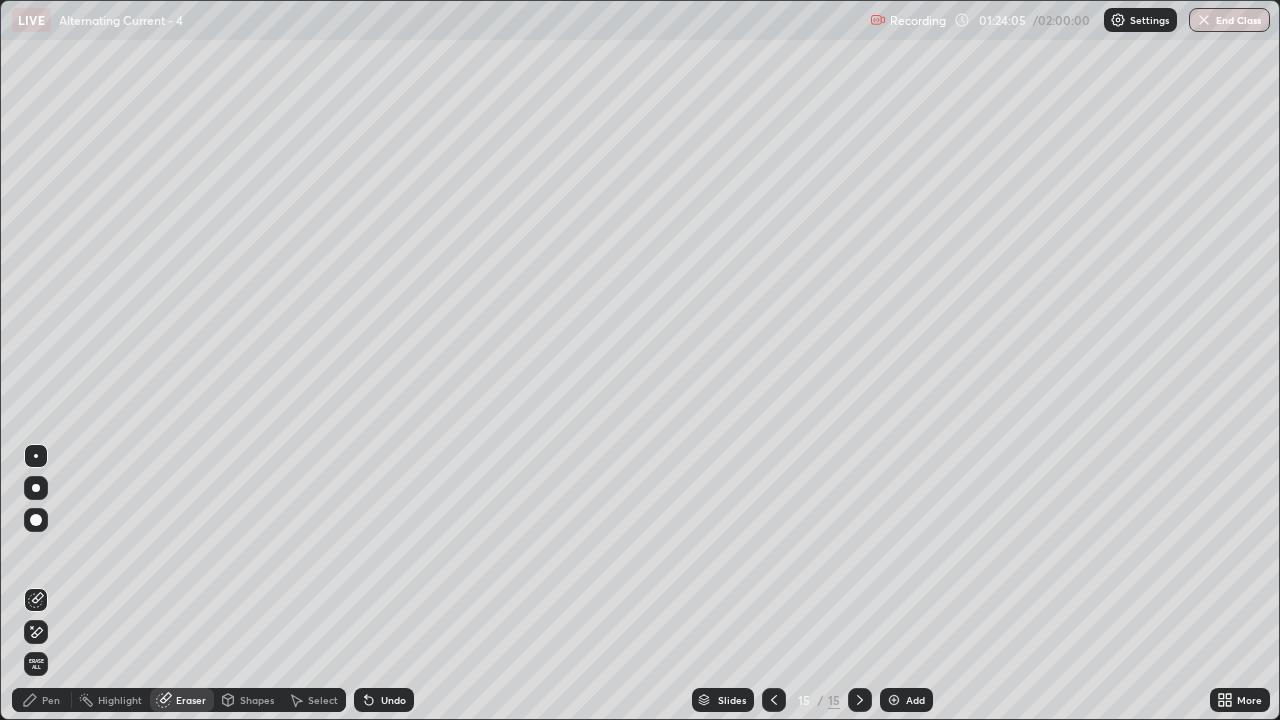 click on "Pen" at bounding box center [42, 700] 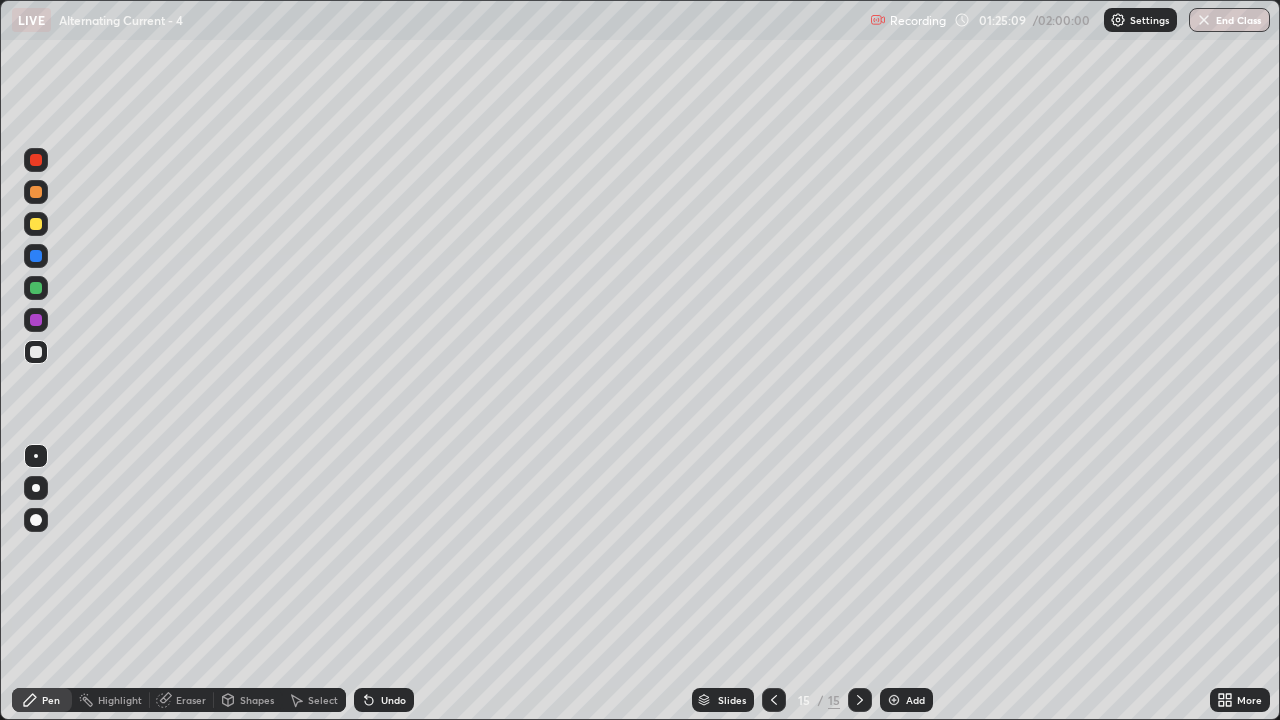 click on "Eraser" at bounding box center [191, 700] 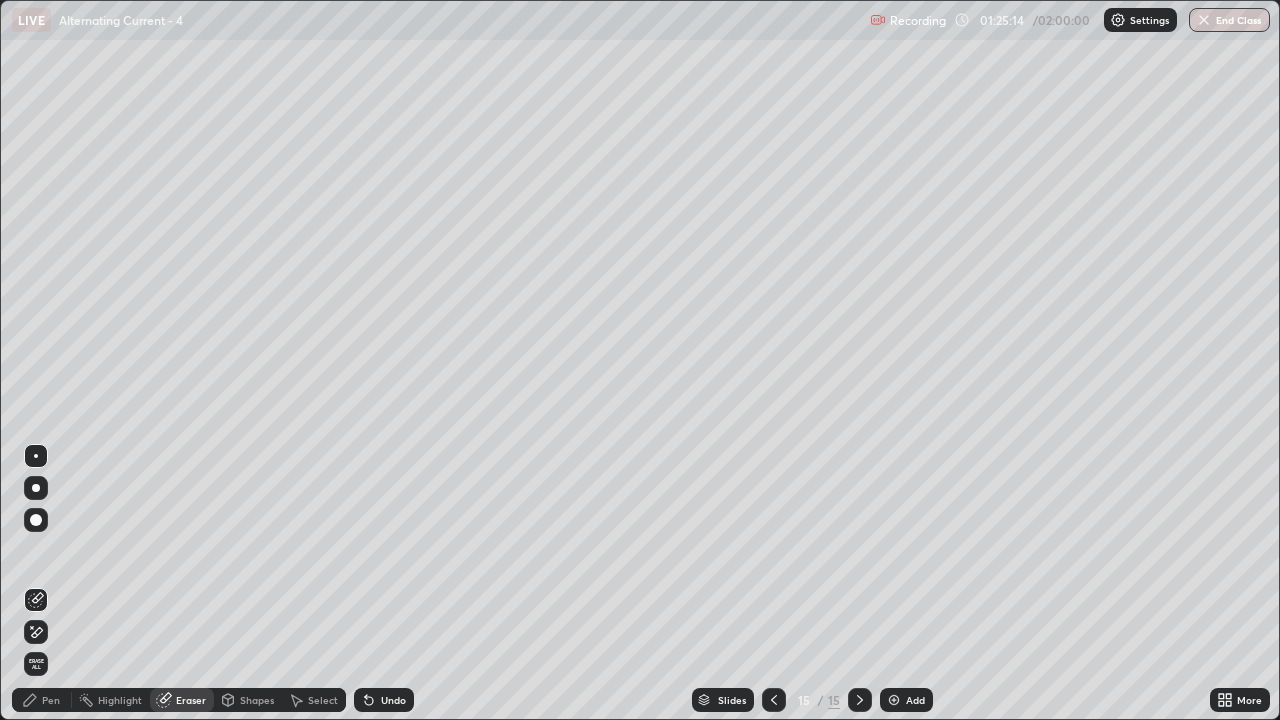 click on "Pen" at bounding box center [51, 700] 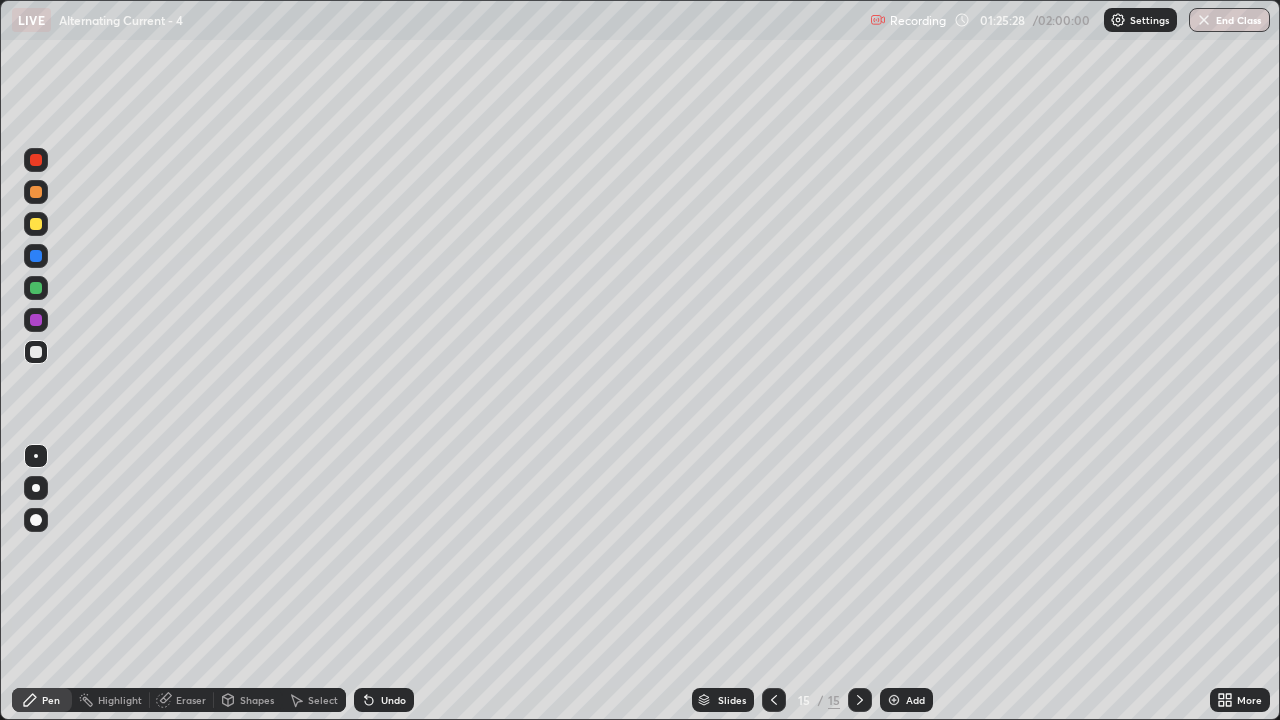 click 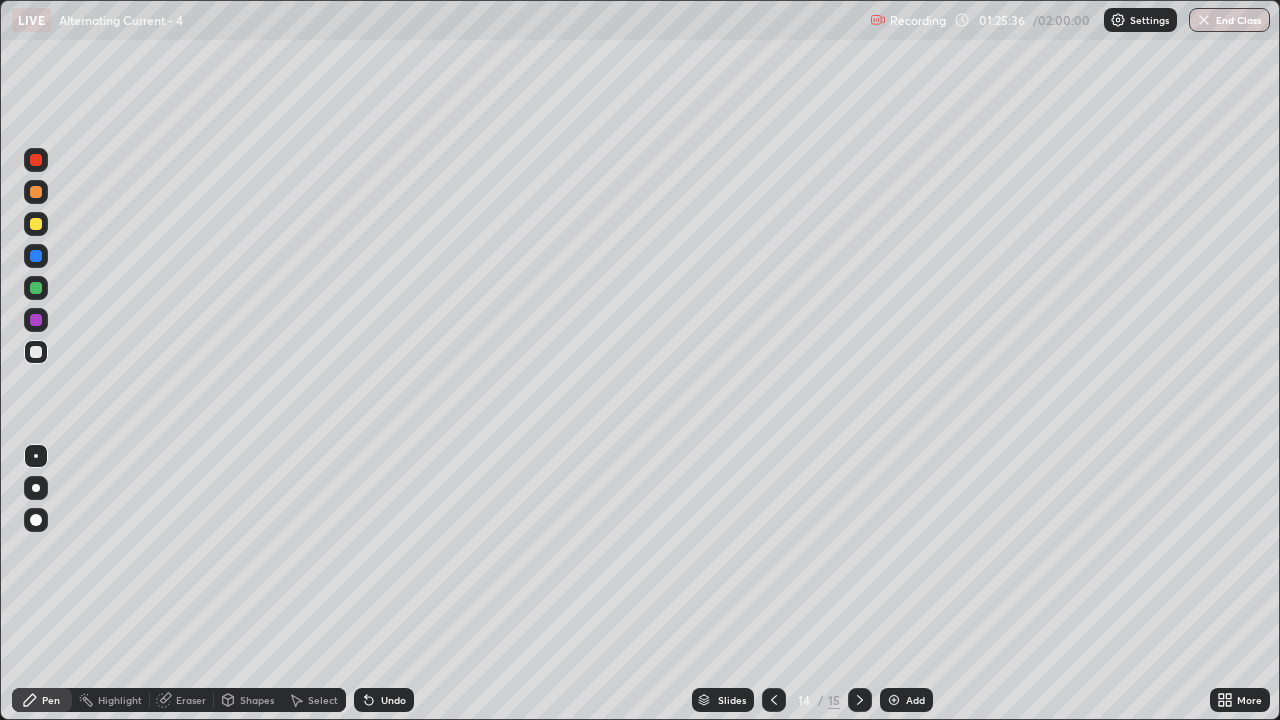 click 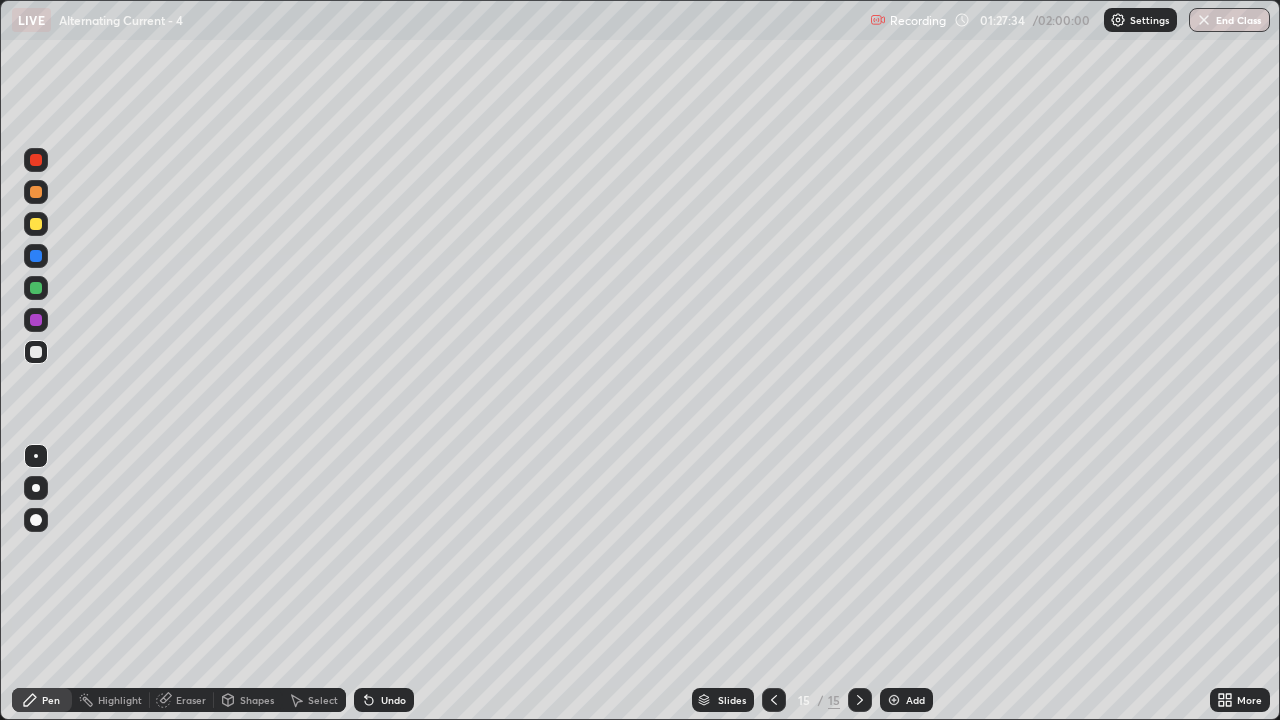 click 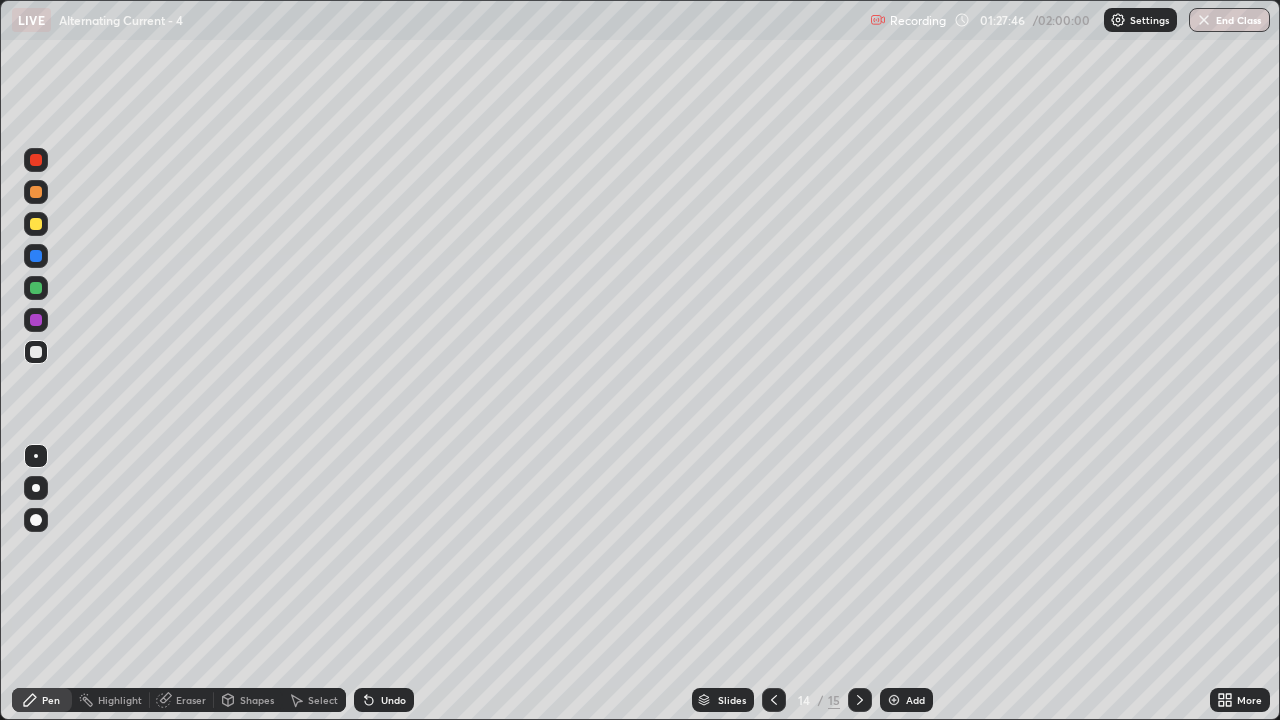 click 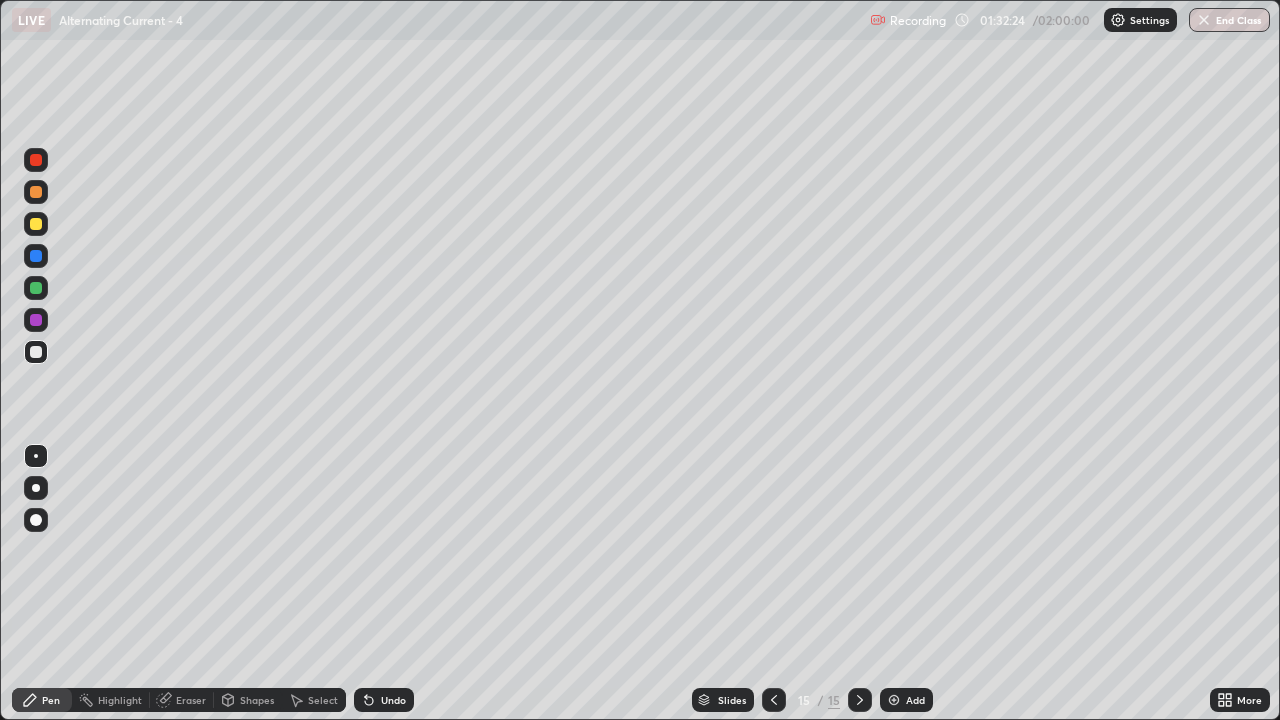 click on "Add" at bounding box center [915, 700] 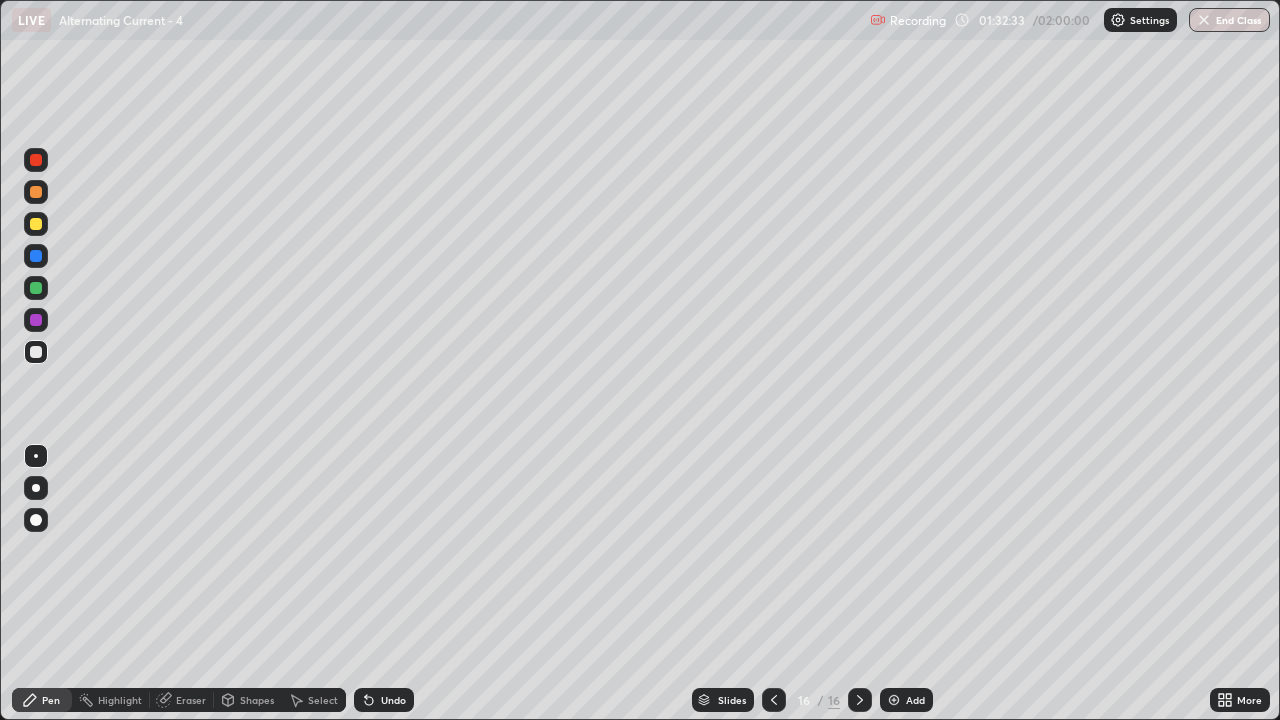 click on "Eraser" at bounding box center [182, 700] 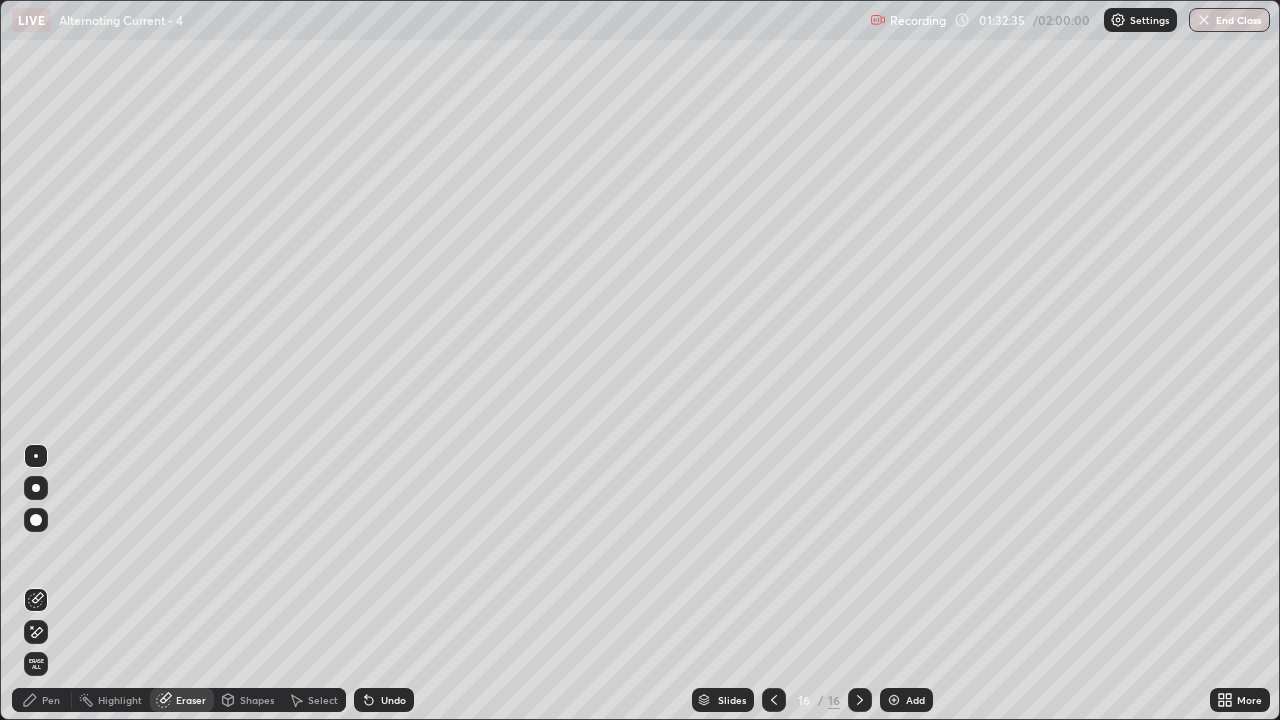 click on "Pen" at bounding box center (51, 700) 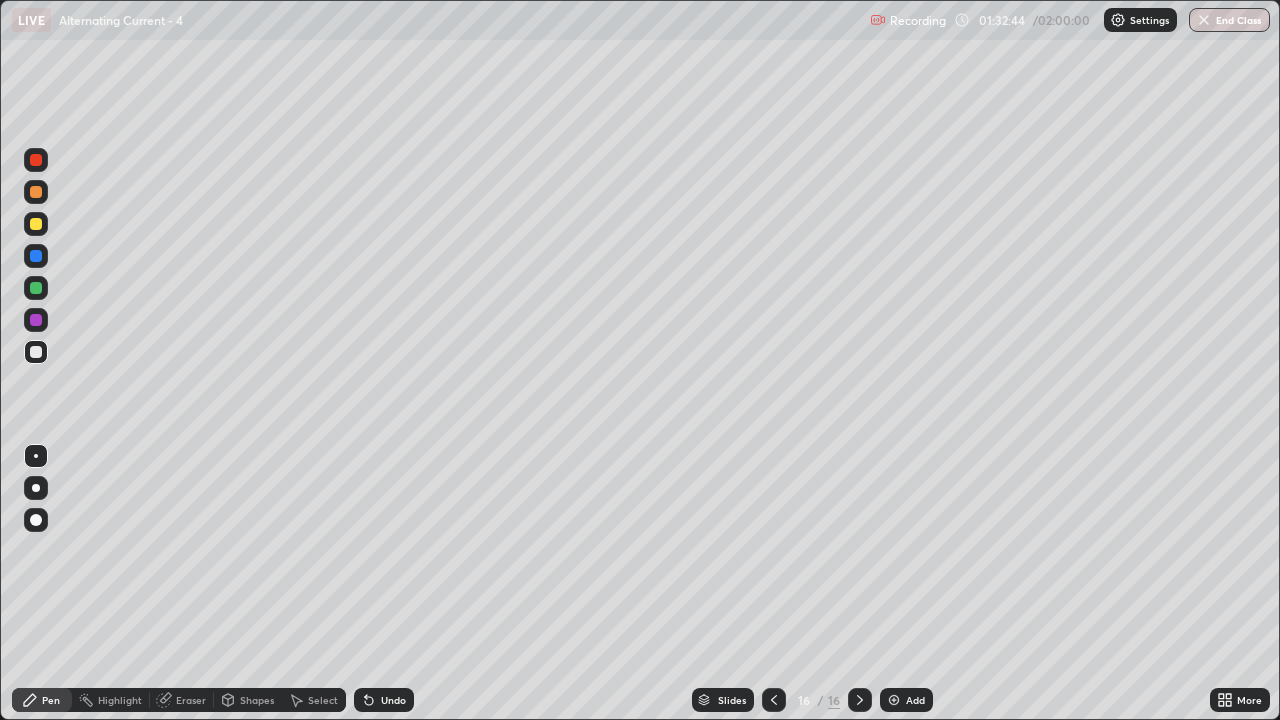 click on "Eraser" at bounding box center [191, 700] 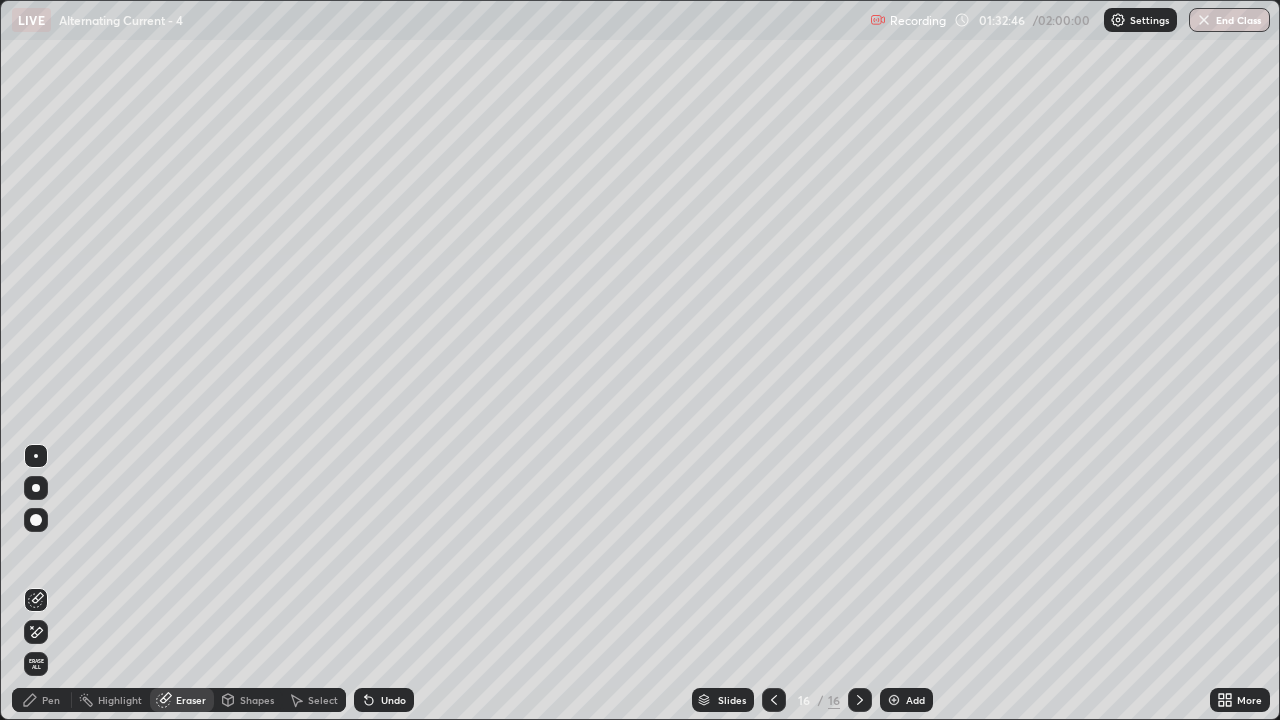 click on "Pen" at bounding box center [42, 700] 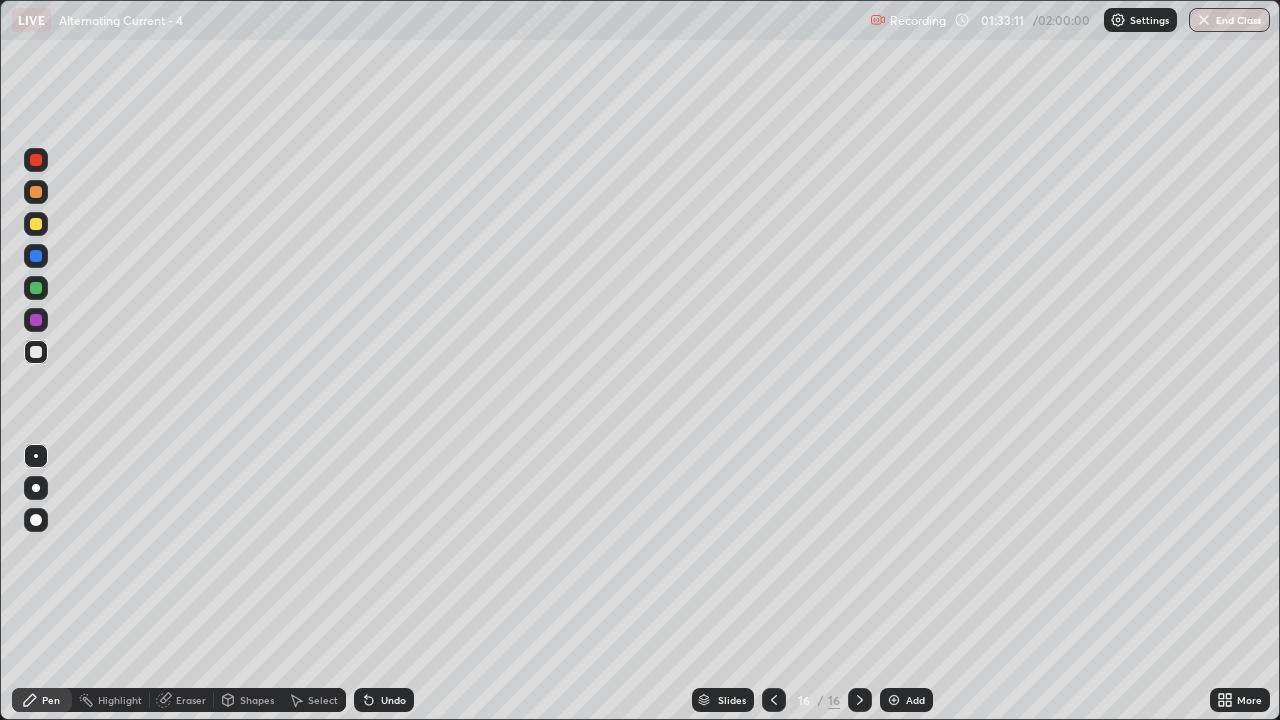 click at bounding box center (36, 288) 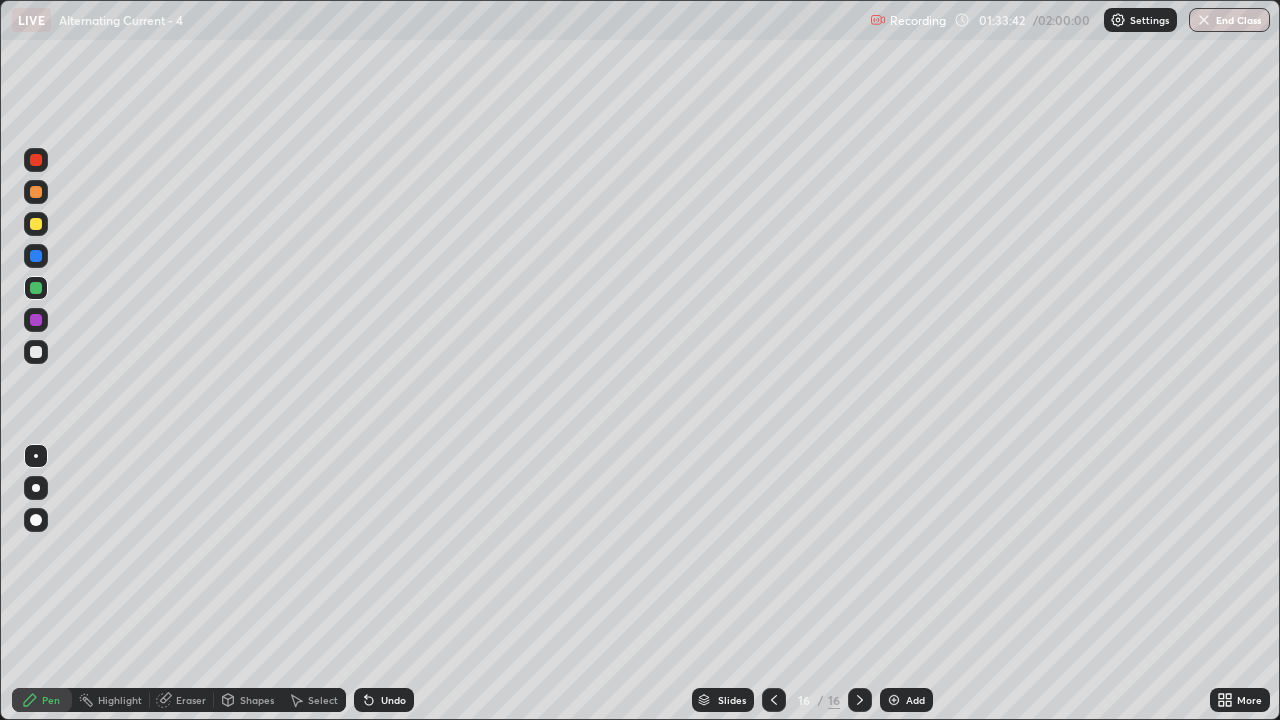 click on "Eraser" at bounding box center [182, 700] 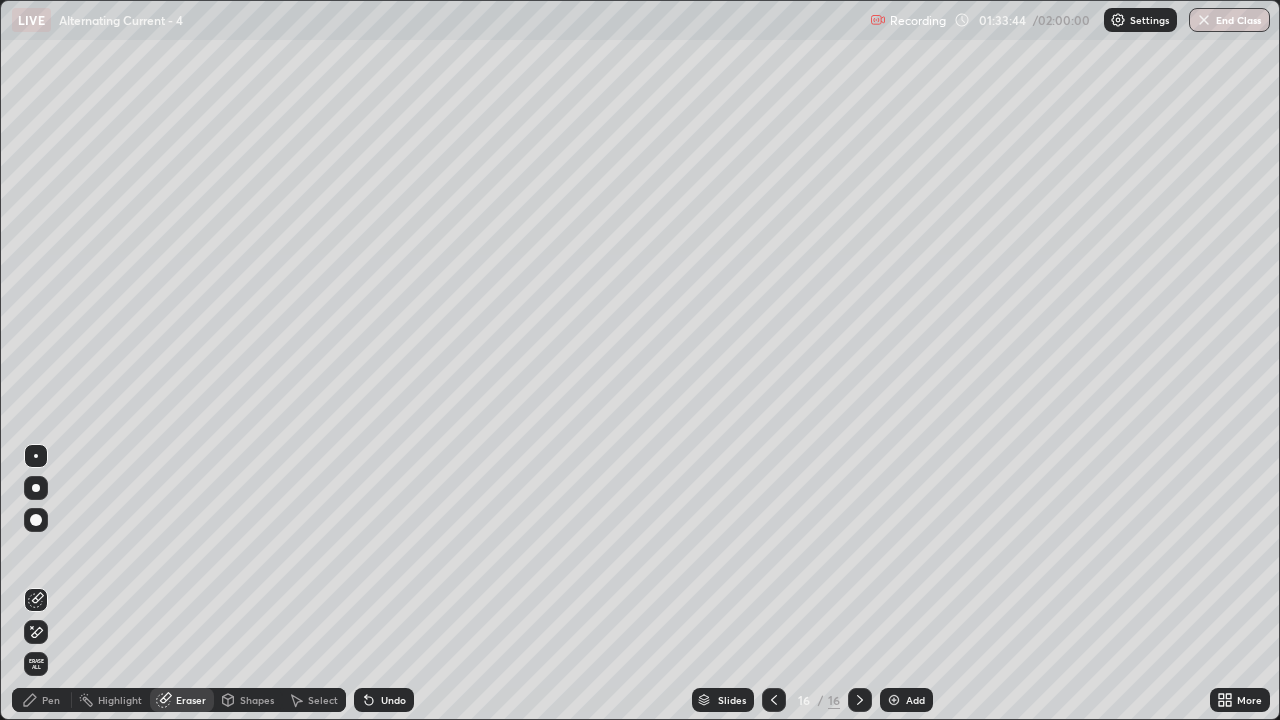 click on "Pen" at bounding box center (42, 700) 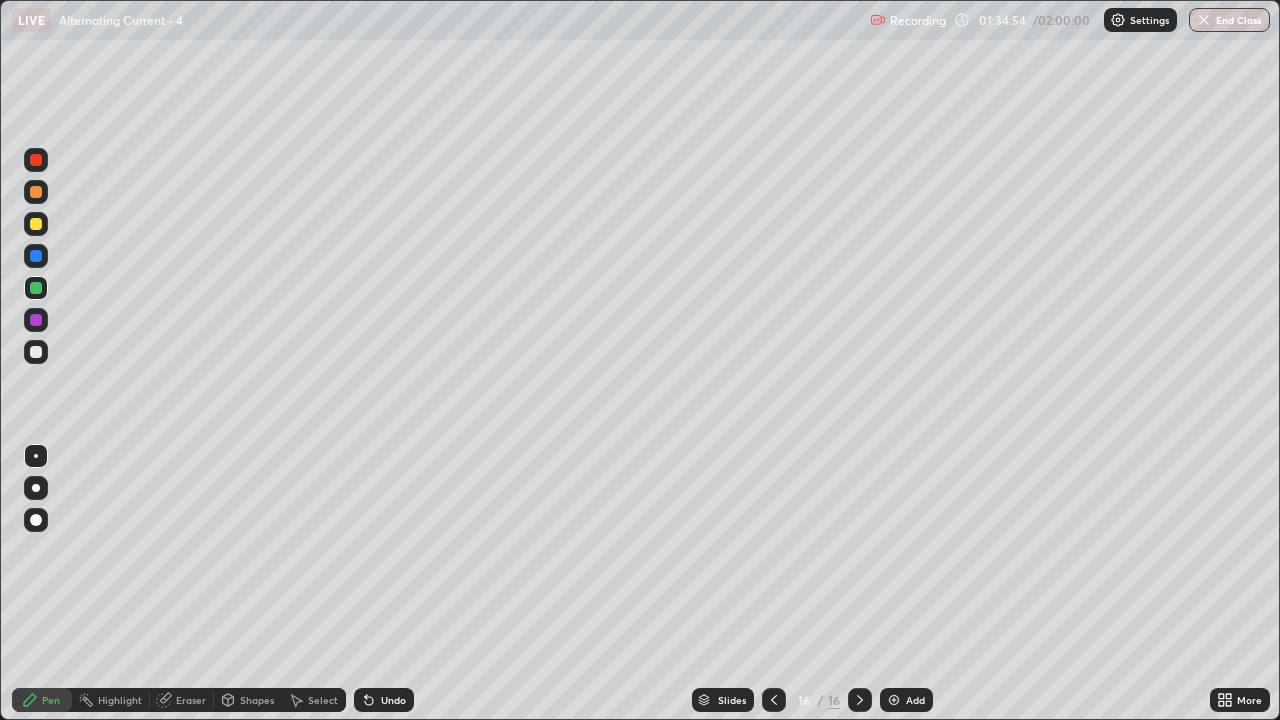 click at bounding box center [36, 352] 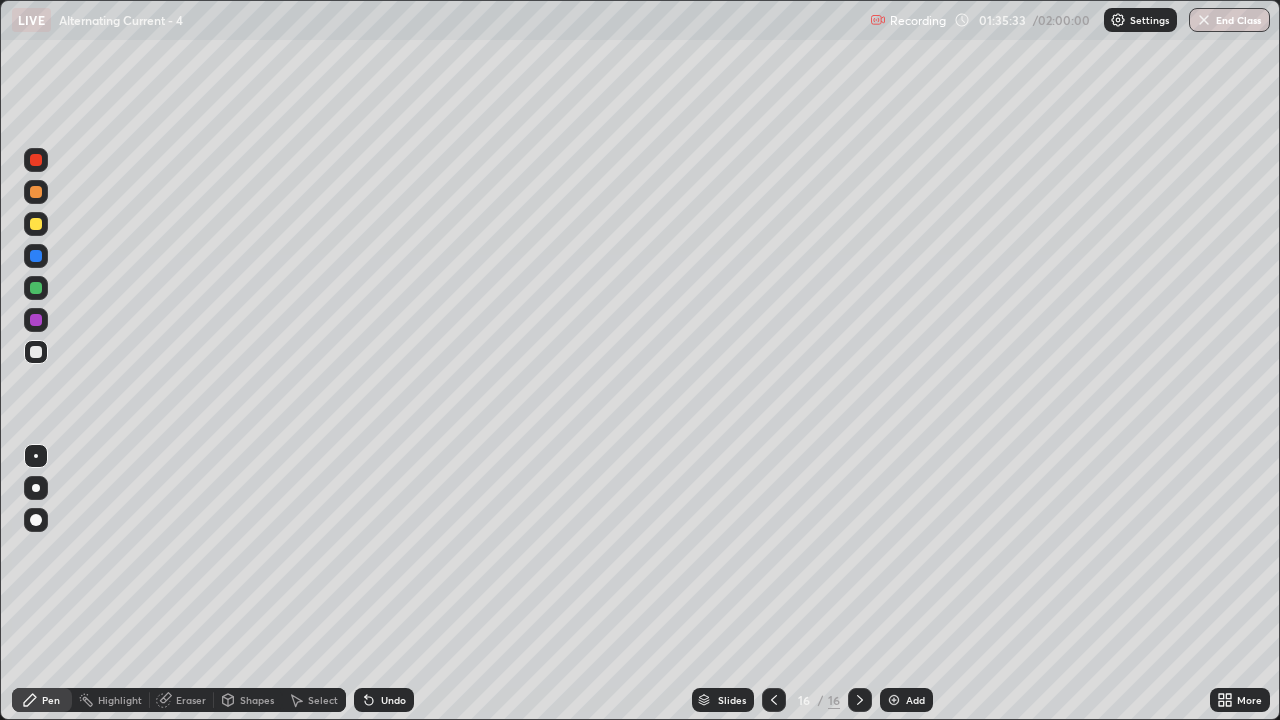 click at bounding box center (36, 288) 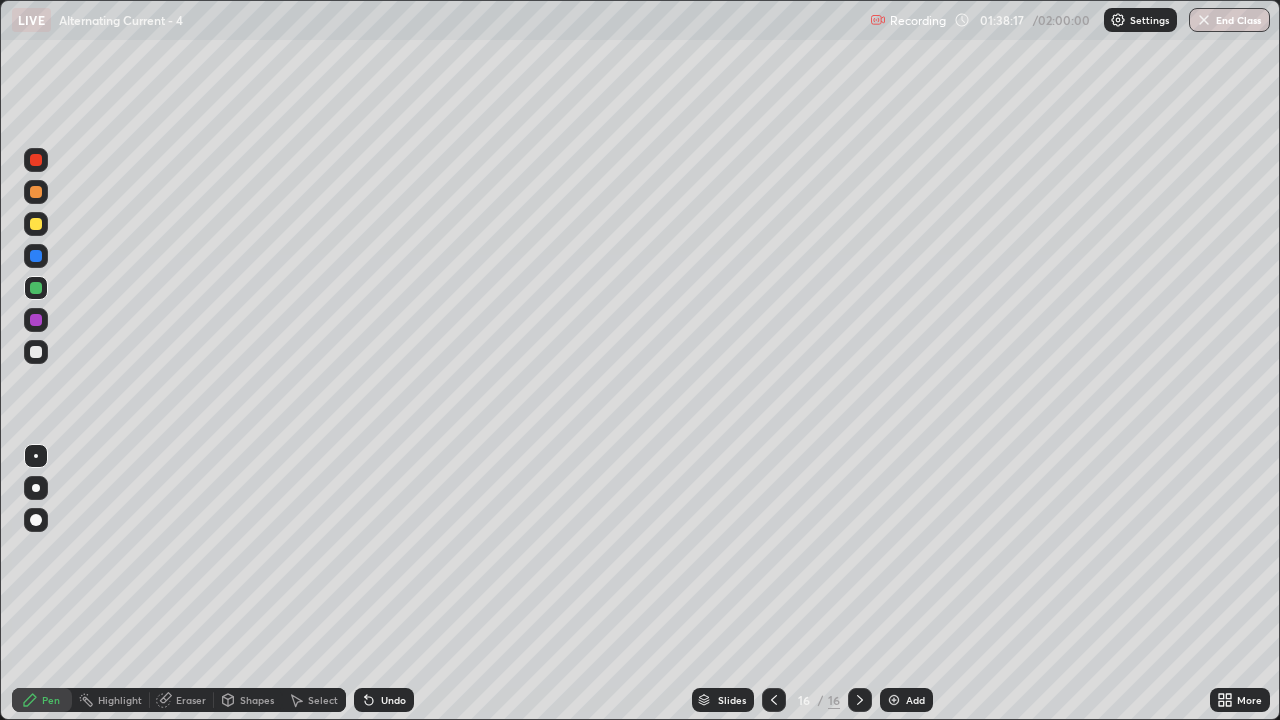 click on "Add" at bounding box center (906, 700) 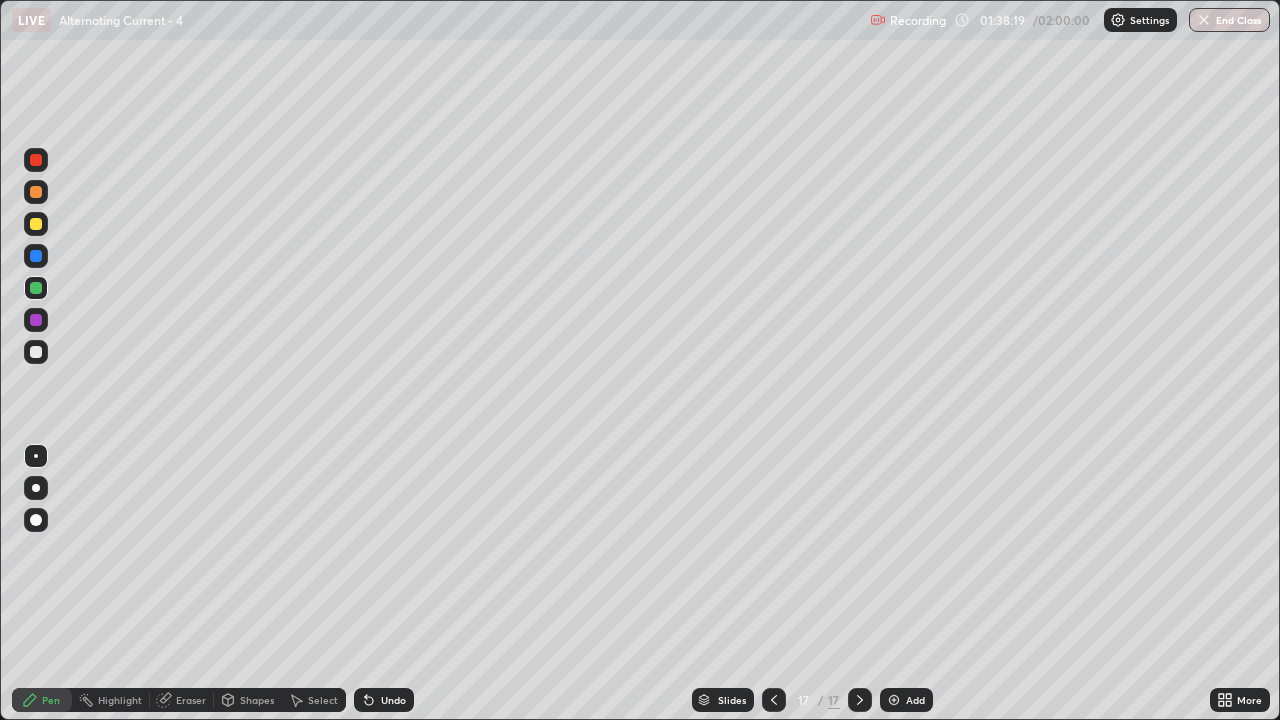click at bounding box center (36, 352) 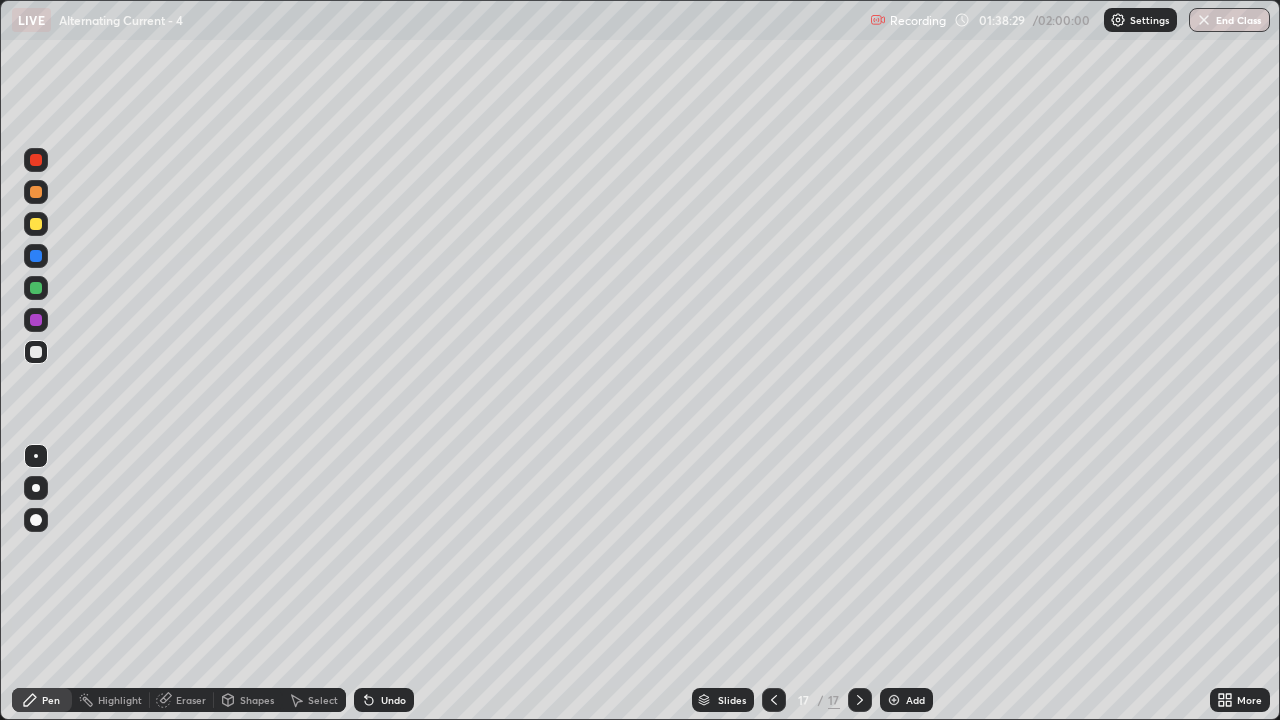 click at bounding box center (36, 288) 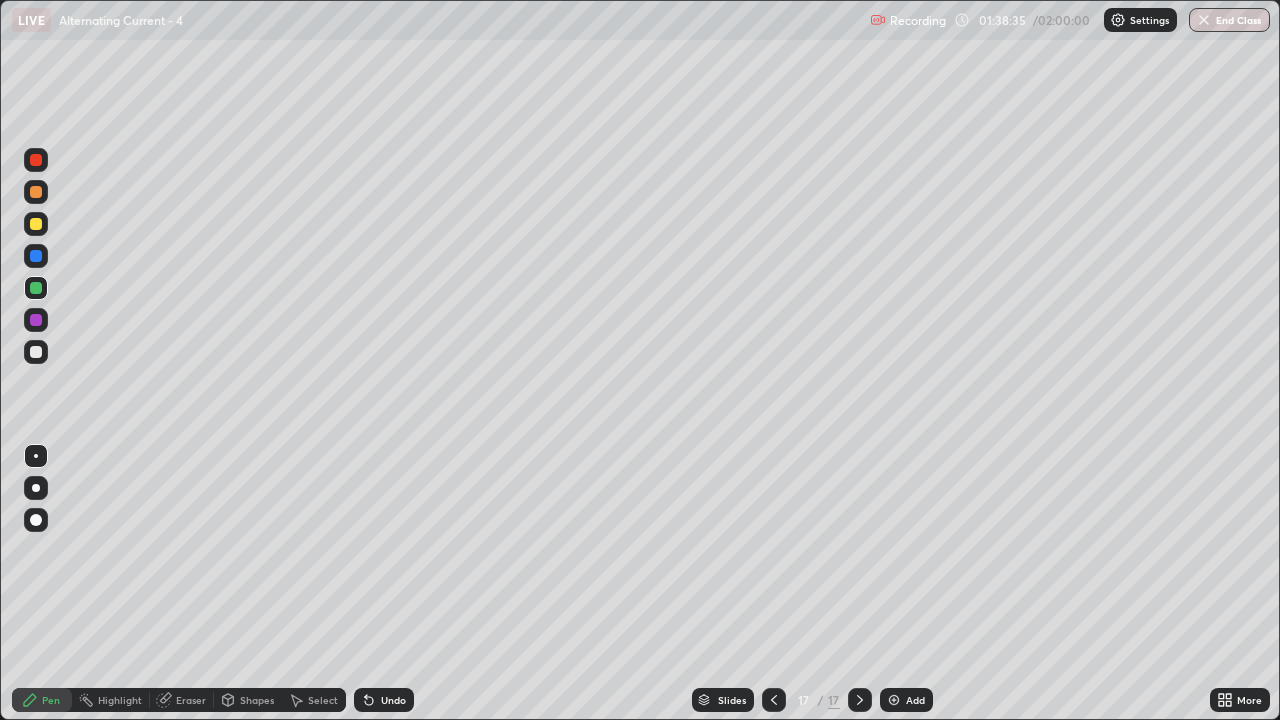 click on "Eraser" at bounding box center (182, 700) 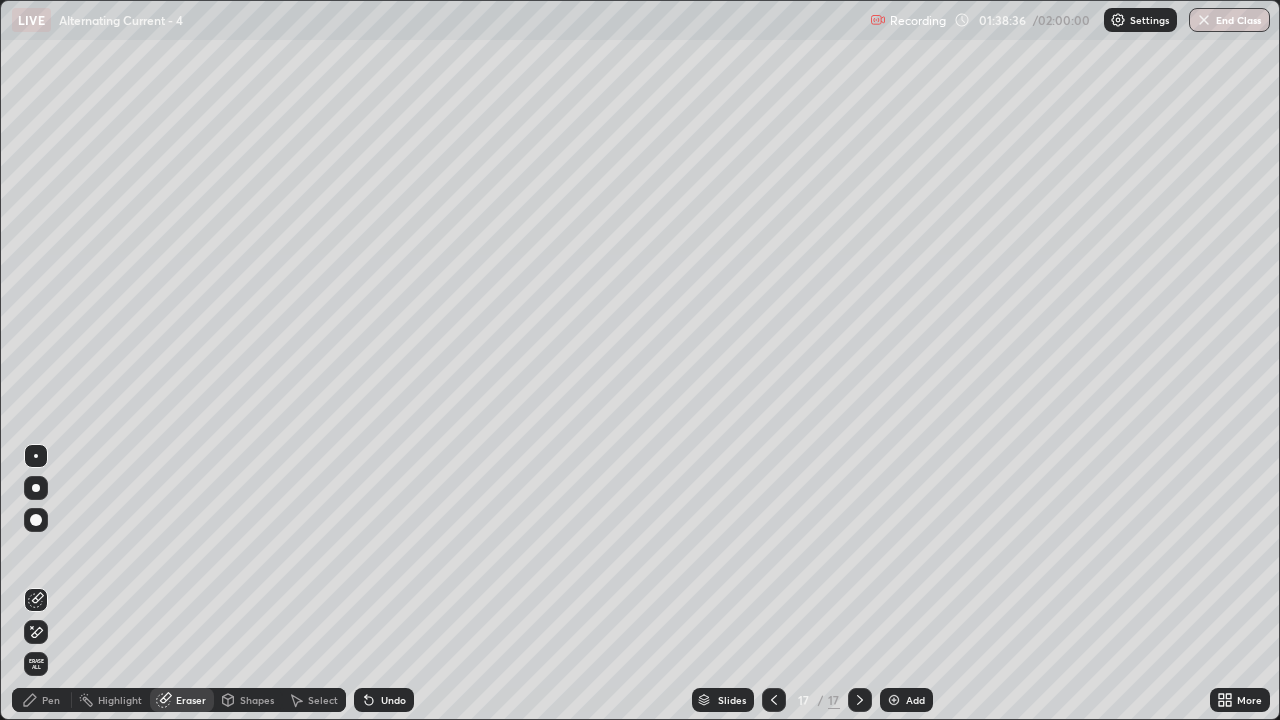 click on "Pen" at bounding box center [51, 700] 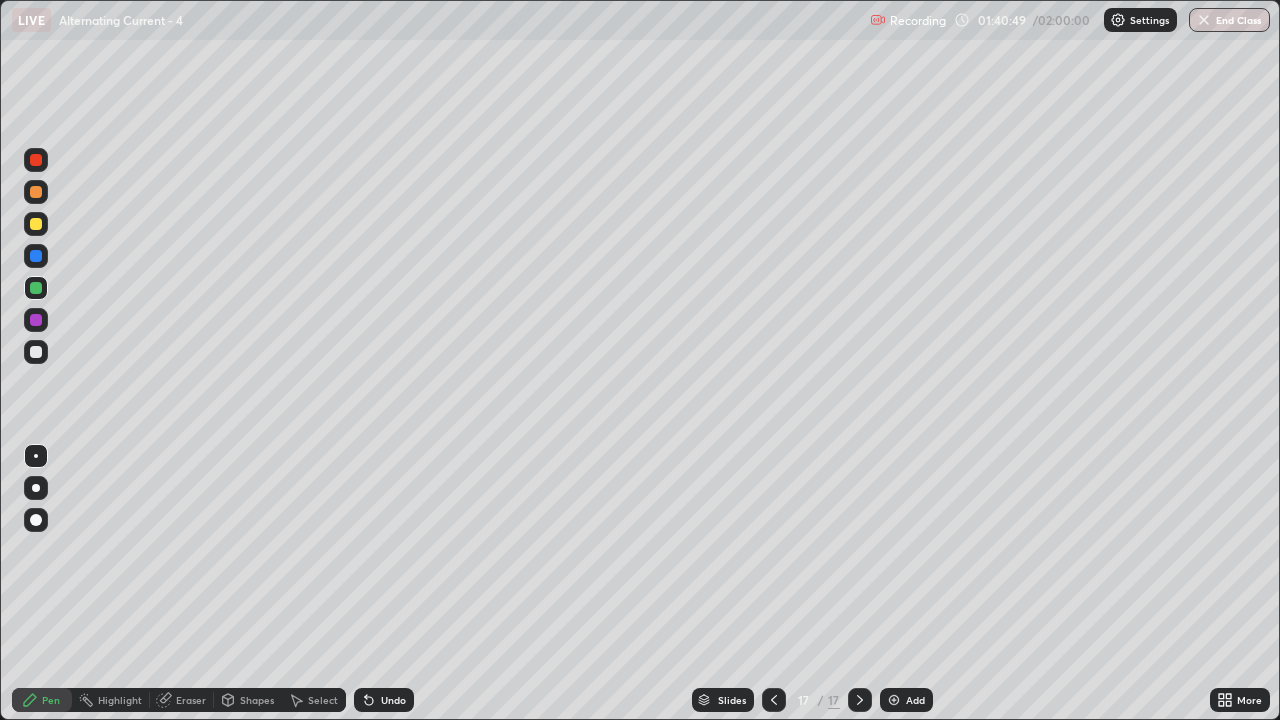 click on "Eraser" at bounding box center [191, 700] 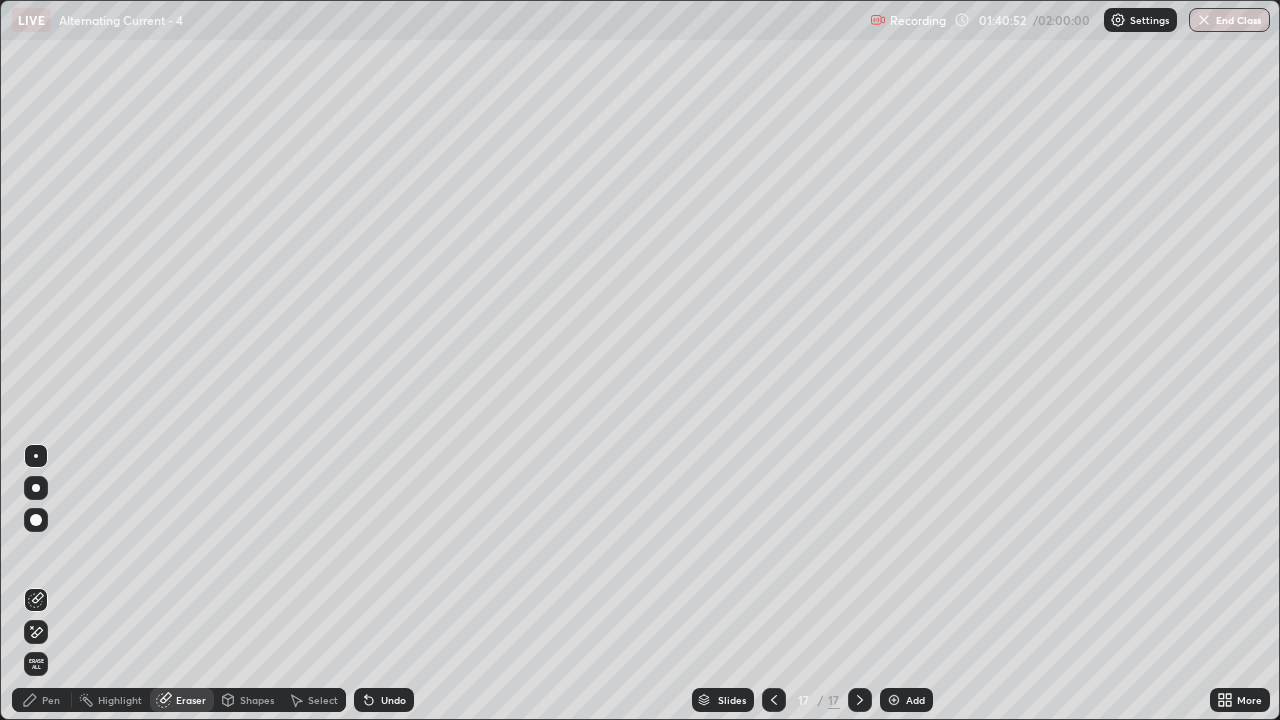 click on "Pen" at bounding box center [51, 700] 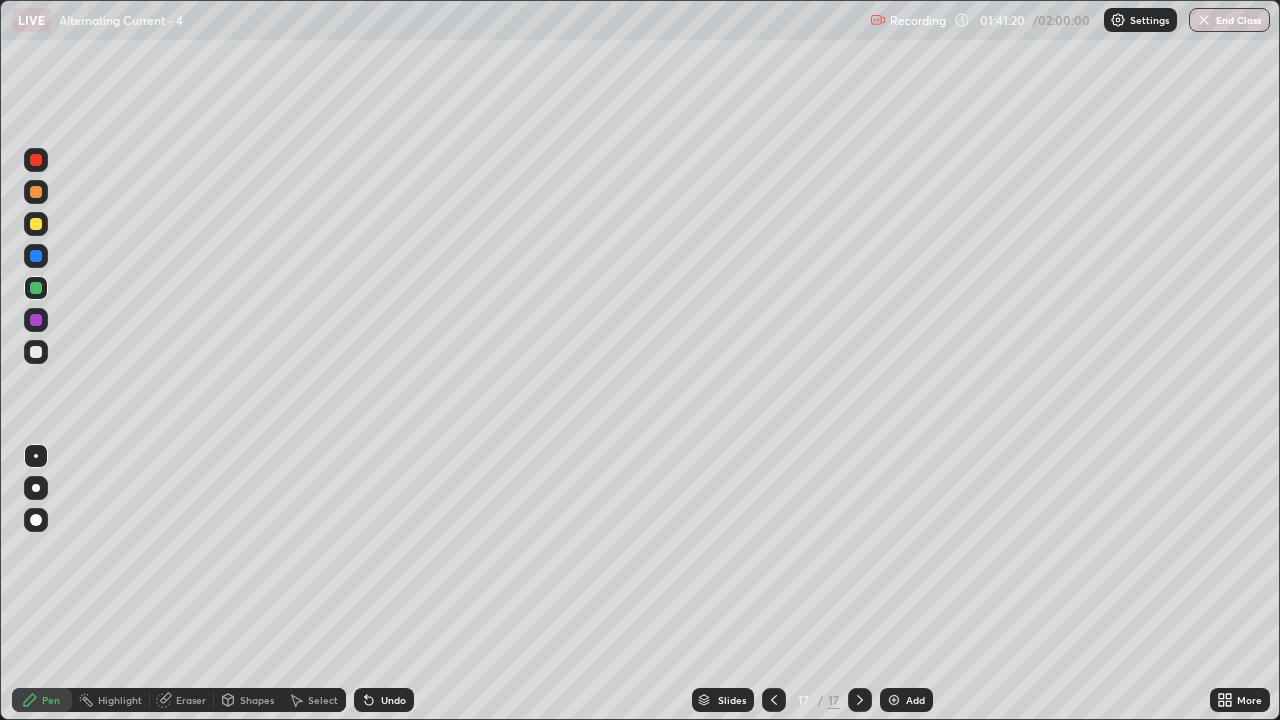 click on "Eraser" at bounding box center [191, 700] 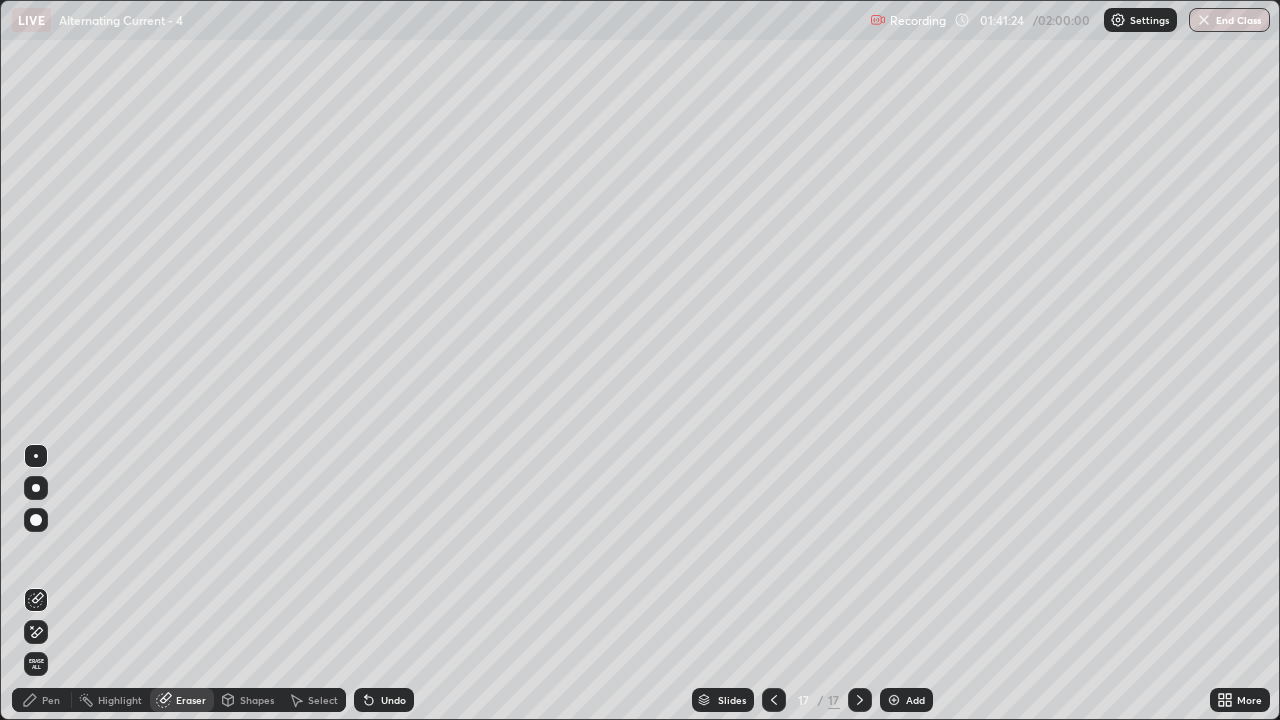 click on "Pen" at bounding box center (42, 700) 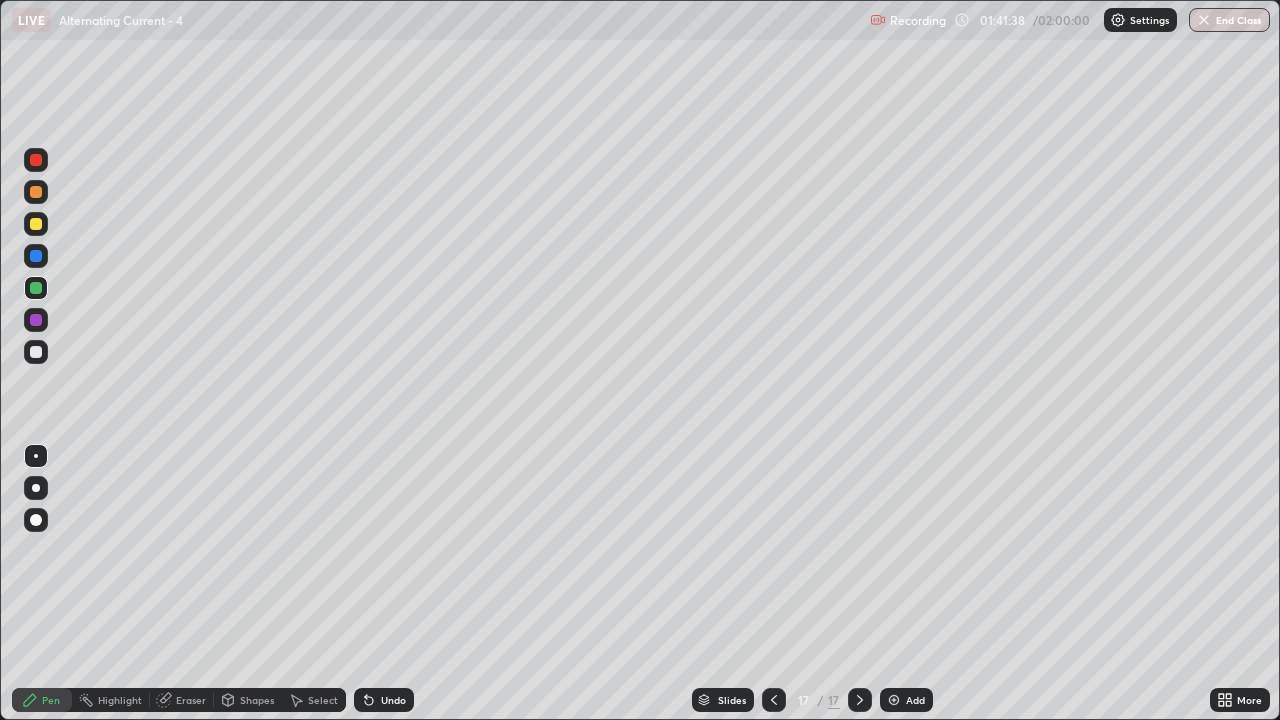 click at bounding box center [36, 352] 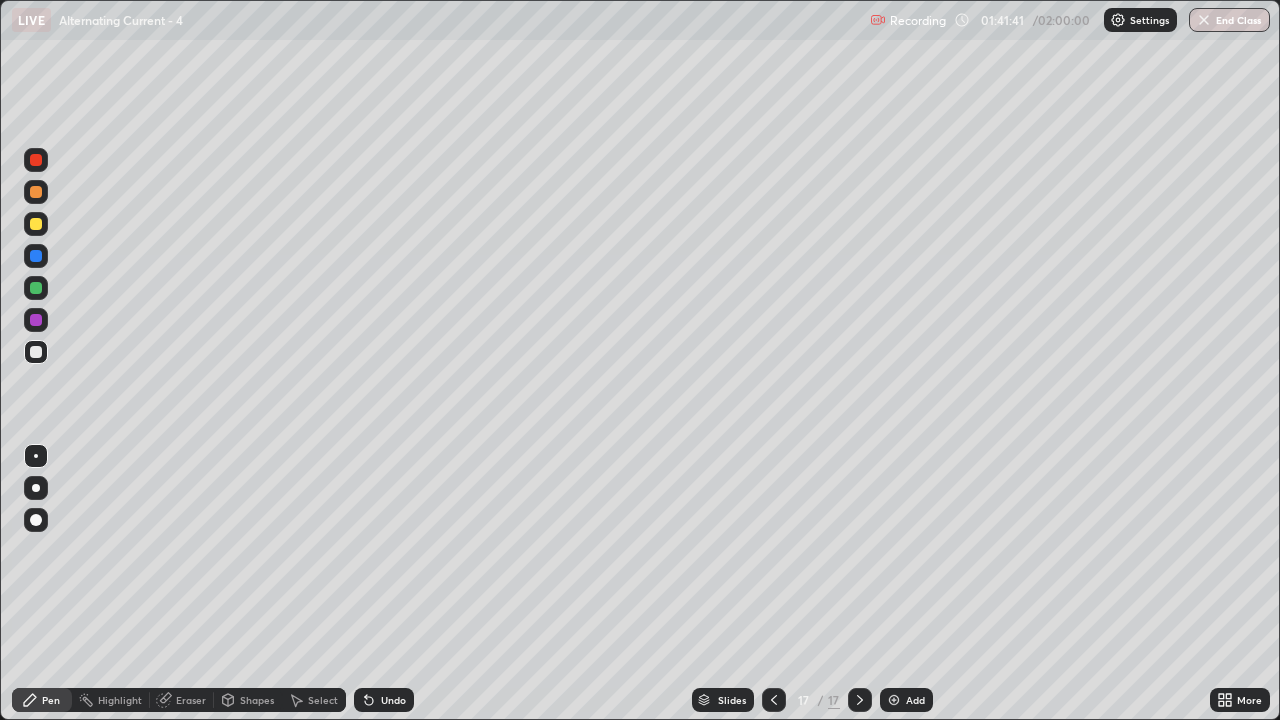 click at bounding box center (36, 288) 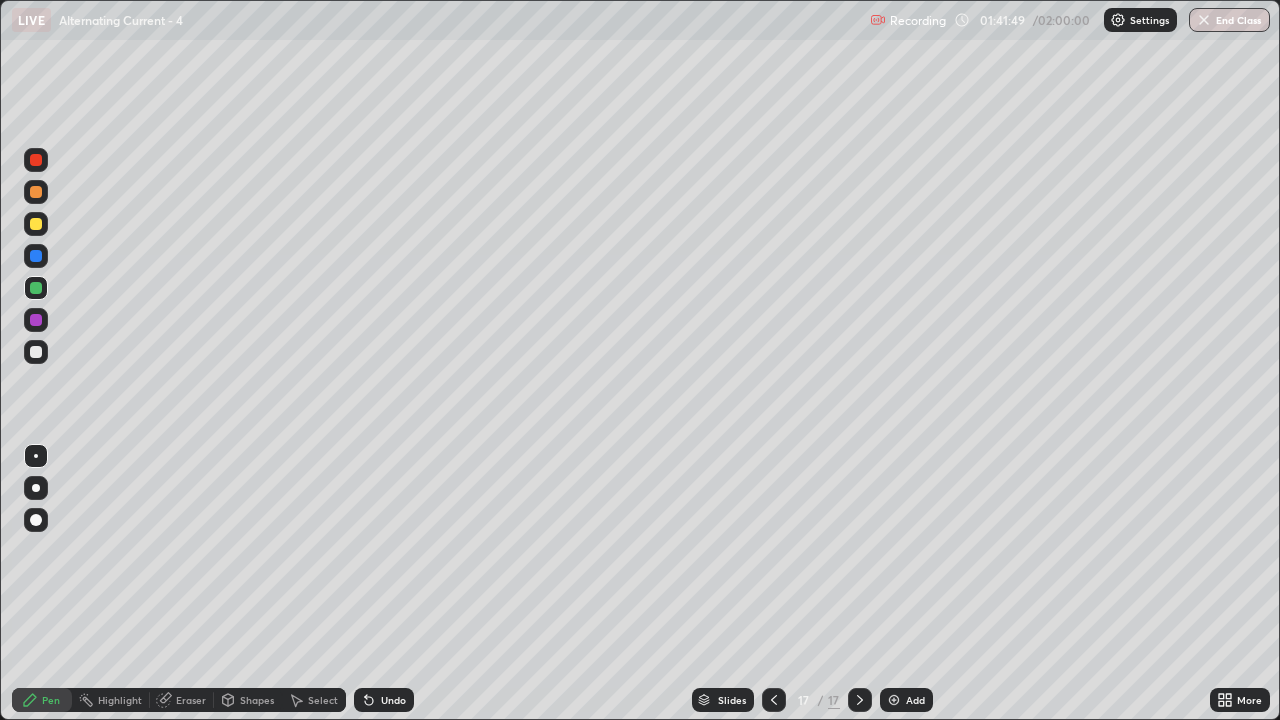 click at bounding box center [36, 352] 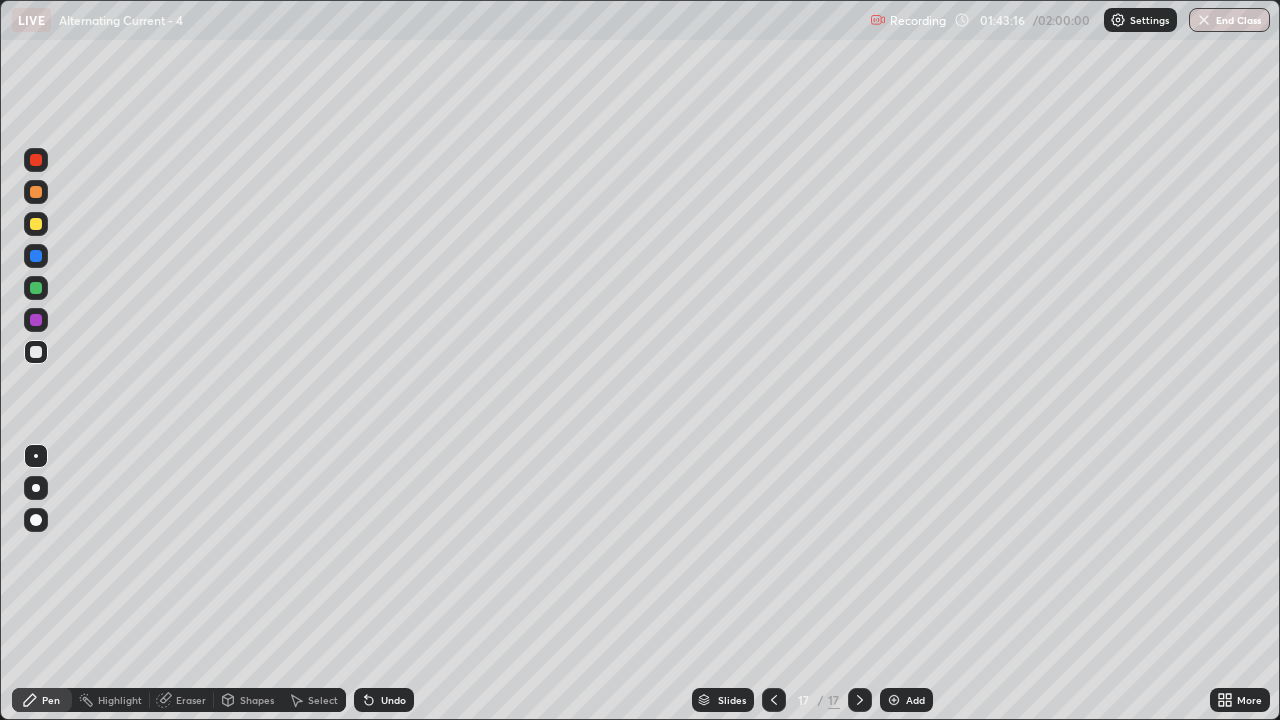 click 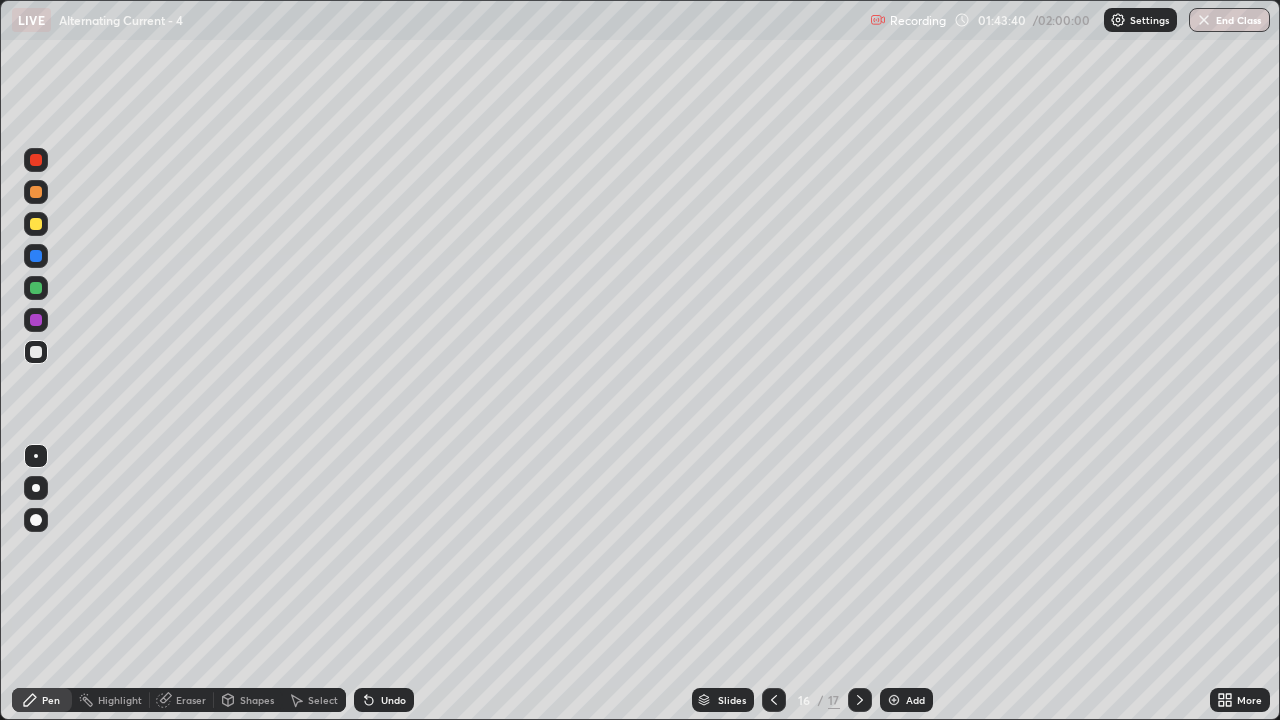 click 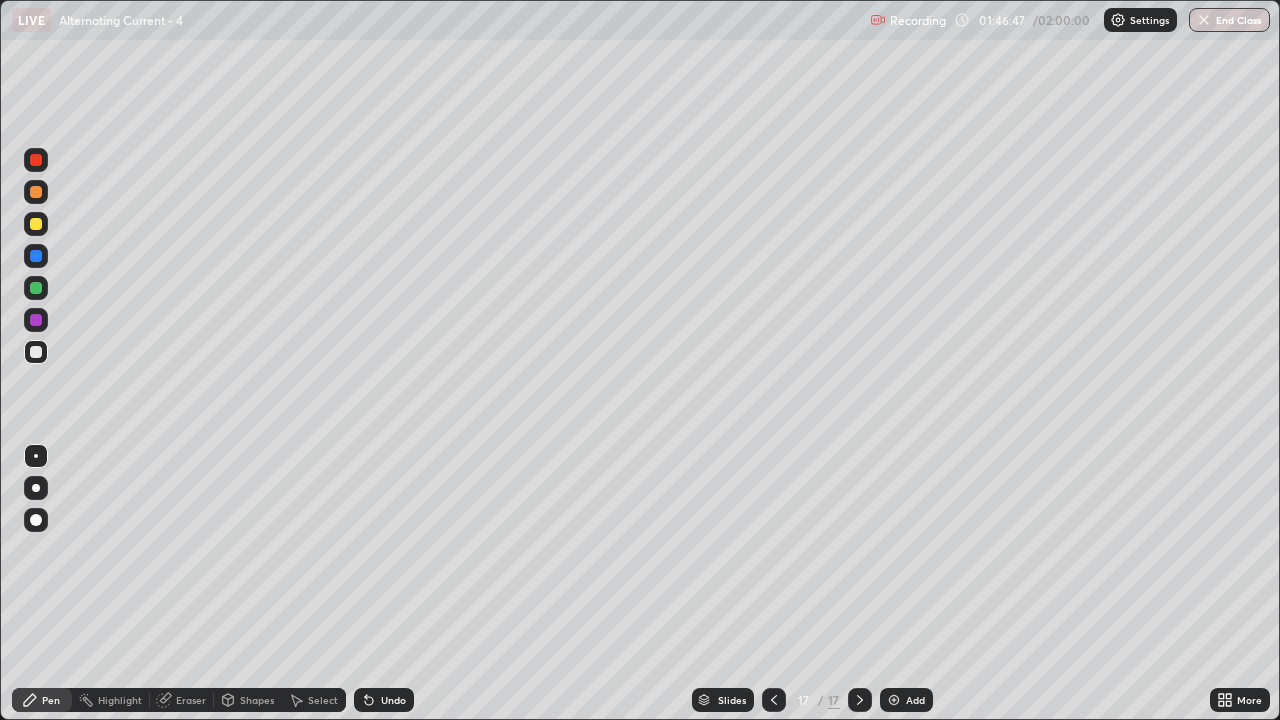 click on "Add" at bounding box center [915, 700] 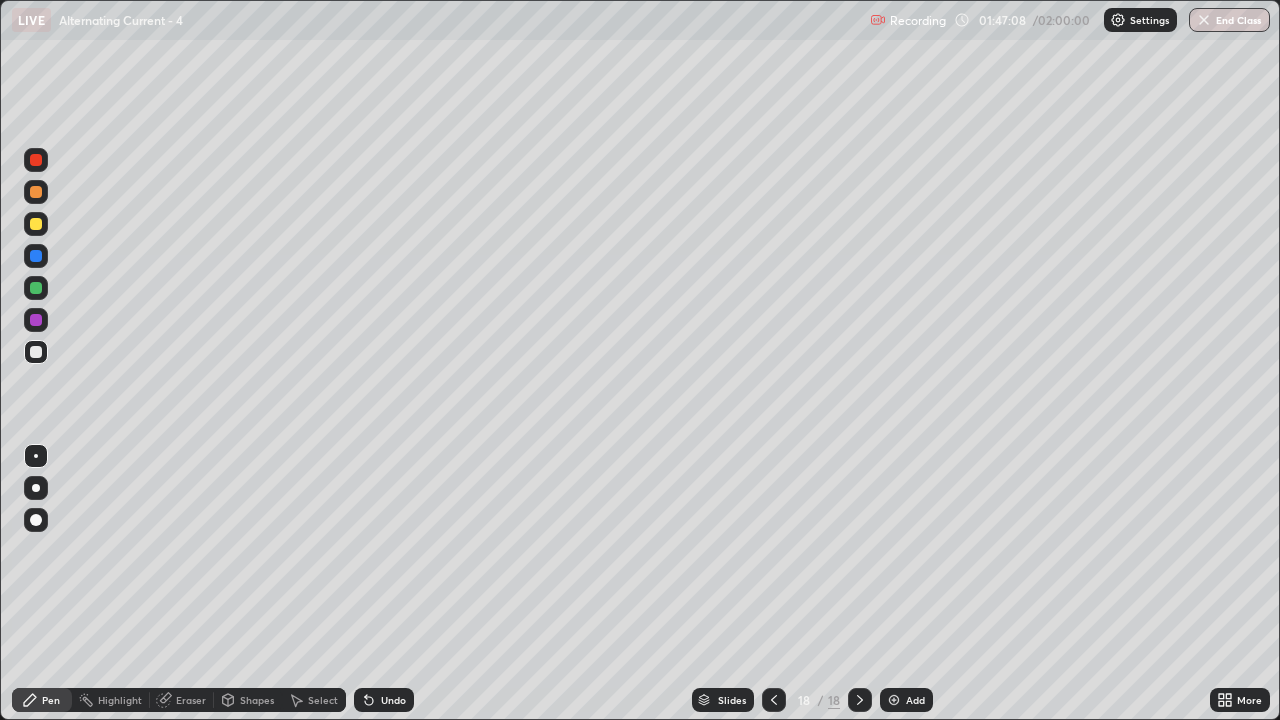 click at bounding box center (36, 288) 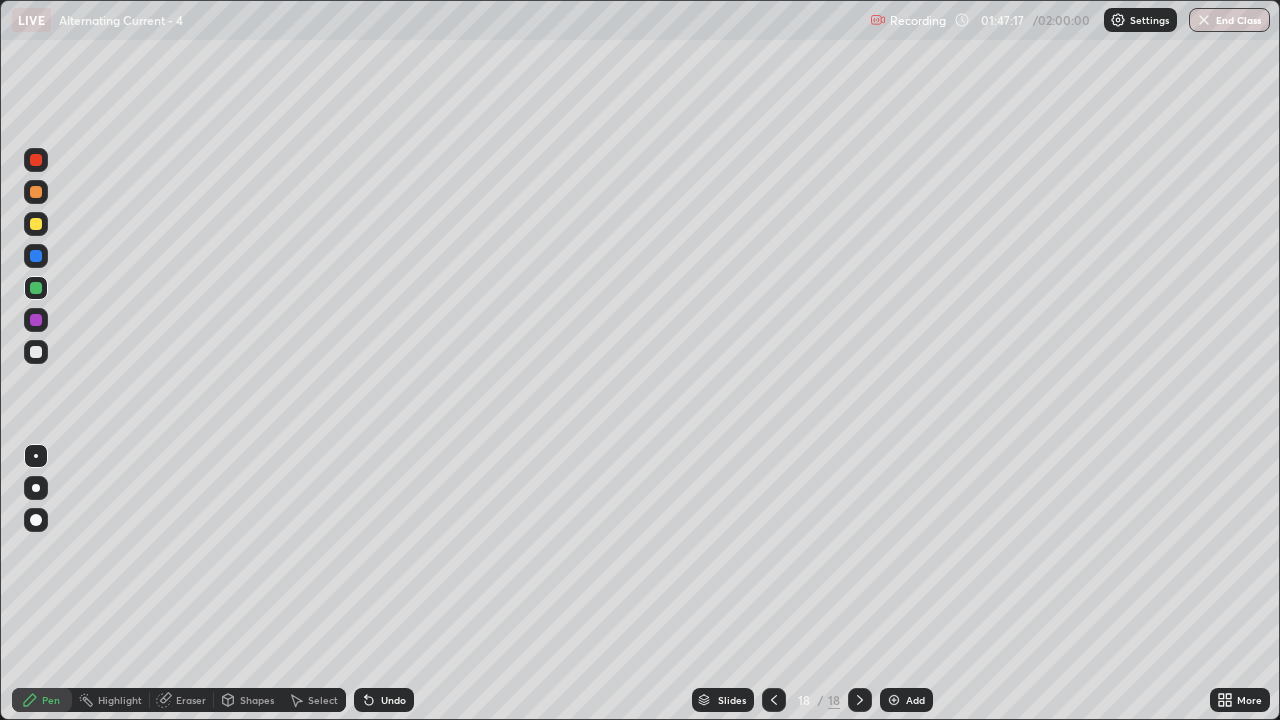 click at bounding box center [36, 160] 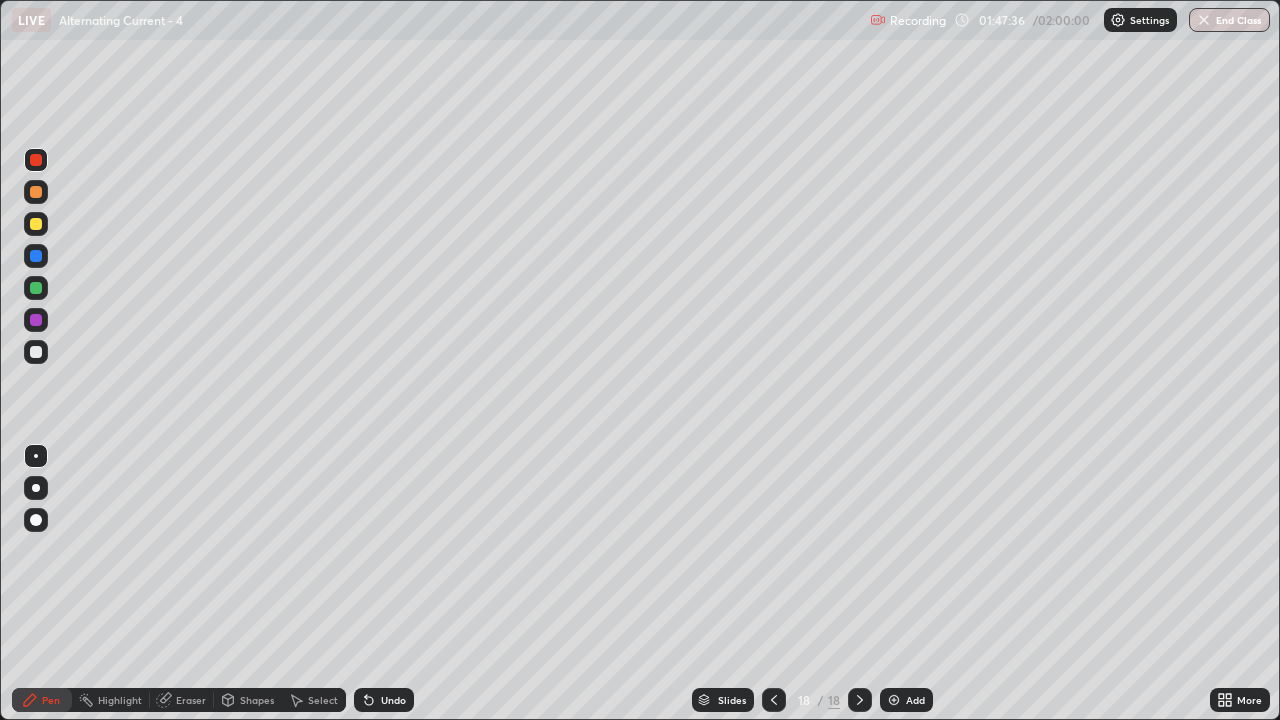 click at bounding box center [36, 352] 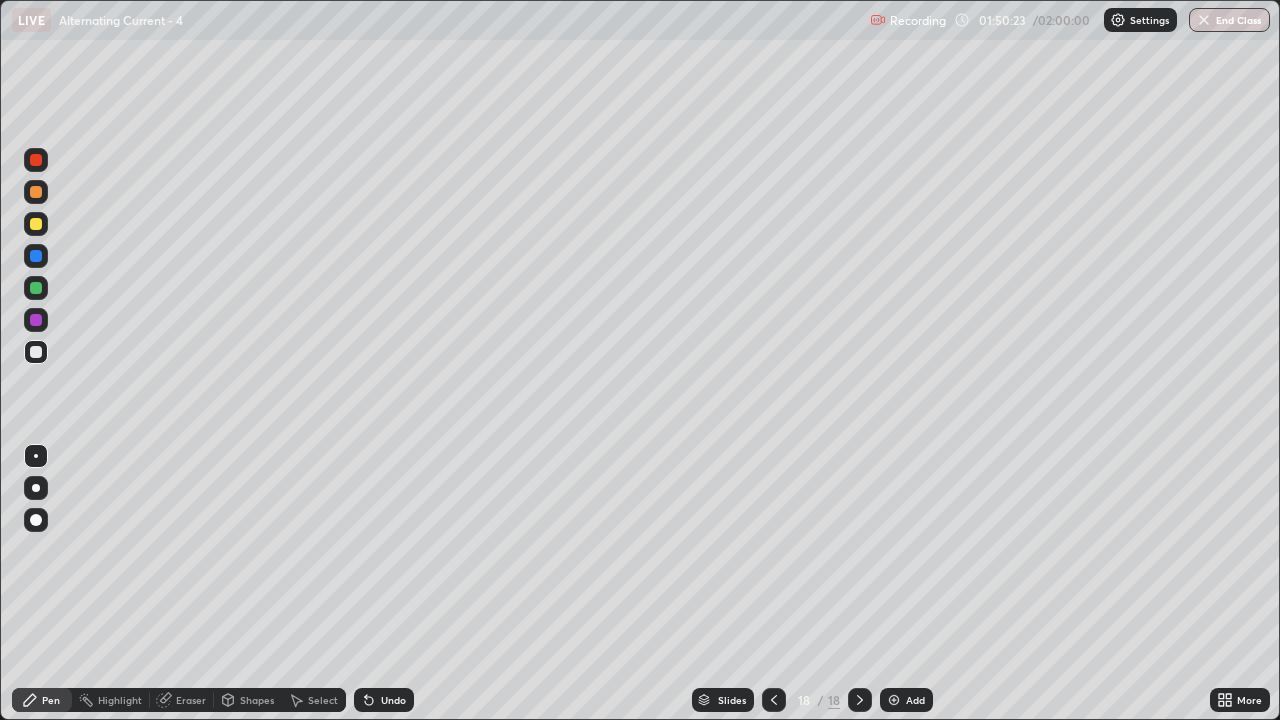 click at bounding box center (894, 700) 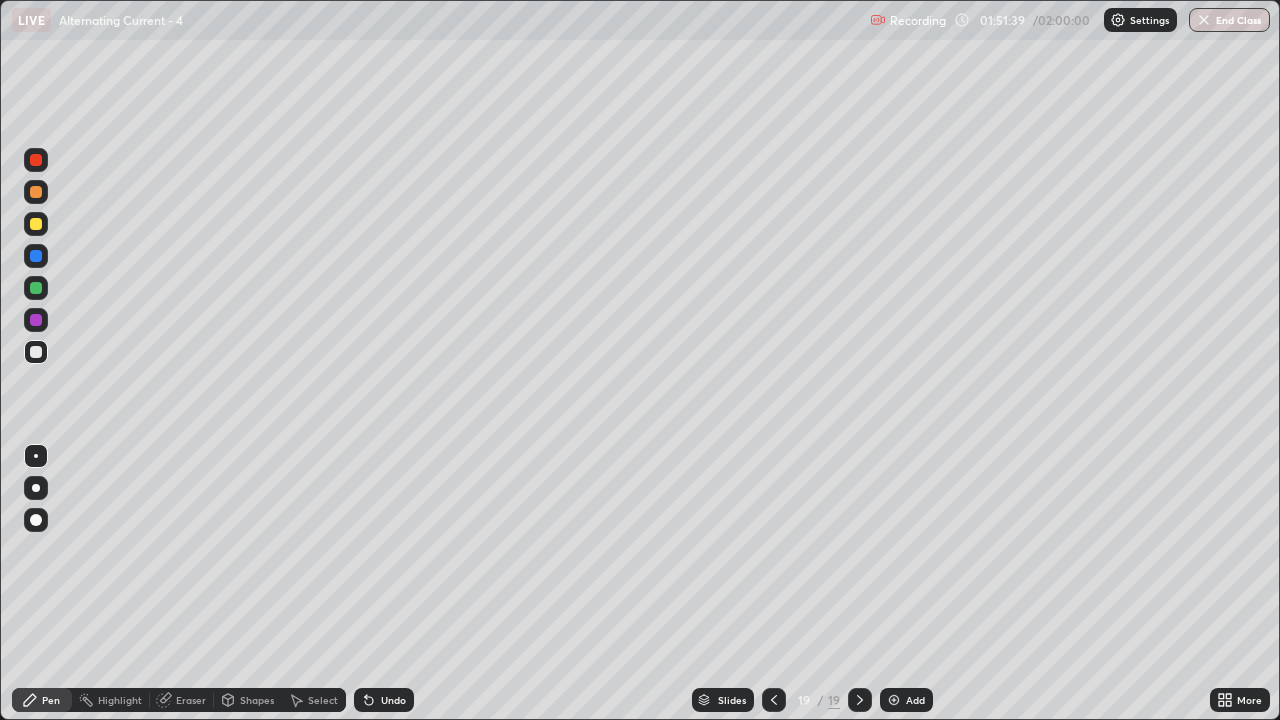 click on "Eraser" at bounding box center (182, 700) 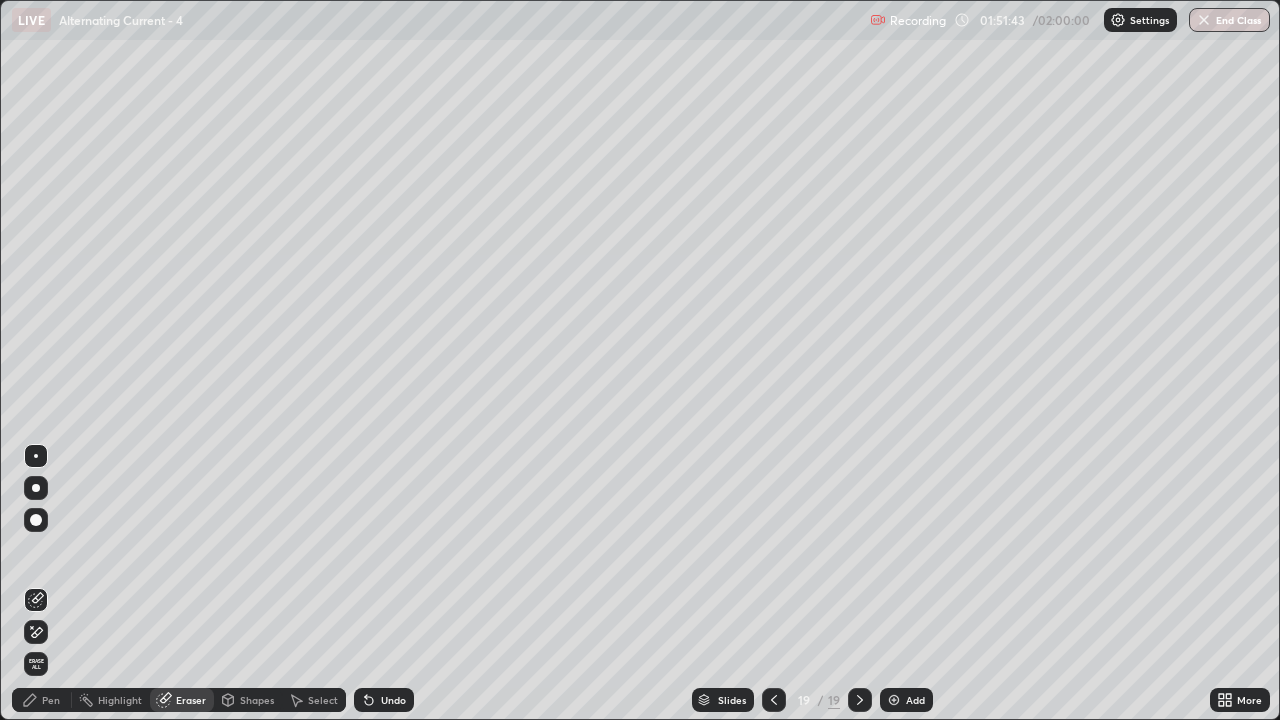 click on "Pen" at bounding box center (51, 700) 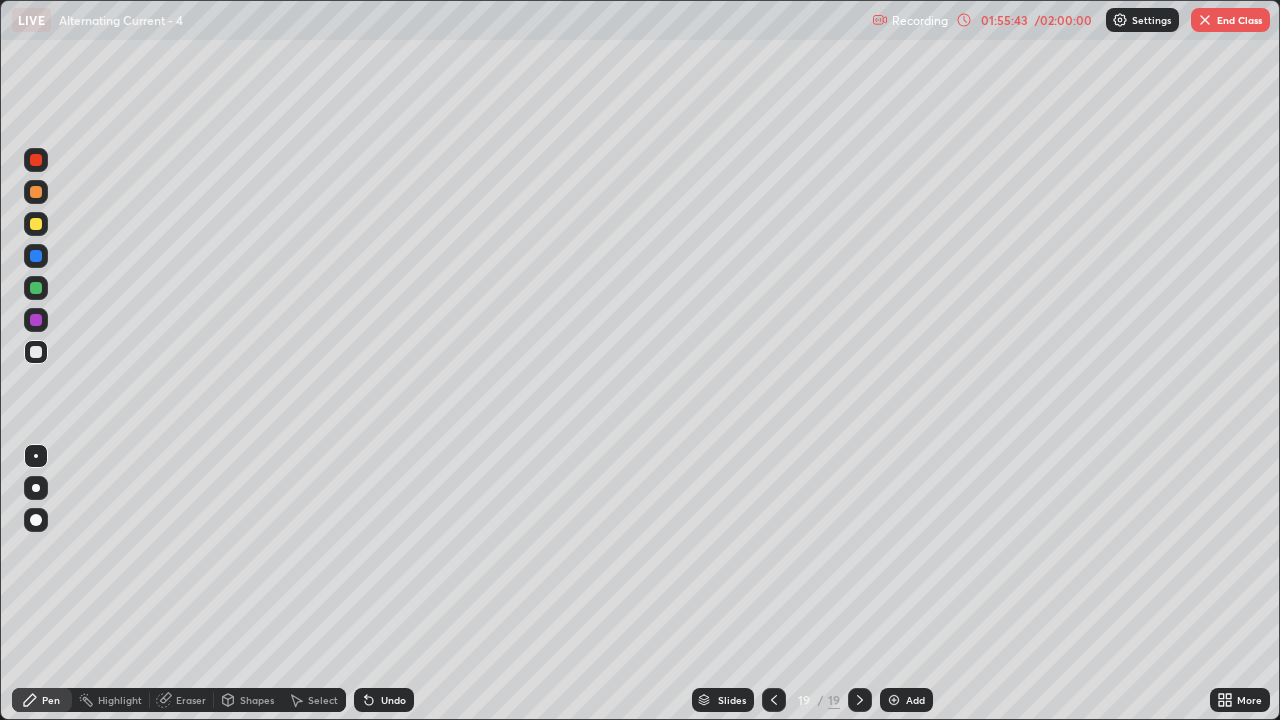 click on "End Class" at bounding box center (1230, 20) 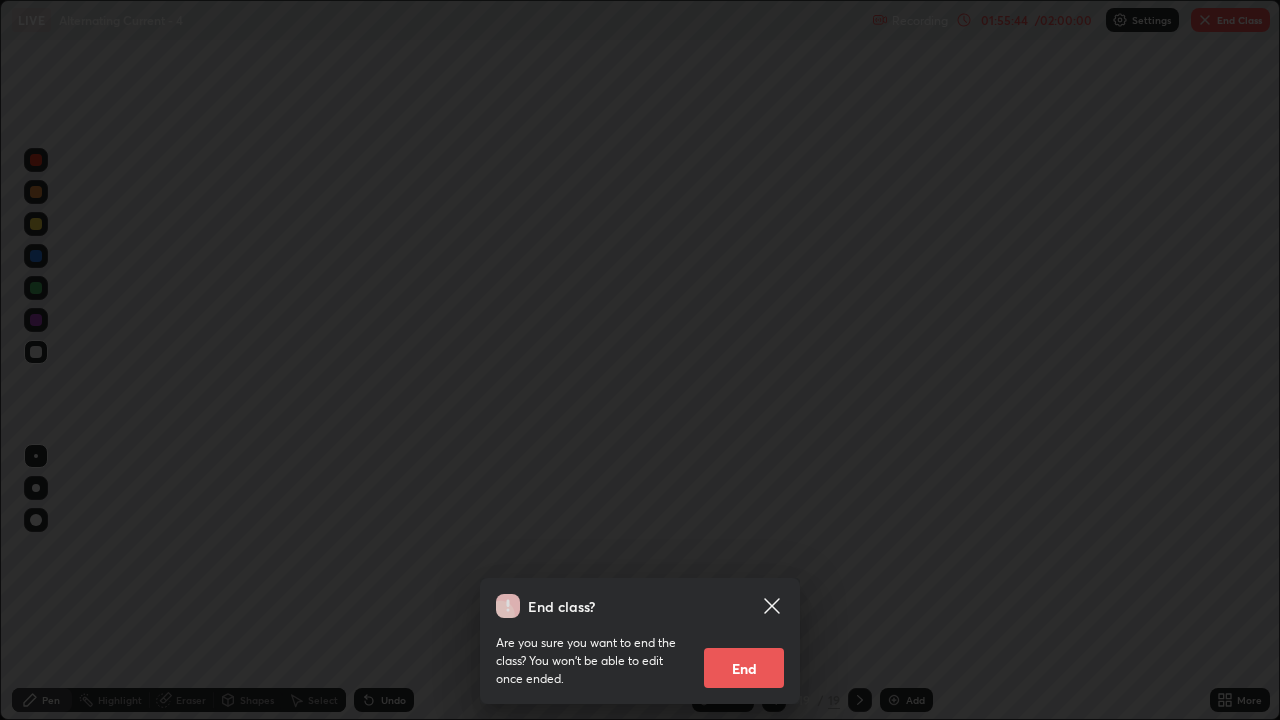 click on "End" at bounding box center [744, 668] 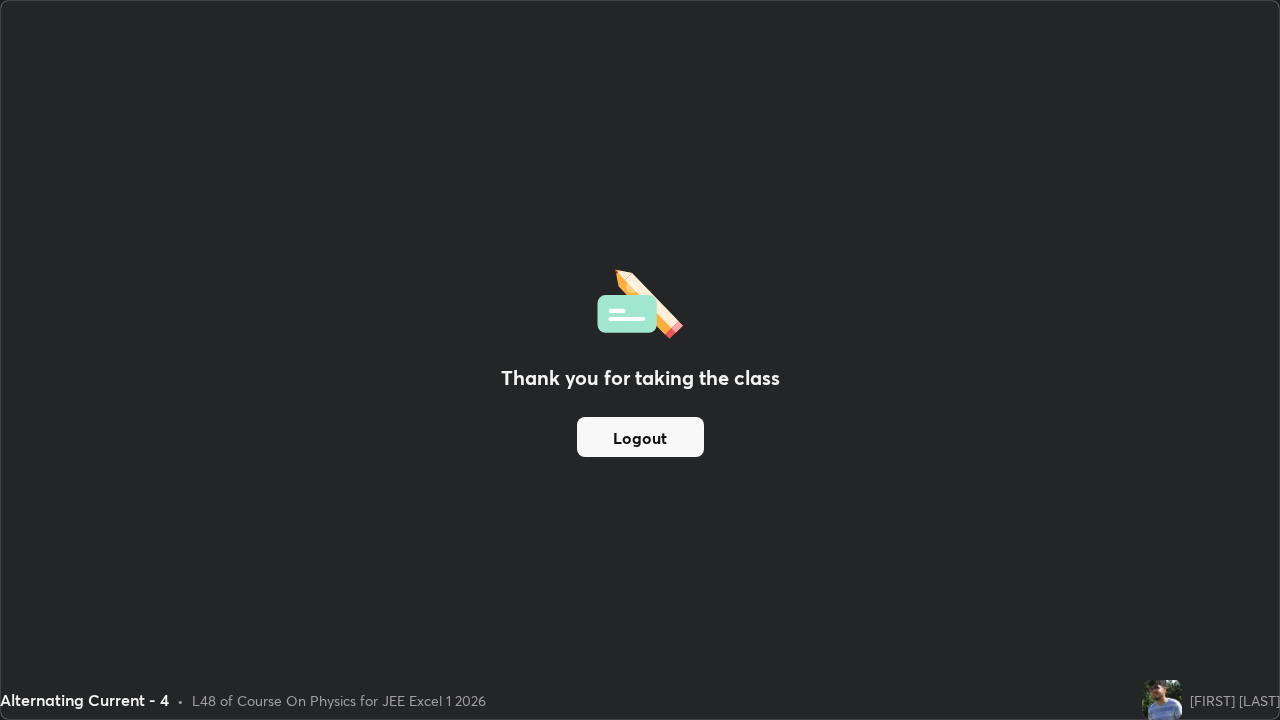 click on "Logout" at bounding box center (640, 437) 